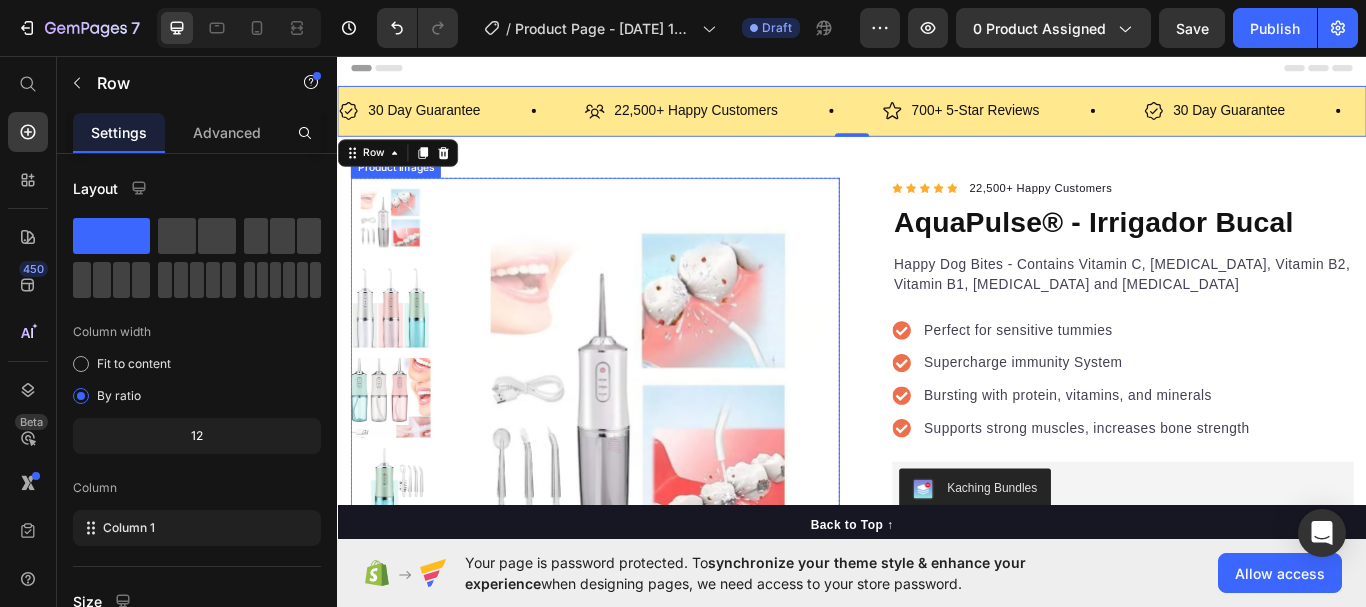 scroll, scrollTop: 100, scrollLeft: 0, axis: vertical 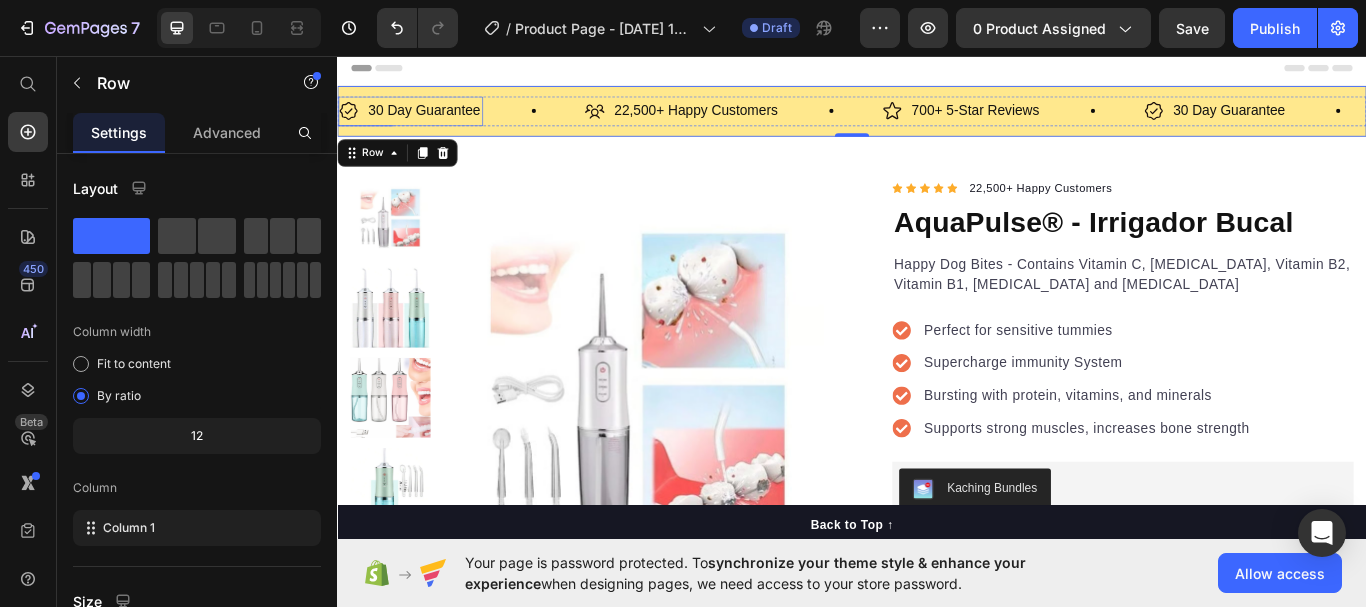 click on "30 Day Guarantee" at bounding box center (438, 121) 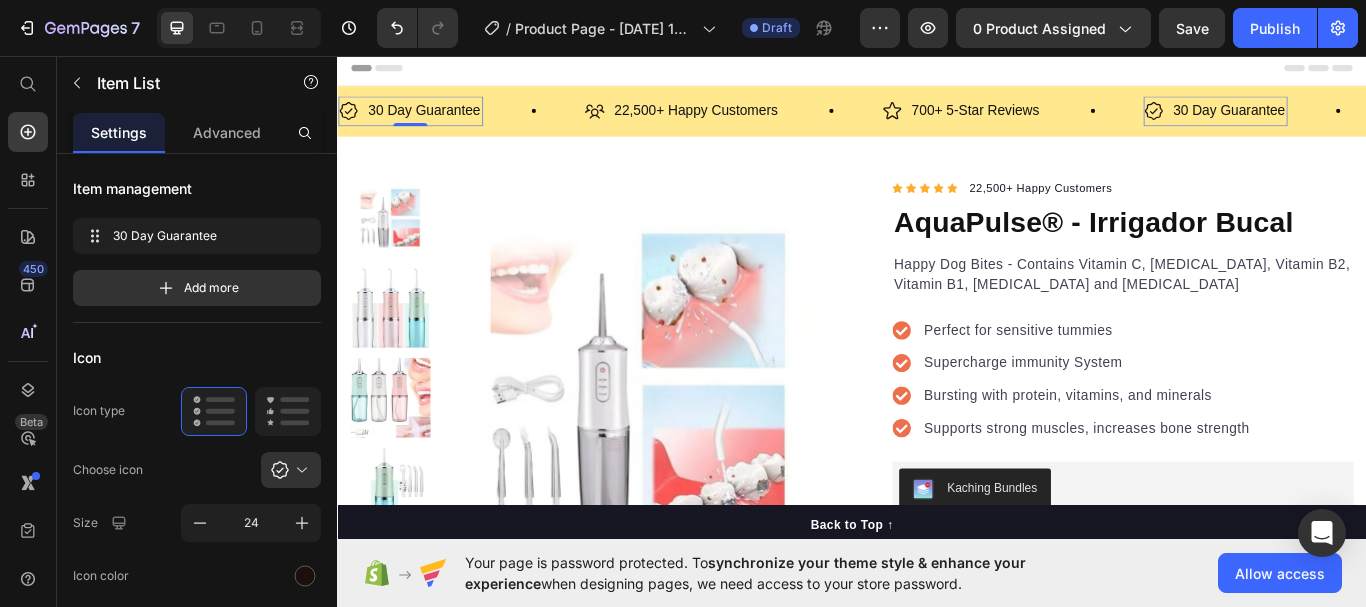 click on "30 Day Guarantee" at bounding box center [438, 121] 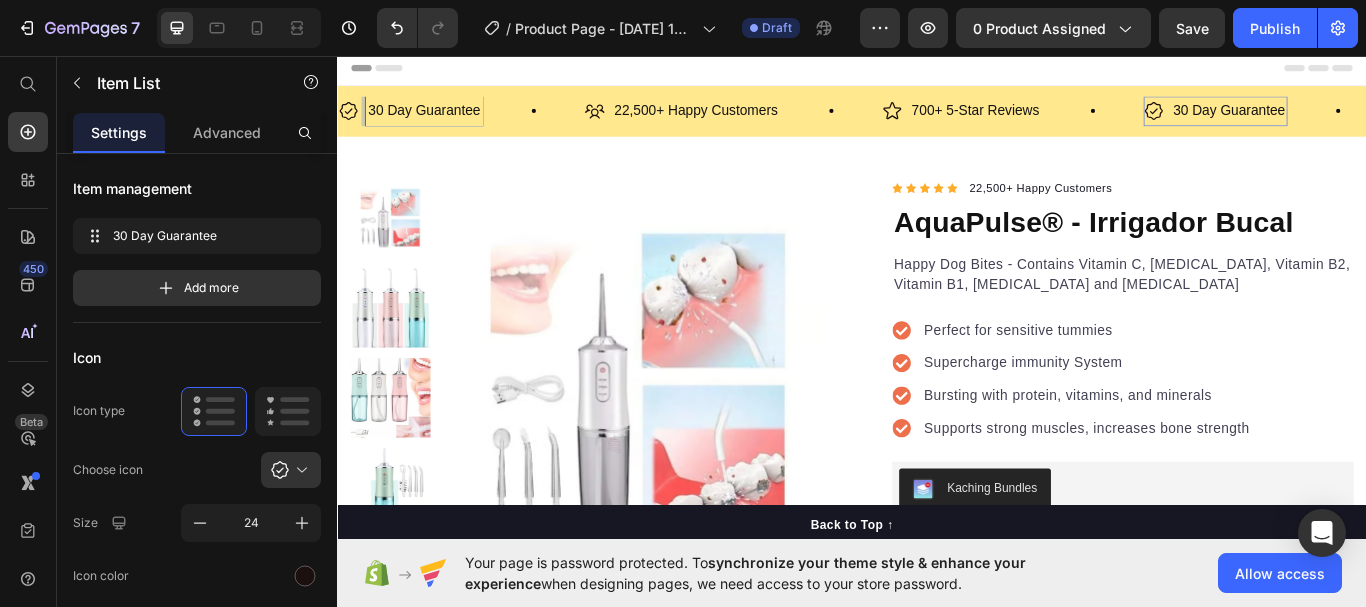 click on "30 Day Guarantee" at bounding box center (438, 121) 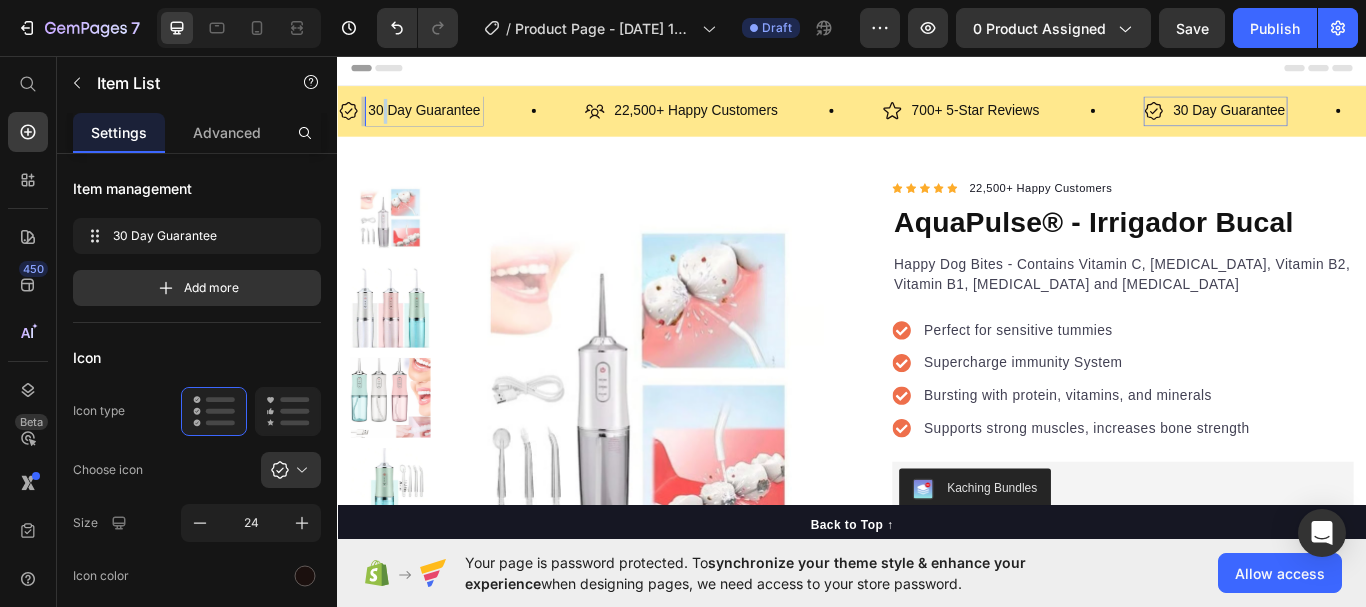 click on "30 Day Guarantee" at bounding box center [438, 121] 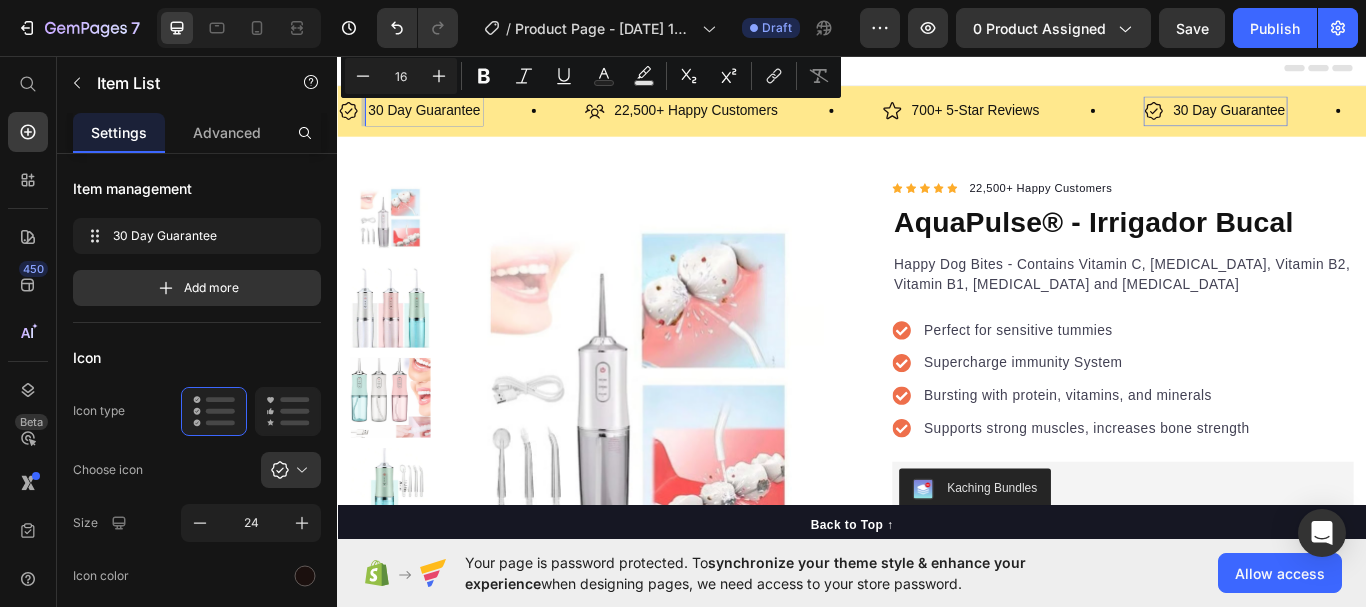 click on "30 Day Guarantee" at bounding box center (438, 121) 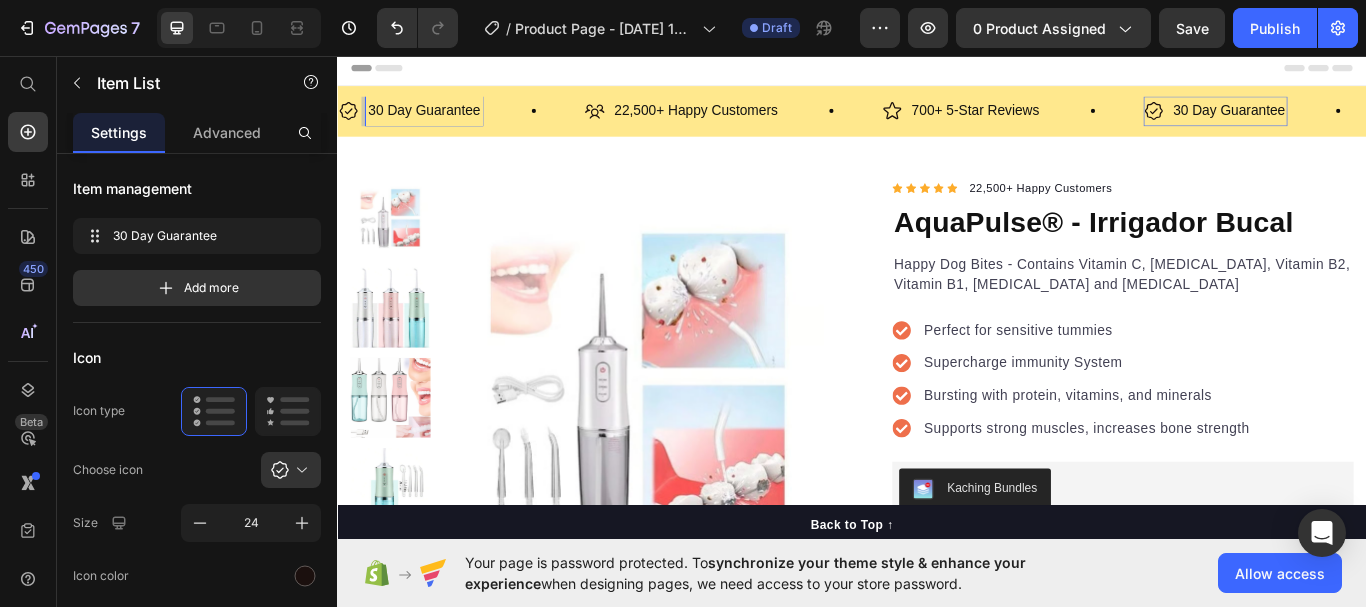 click on "30 Day Guarantee" at bounding box center [438, 121] 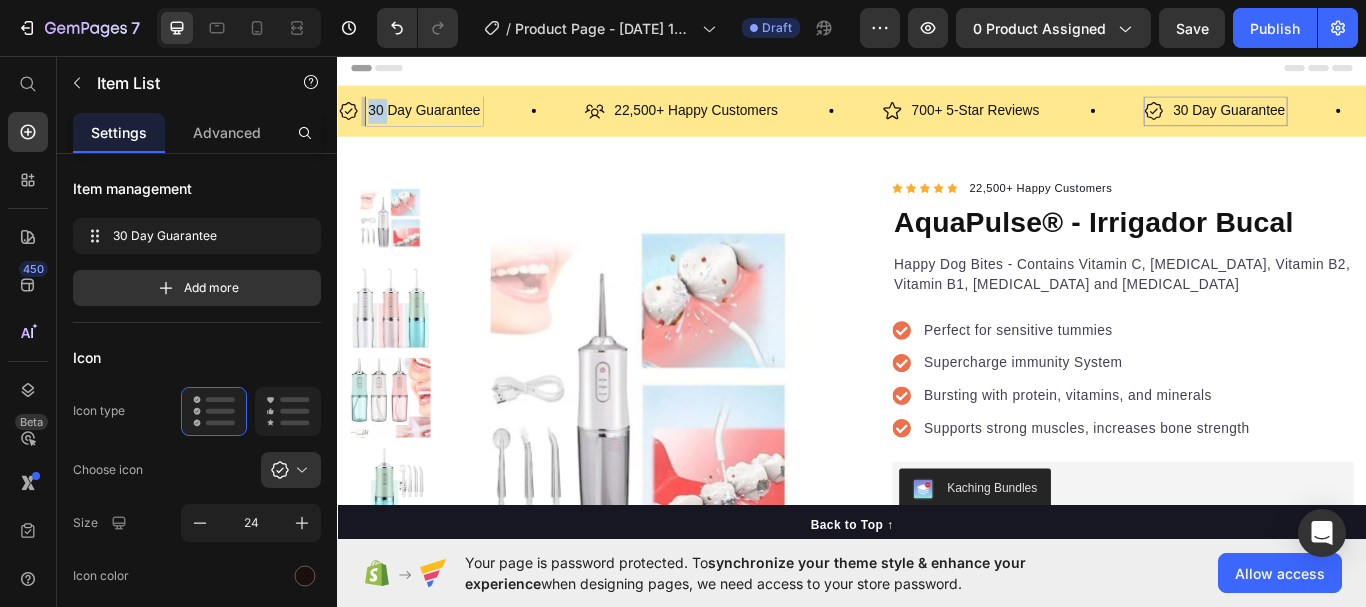click on "30 Day Guarantee" at bounding box center (438, 121) 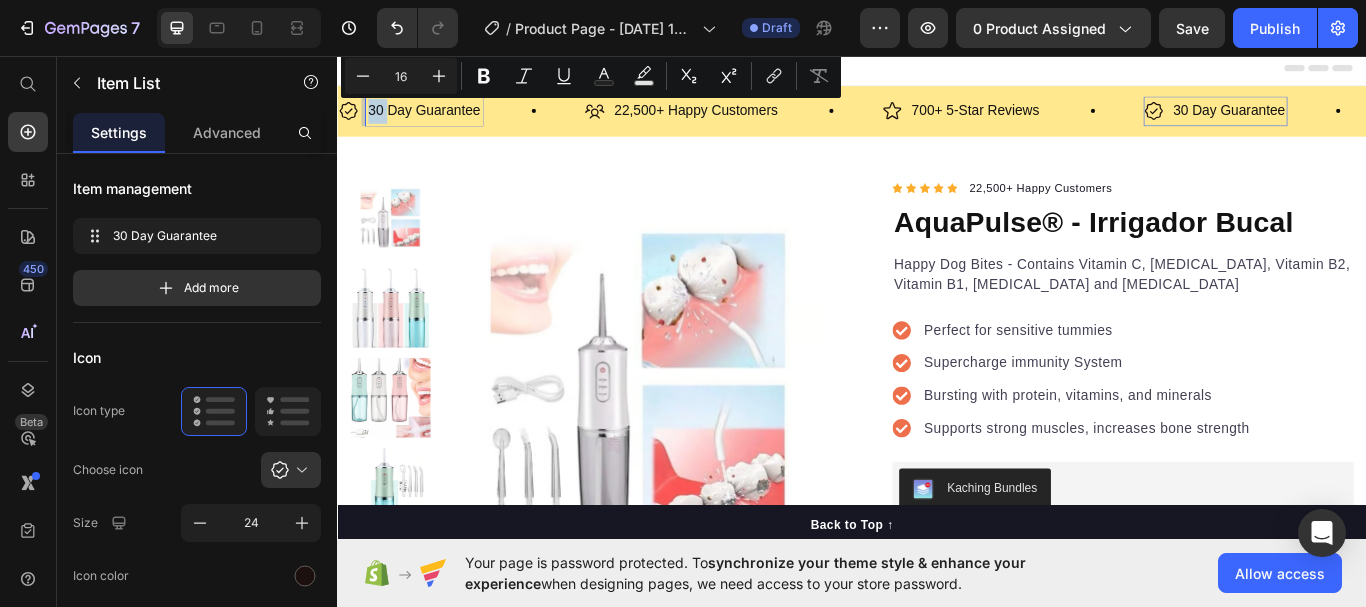 click on "30 Day Guarantee" at bounding box center [438, 121] 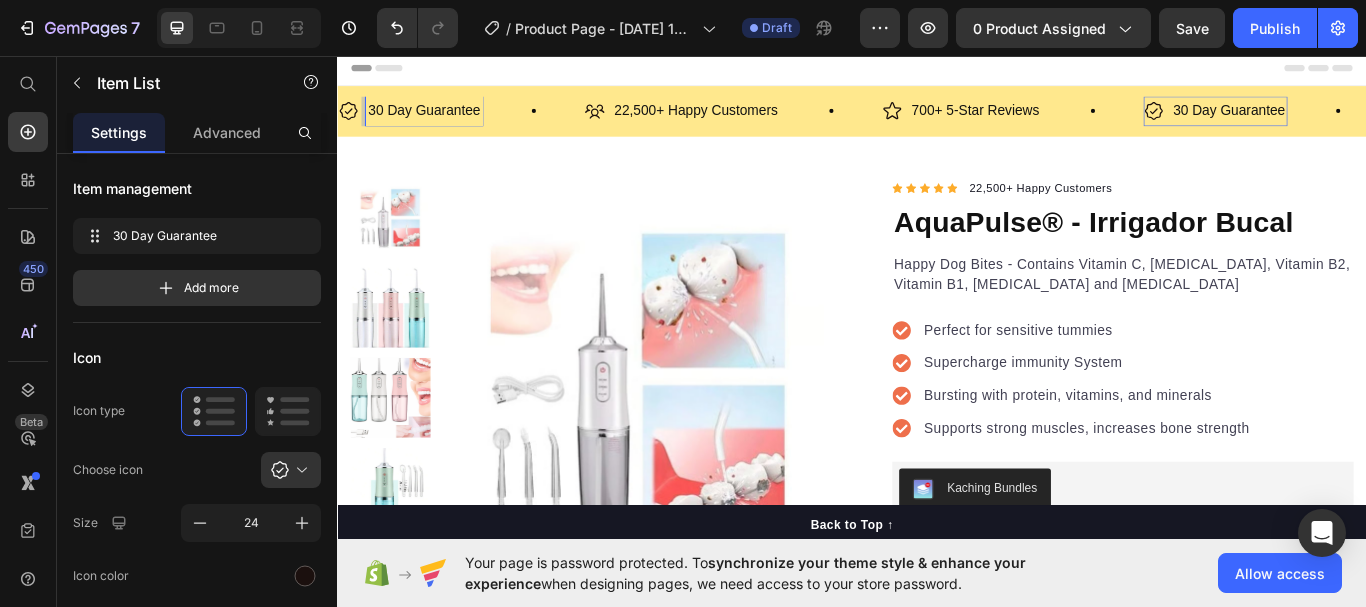 click on "30 Day Guarantee" at bounding box center [438, 121] 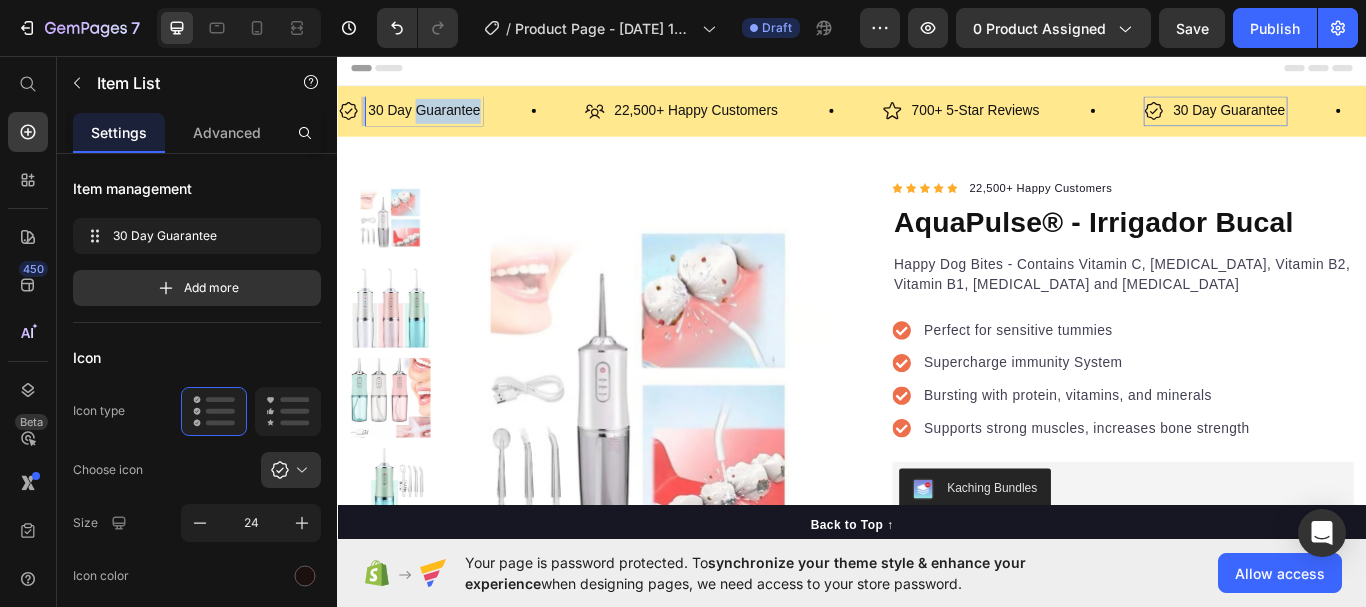 click on "30 Day Guarantee" at bounding box center [438, 121] 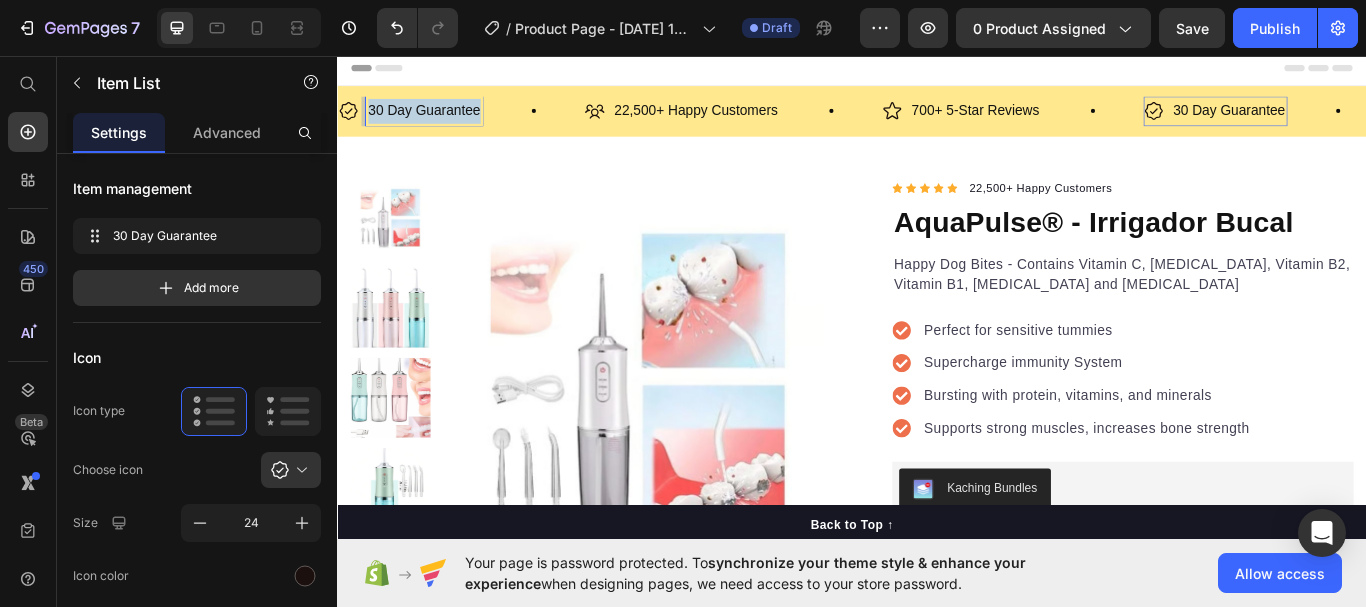 click on "30 Day Guarantee" at bounding box center [438, 121] 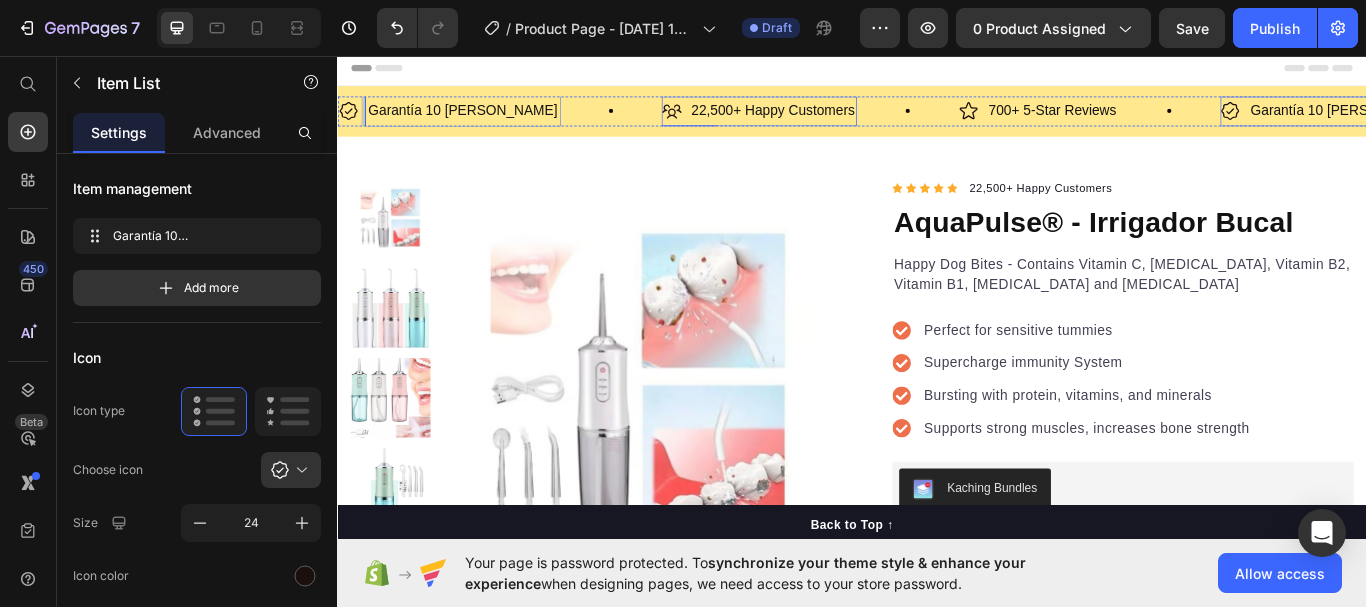 click on "22,500+ Happy Customers" at bounding box center (845, 121) 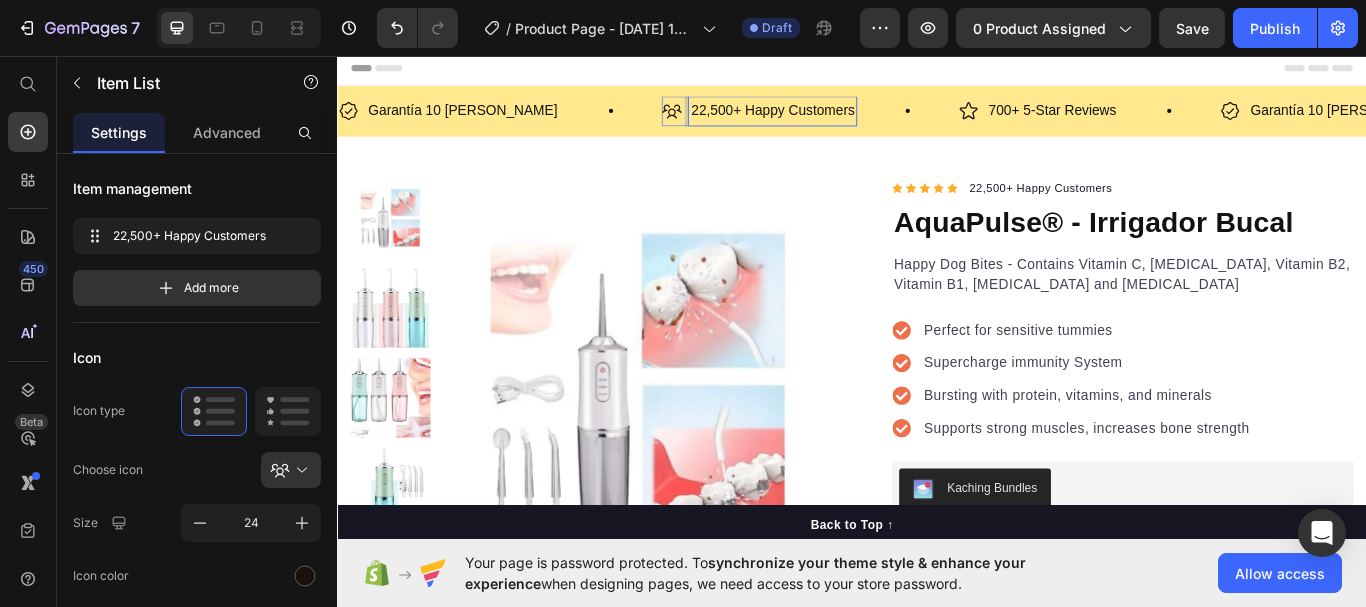 click on "22,500+ Happy Customers" at bounding box center [845, 121] 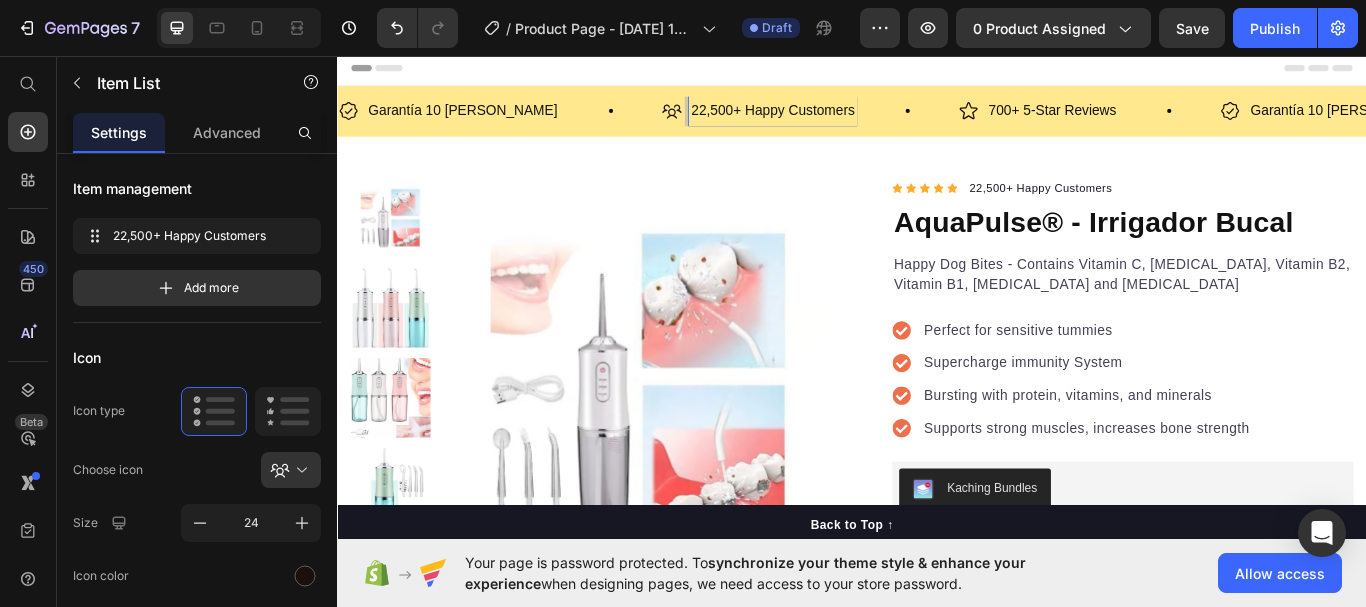 click on "22,500+ Happy Customers" at bounding box center [845, 121] 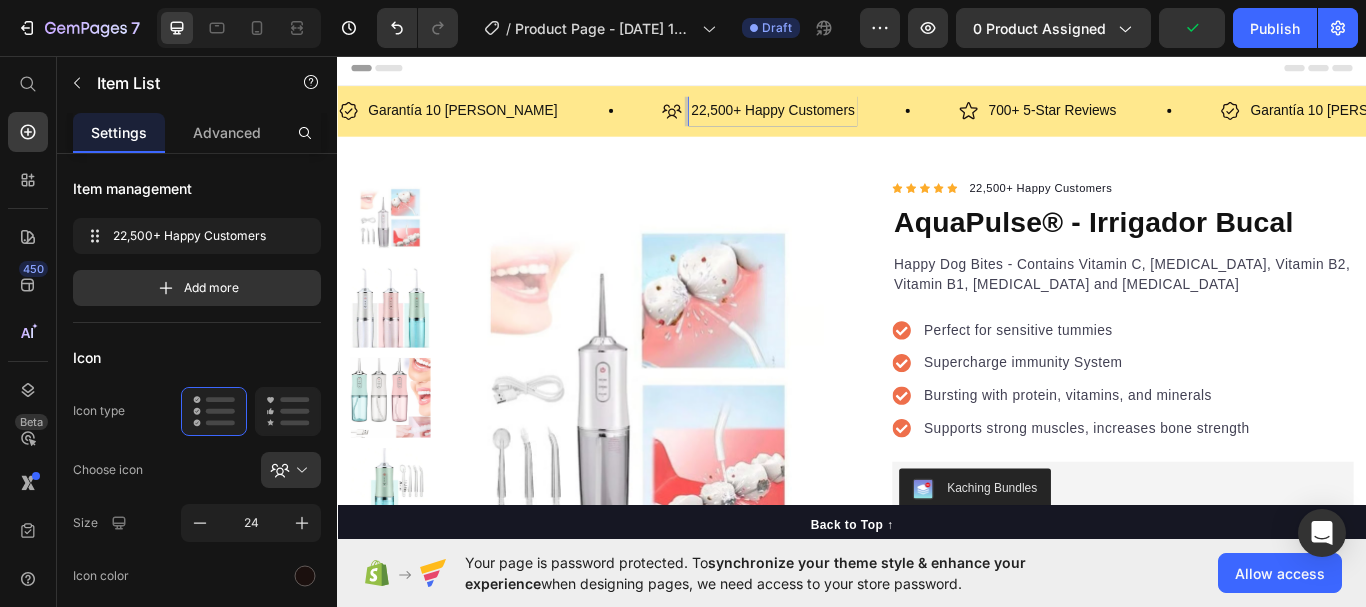 click on "22,500+ Happy Customers" at bounding box center [845, 121] 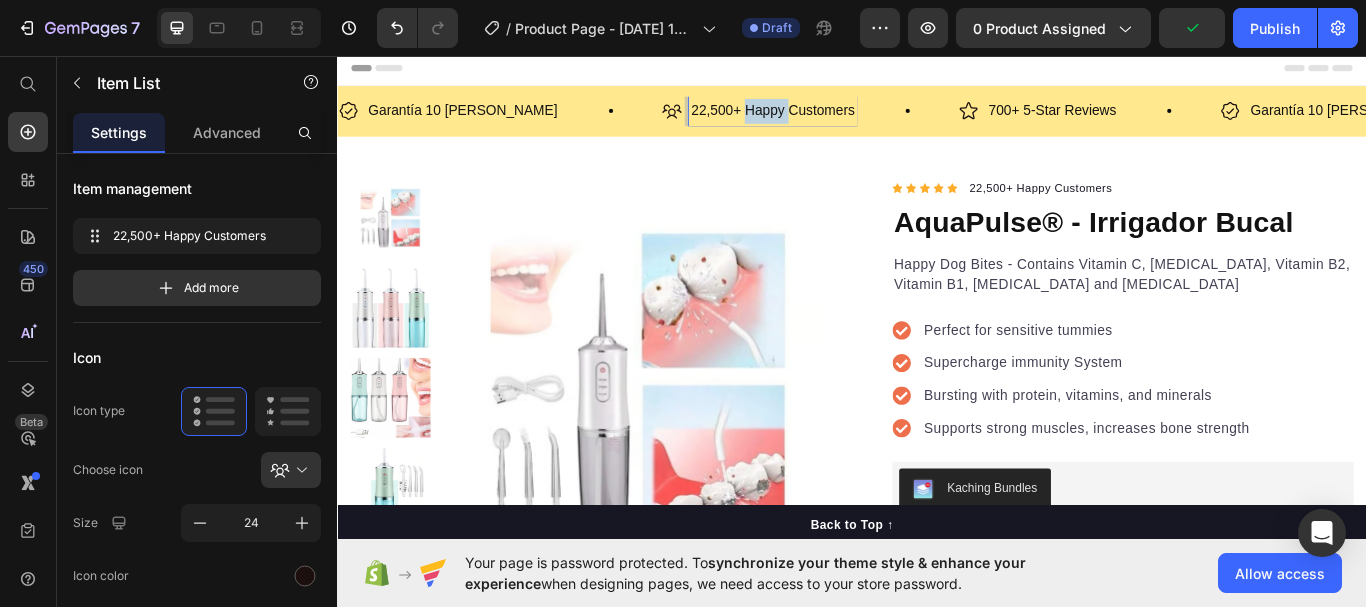 click on "22,500+ Happy Customers" at bounding box center [845, 121] 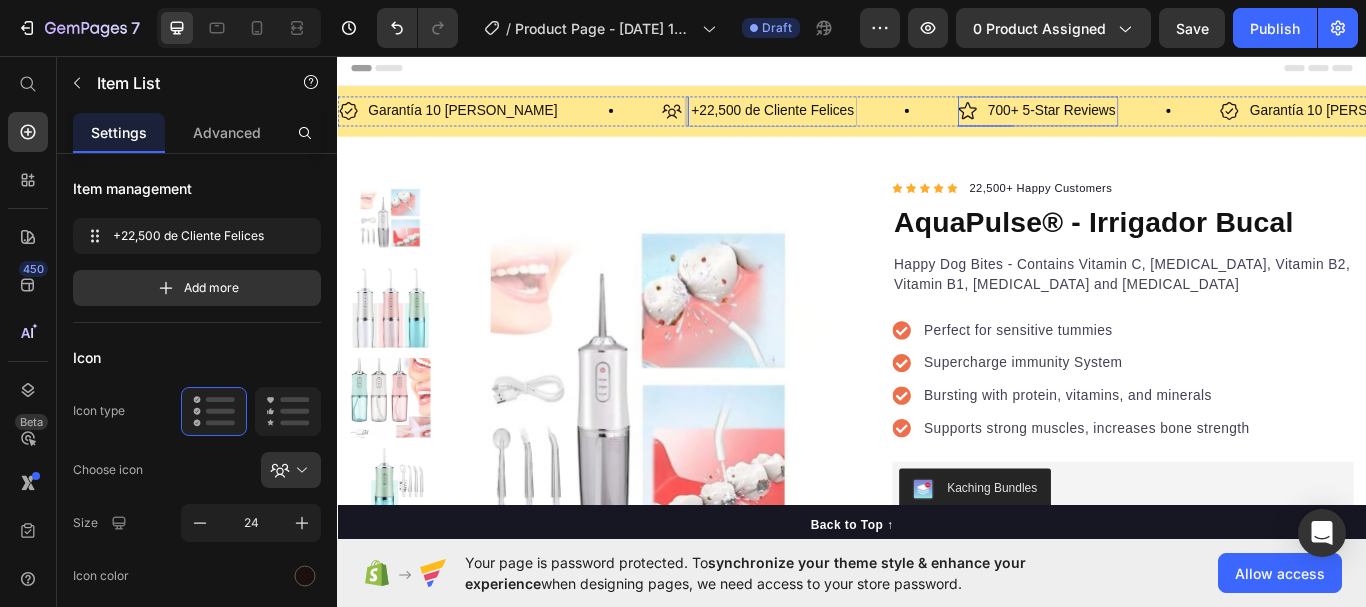 click on "700+ 5-Star Reviews" at bounding box center (1169, 121) 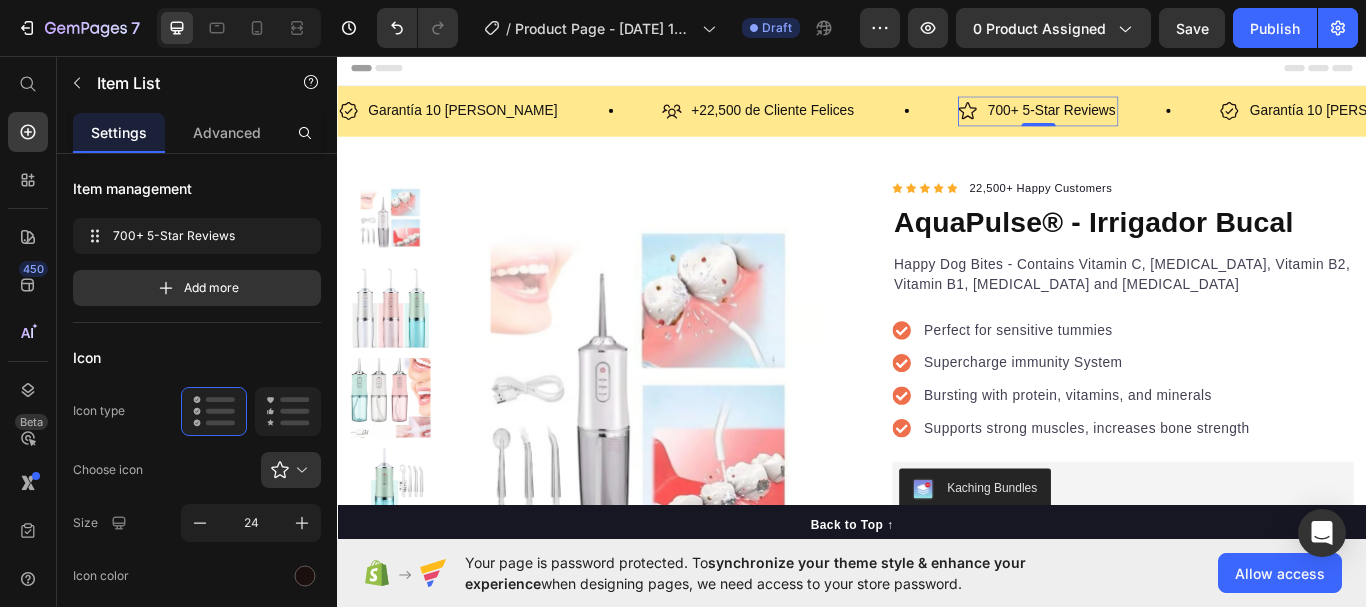 click on "700+ 5-Star Reviews" at bounding box center (1169, 121) 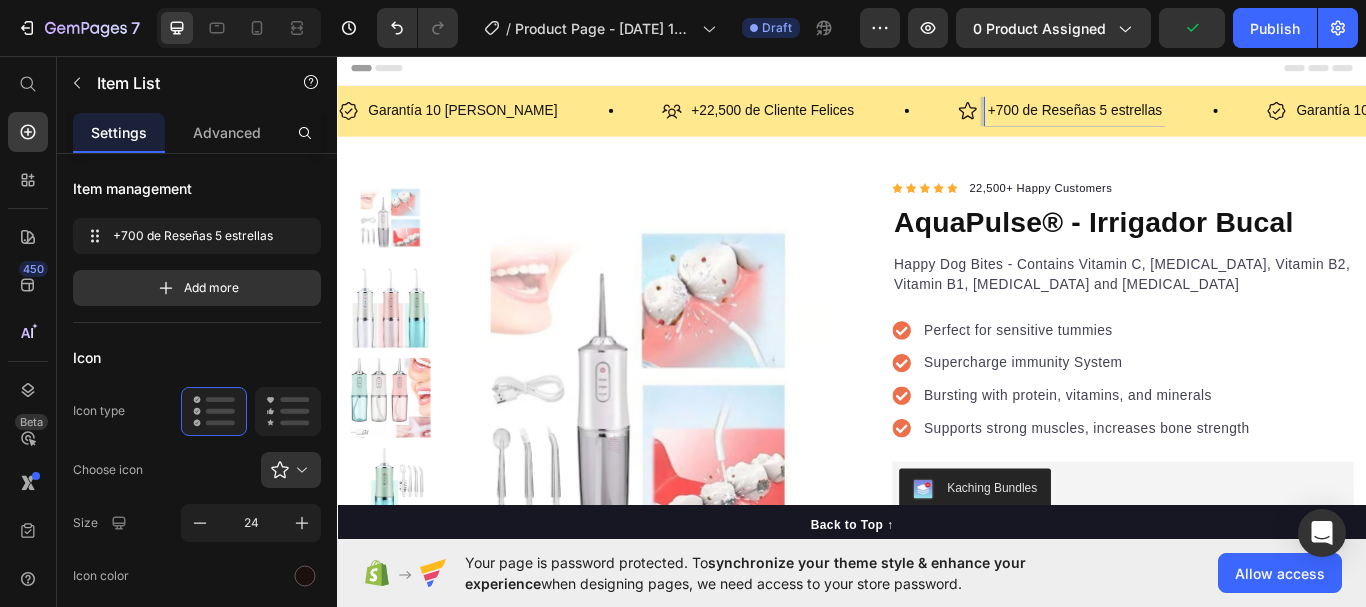 click on "+700 de Reseñas 5 estrellas" at bounding box center (1196, 121) 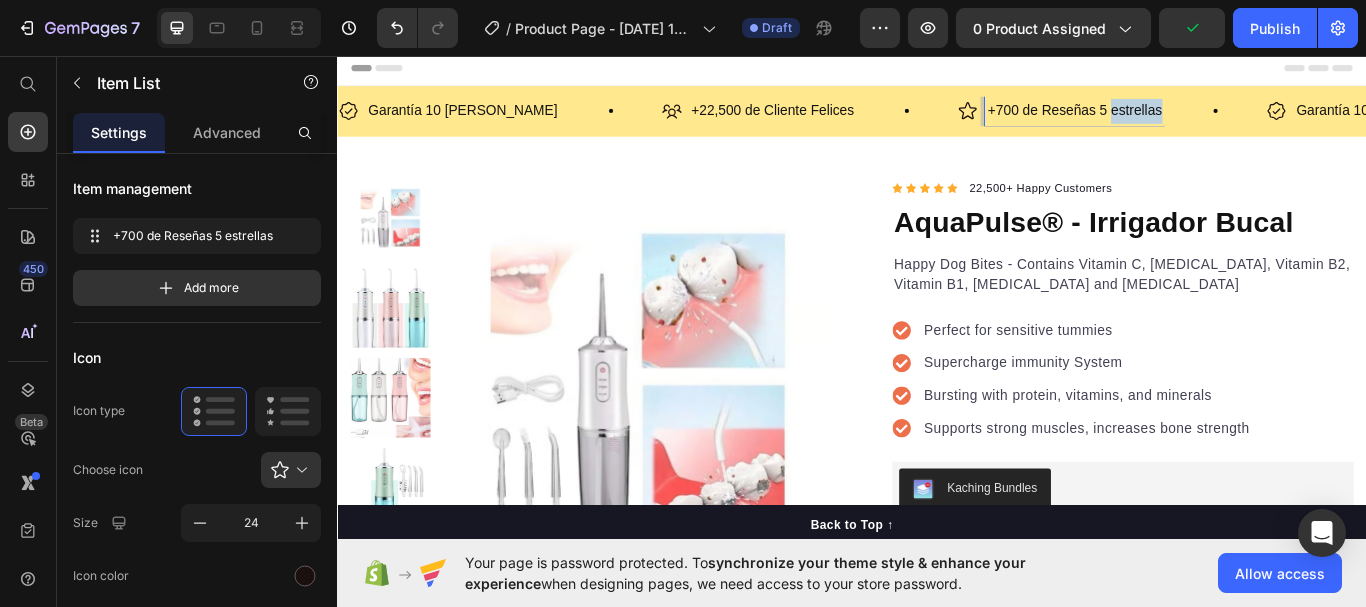 click on "+700 de Reseñas 5 estrellas" at bounding box center [1196, 121] 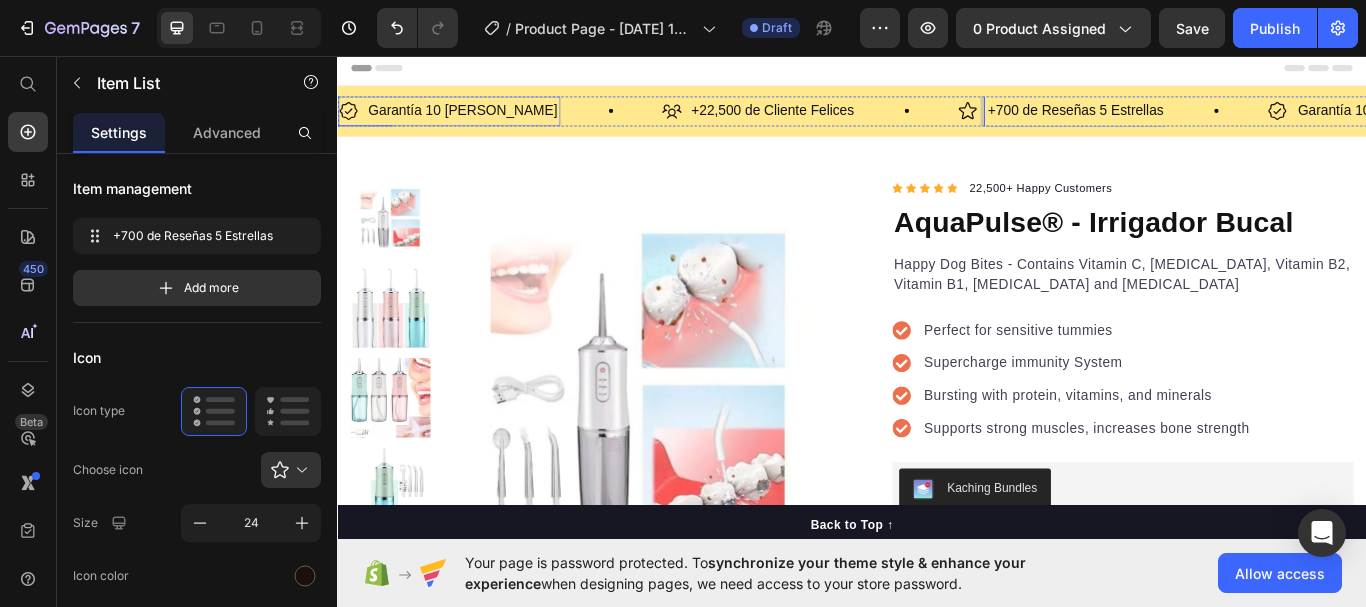 click on "Garantía 10 [PERSON_NAME]" at bounding box center [483, 121] 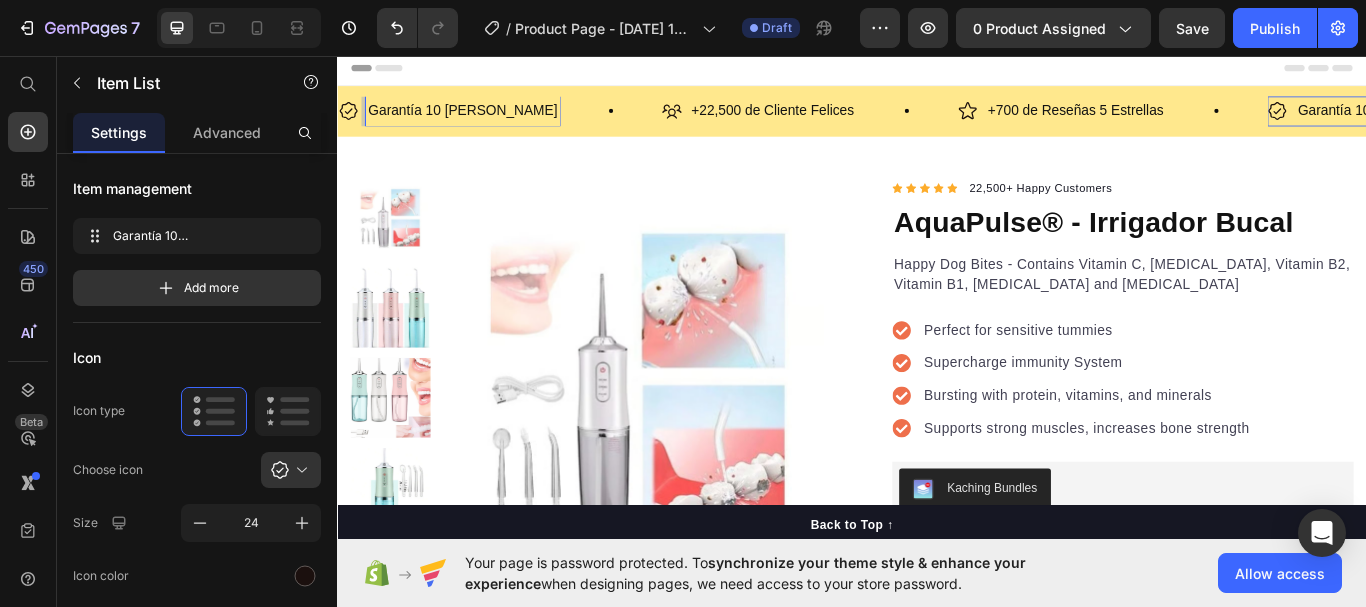 click on "Garantía 10 [PERSON_NAME]" at bounding box center [483, 121] 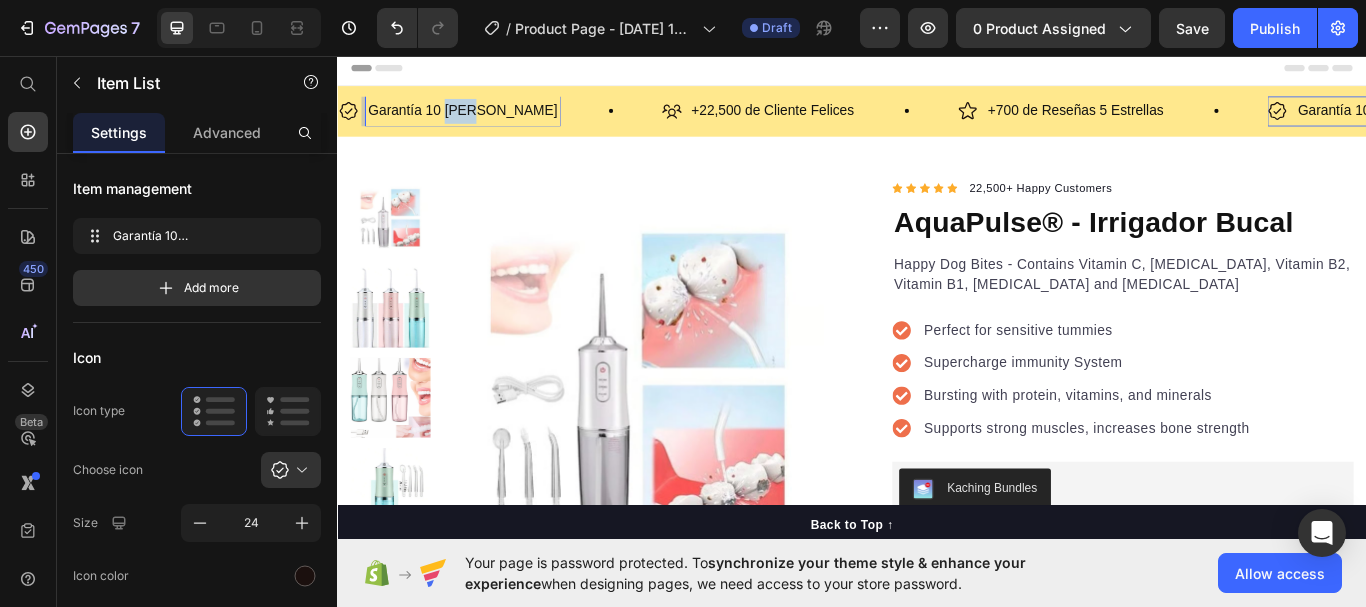 click on "Garantía 10 [PERSON_NAME]" at bounding box center [483, 121] 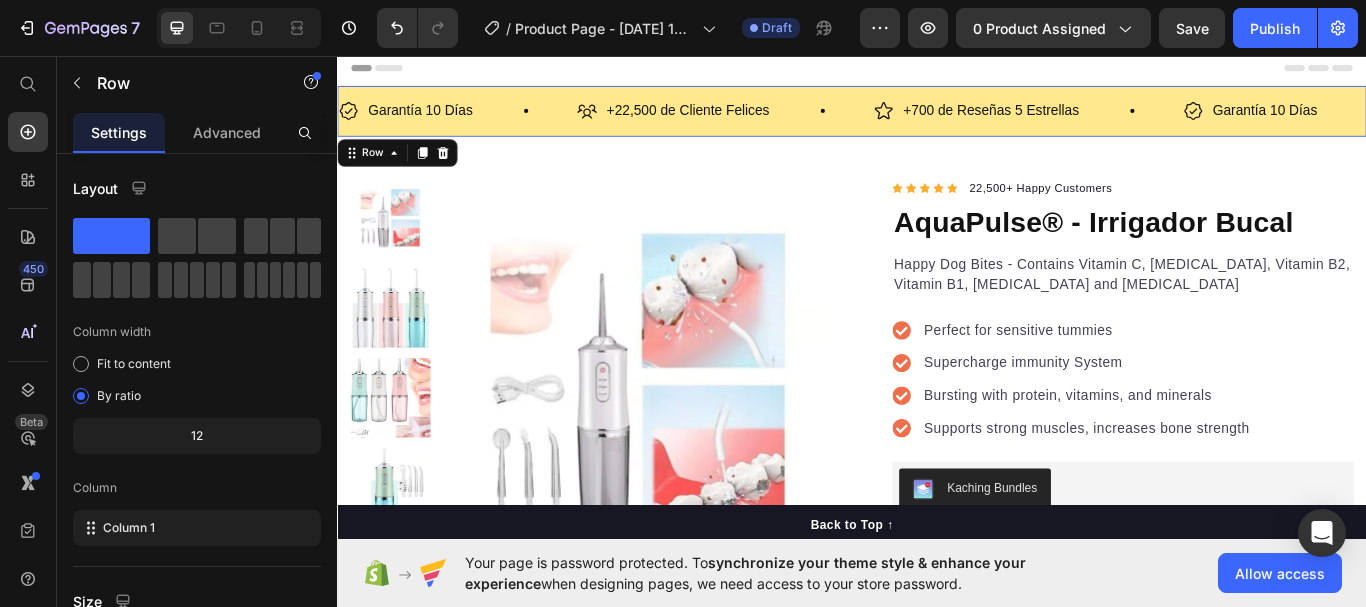 click on "Garantía 10 [PERSON_NAME] Item List
+22,500 de Cliente Felices Item List
+700 de Reseñas 5 Estrellas Item List
Garantía 10 [PERSON_NAME] Item List
+22,500 de Cliente Felices Item List
+700 de Reseñas 5 Estrellas Item List
Garantía 10 [PERSON_NAME] Item List
+22,500 de Cliente Felices Item List
+700 de Reseñas 5 Estrellas Item List
Garantía 10 [PERSON_NAME] Item List
+22,500 de Cliente Felices Item List
+700 de Reseñas 5 Estrellas Item List
Garantía 10 [PERSON_NAME] Item List
+22,500 de Cliente Felices Item List
+700 de Reseñas 5 Estrellas Item List
Row" at bounding box center [937, 121] 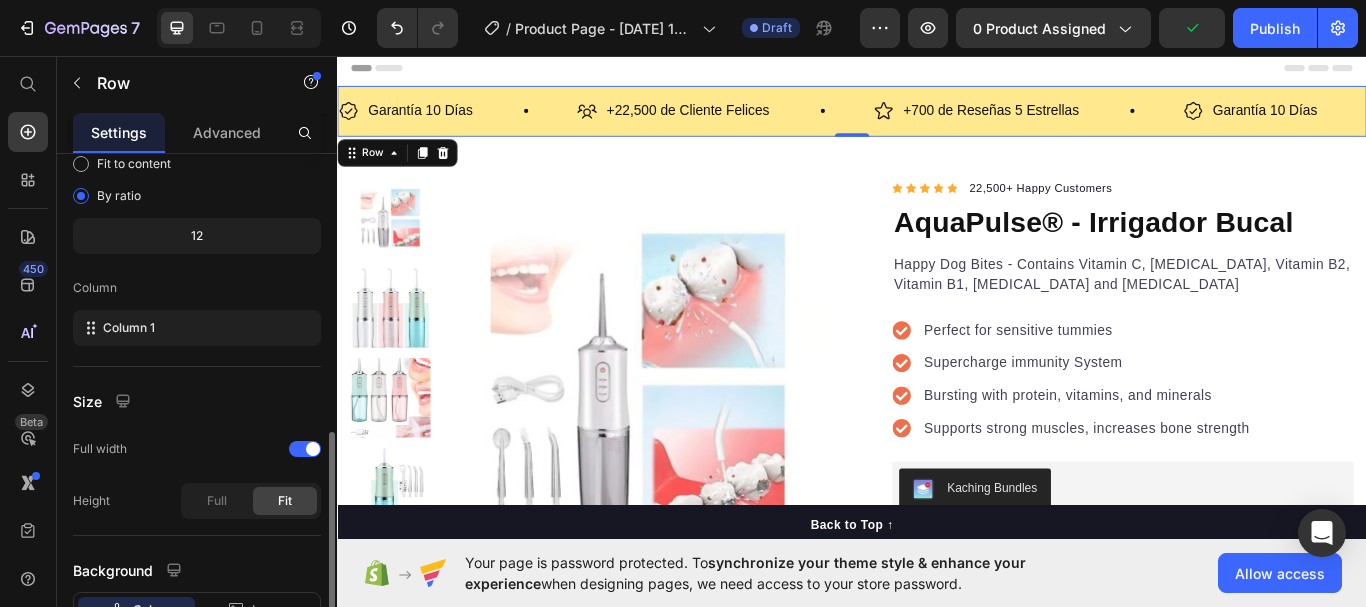 scroll, scrollTop: 350, scrollLeft: 0, axis: vertical 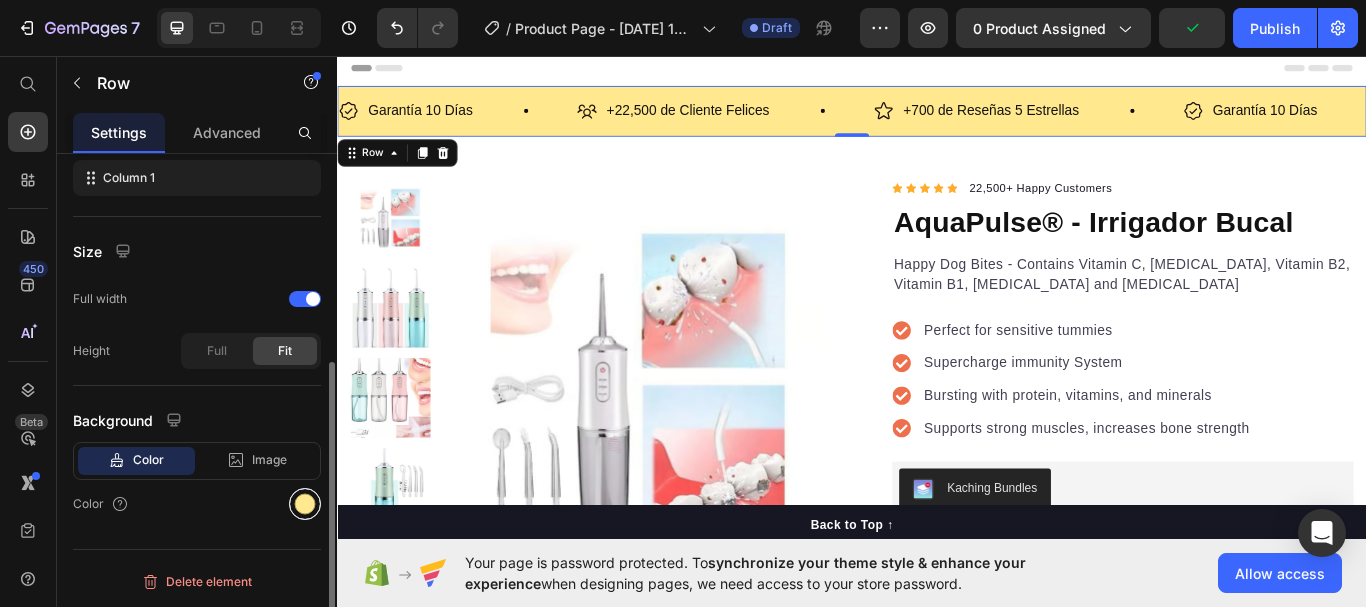 click at bounding box center (305, 504) 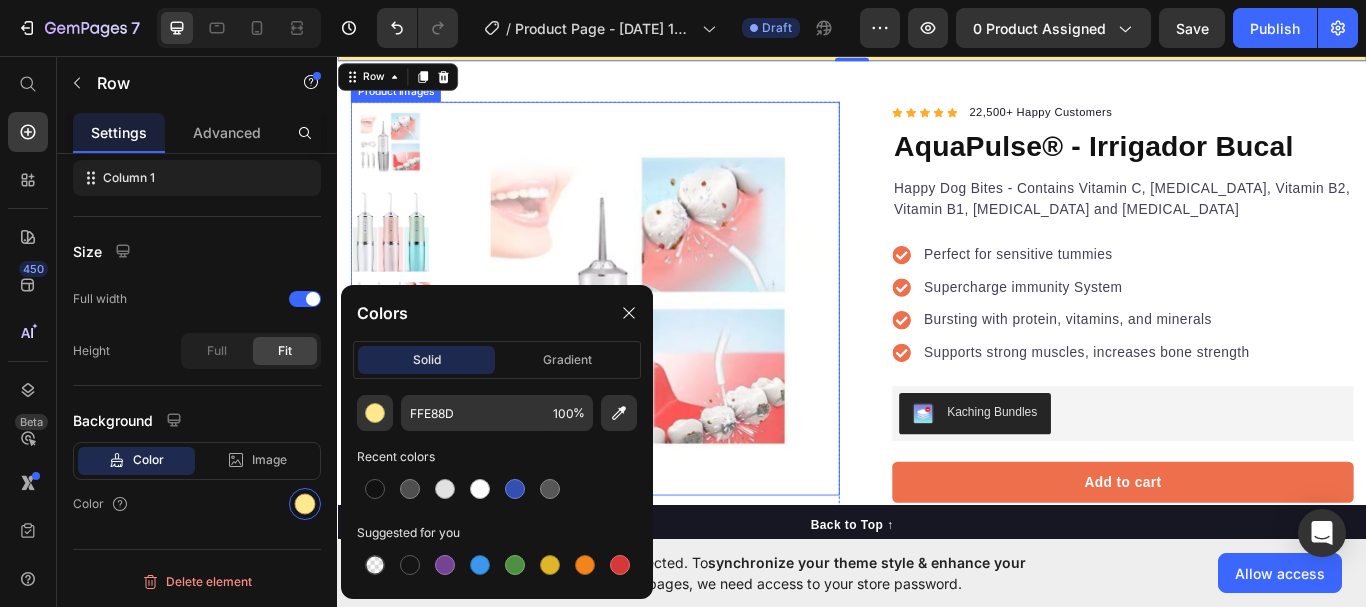 scroll, scrollTop: 100, scrollLeft: 0, axis: vertical 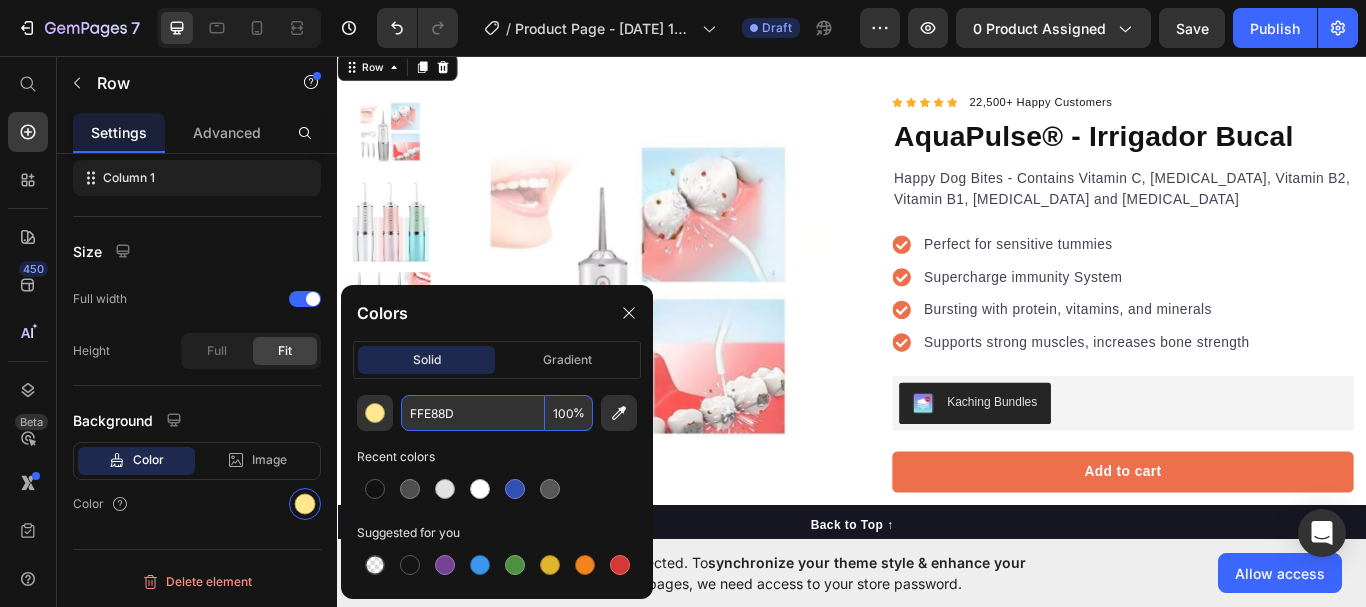 click on "FFE88D" at bounding box center [473, 413] 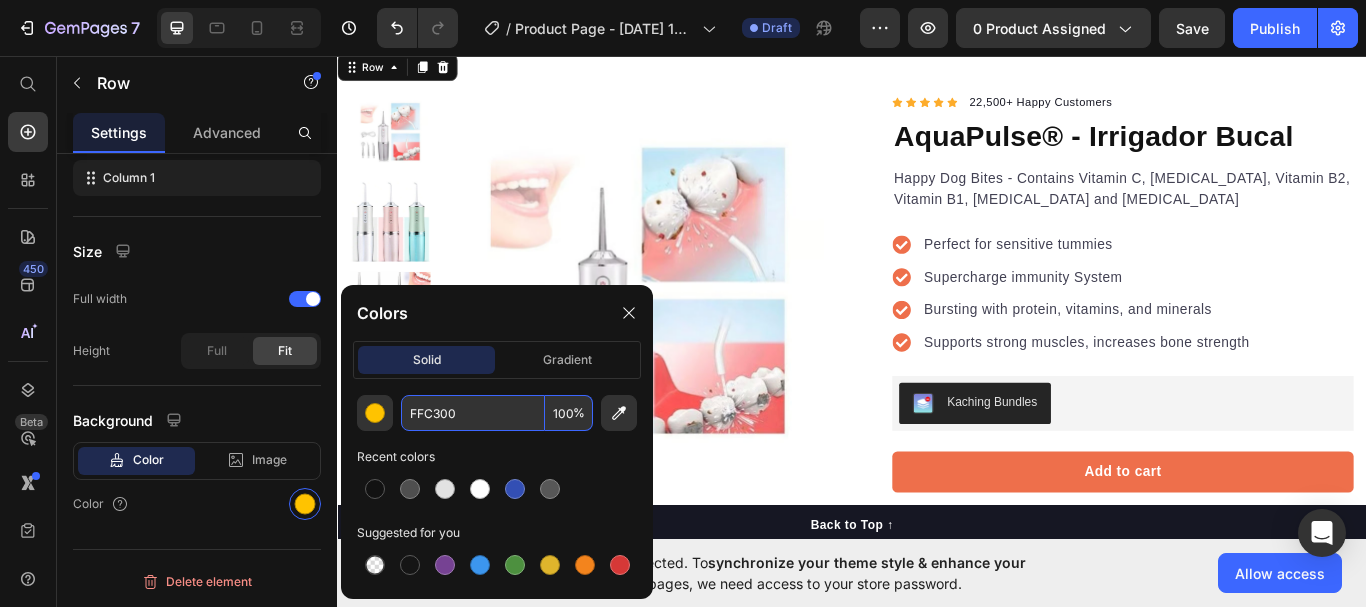 click on "FFC300" at bounding box center [473, 413] 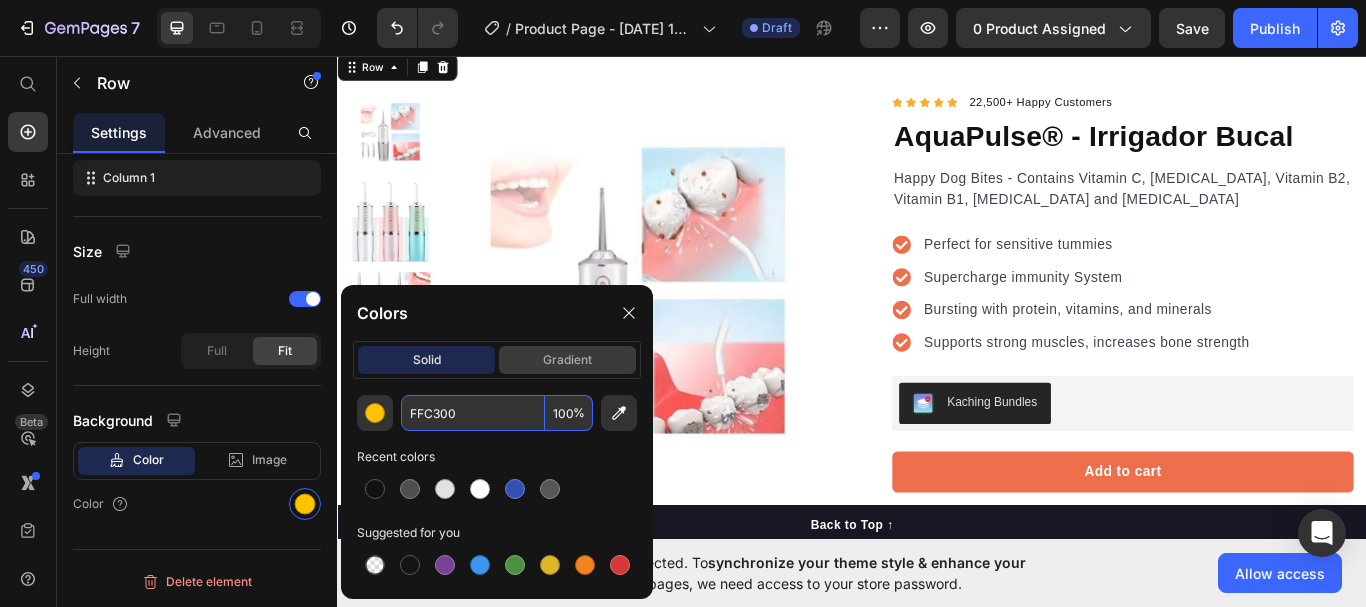 type on "FFC300" 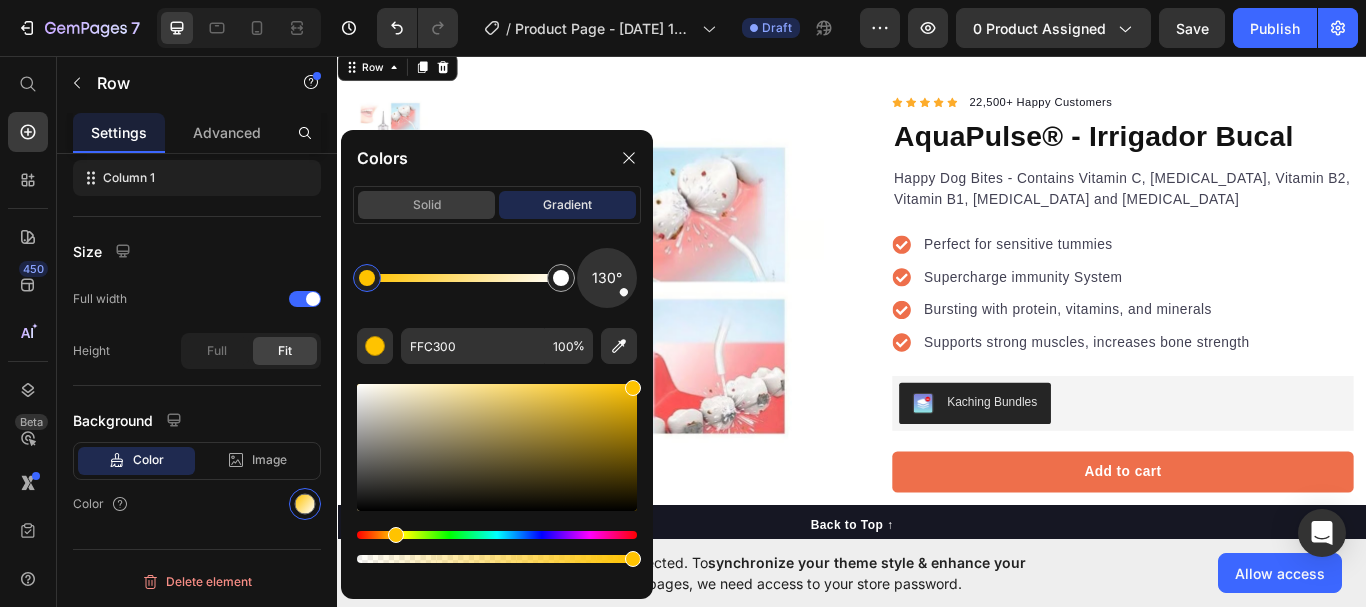 click on "solid" 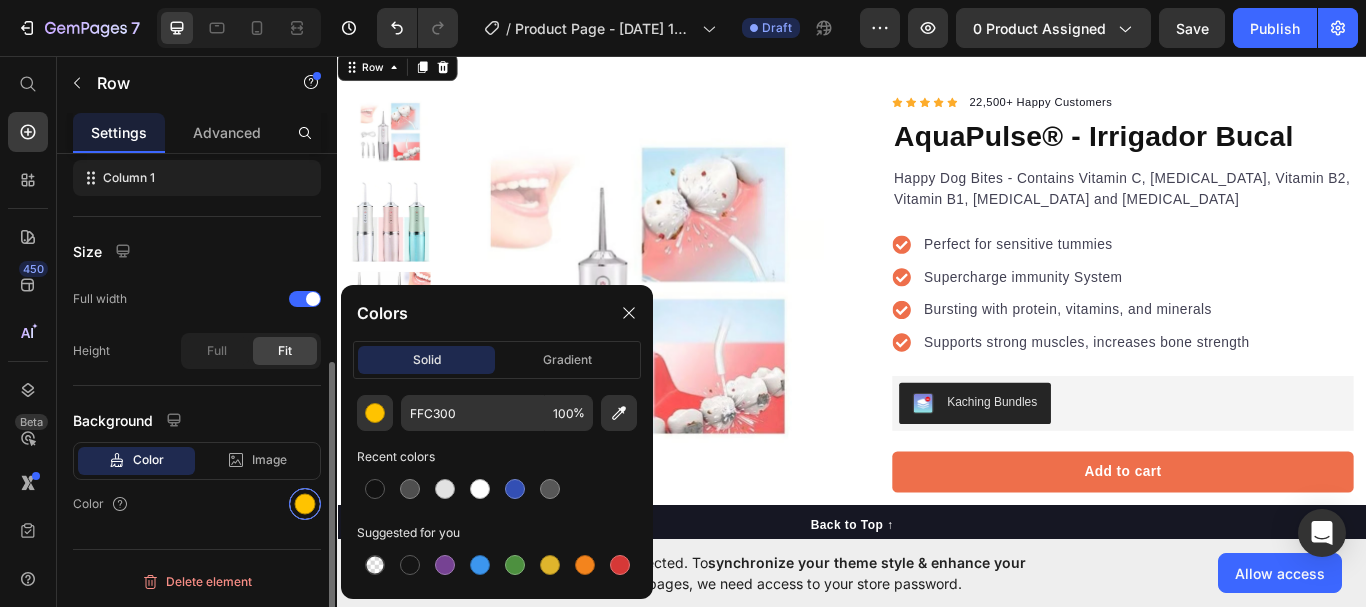 click at bounding box center (305, 504) 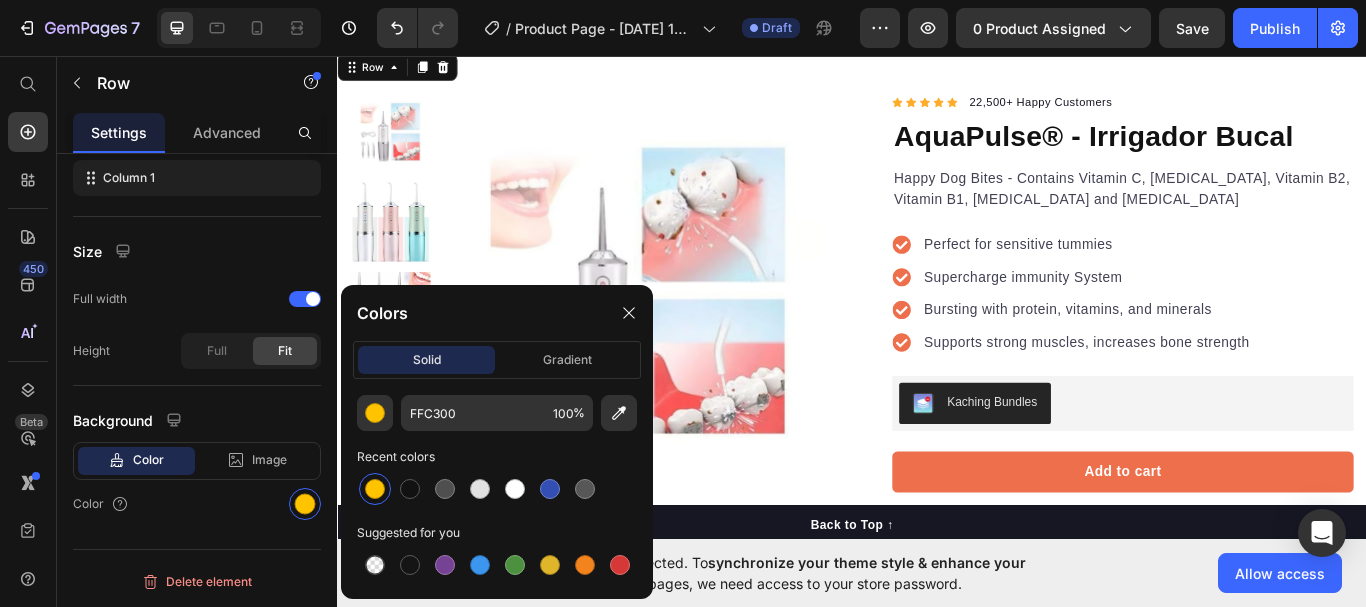 click at bounding box center (375, 489) 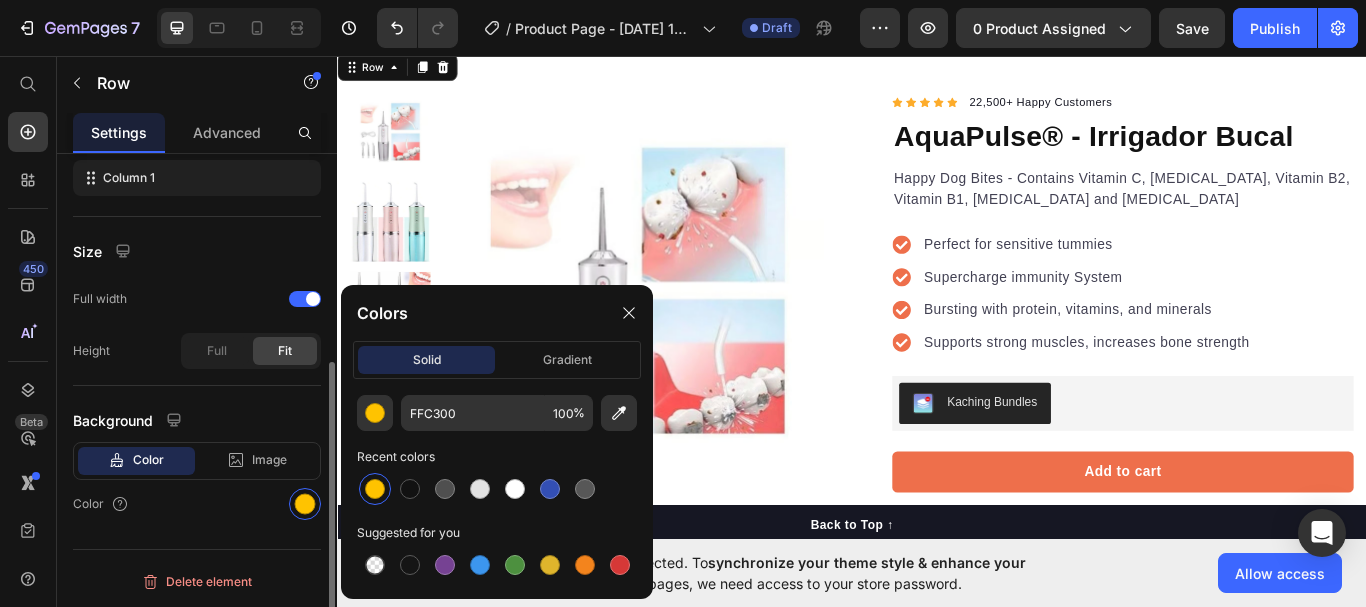 click on "Color" at bounding box center (197, 504) 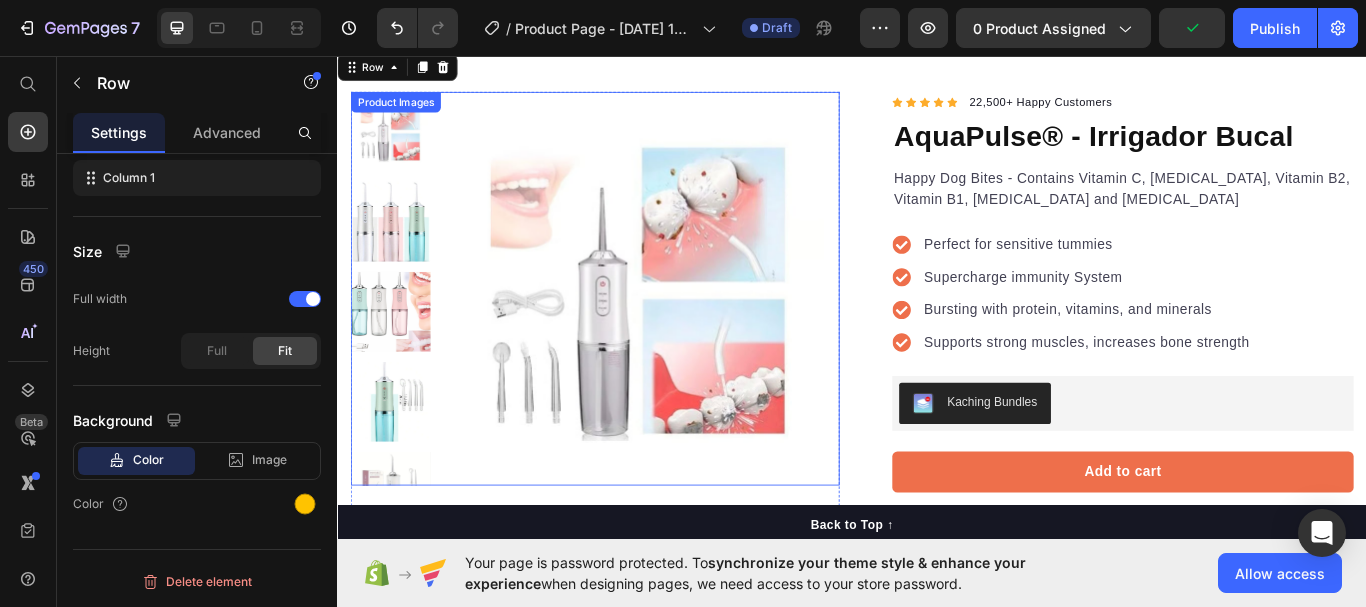 scroll, scrollTop: 0, scrollLeft: 0, axis: both 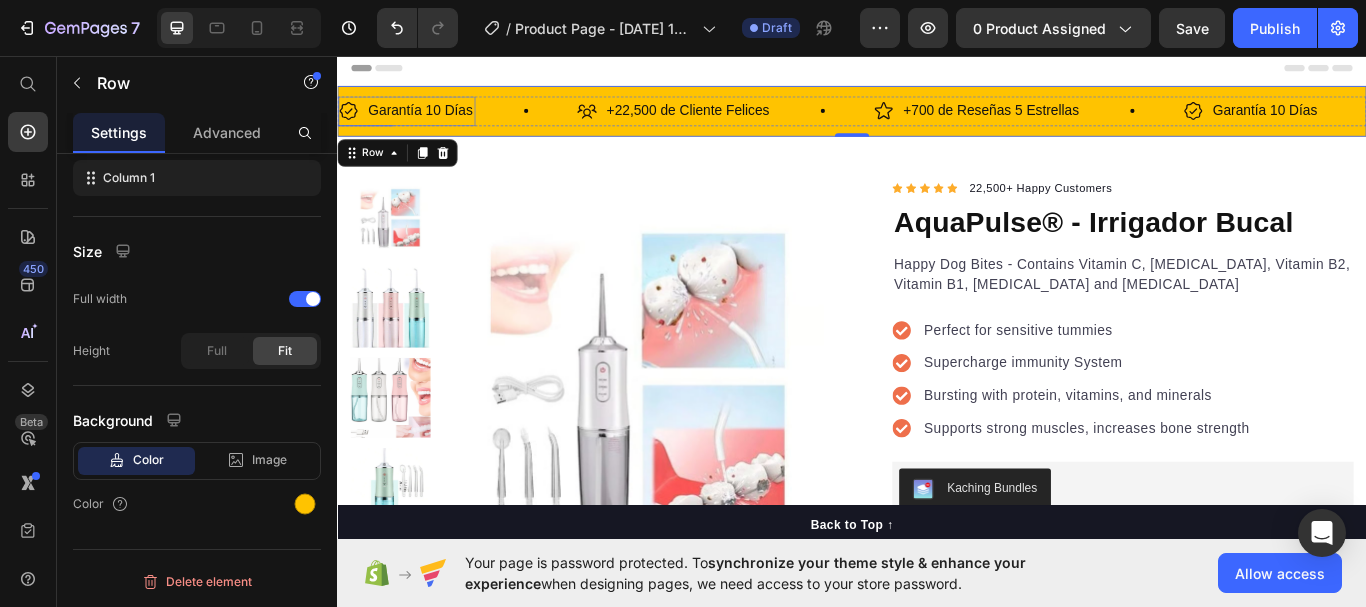 click on "Garantía 10 Días" at bounding box center [434, 121] 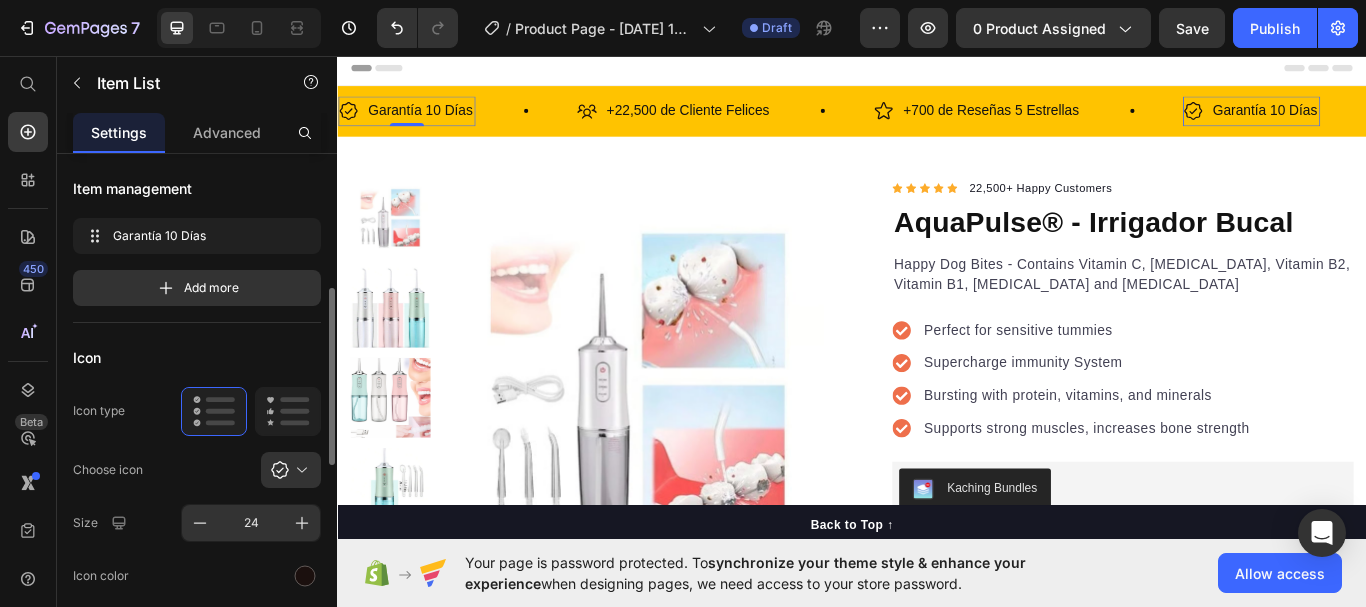 scroll, scrollTop: 100, scrollLeft: 0, axis: vertical 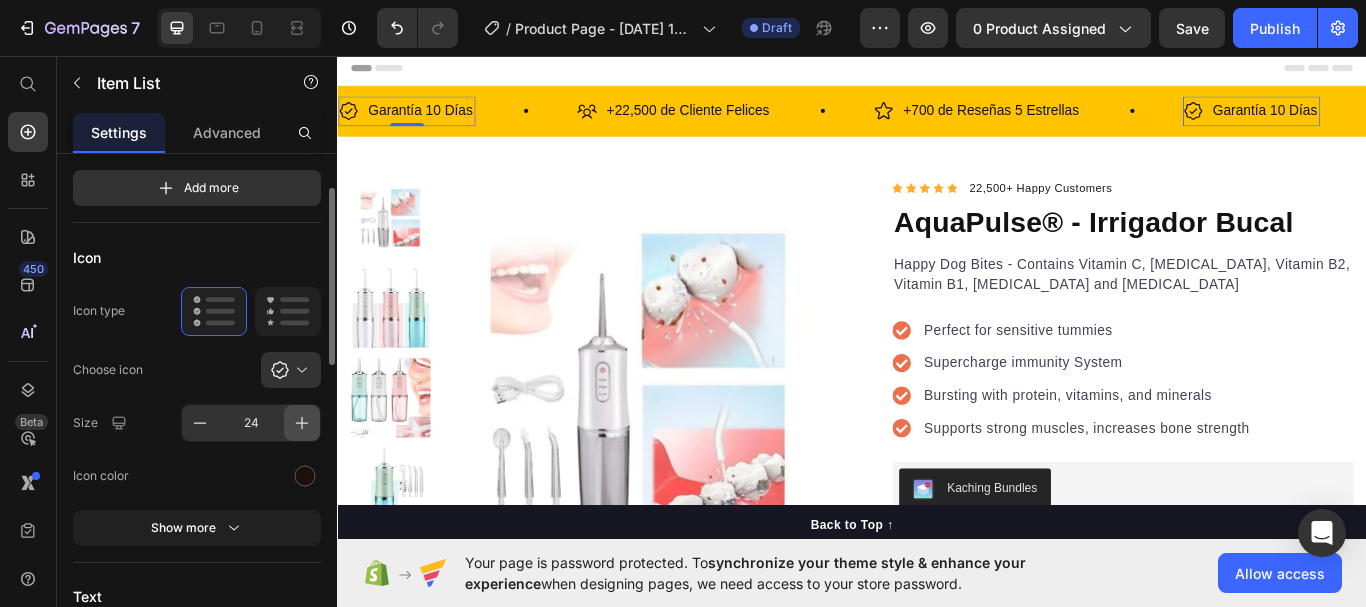 click 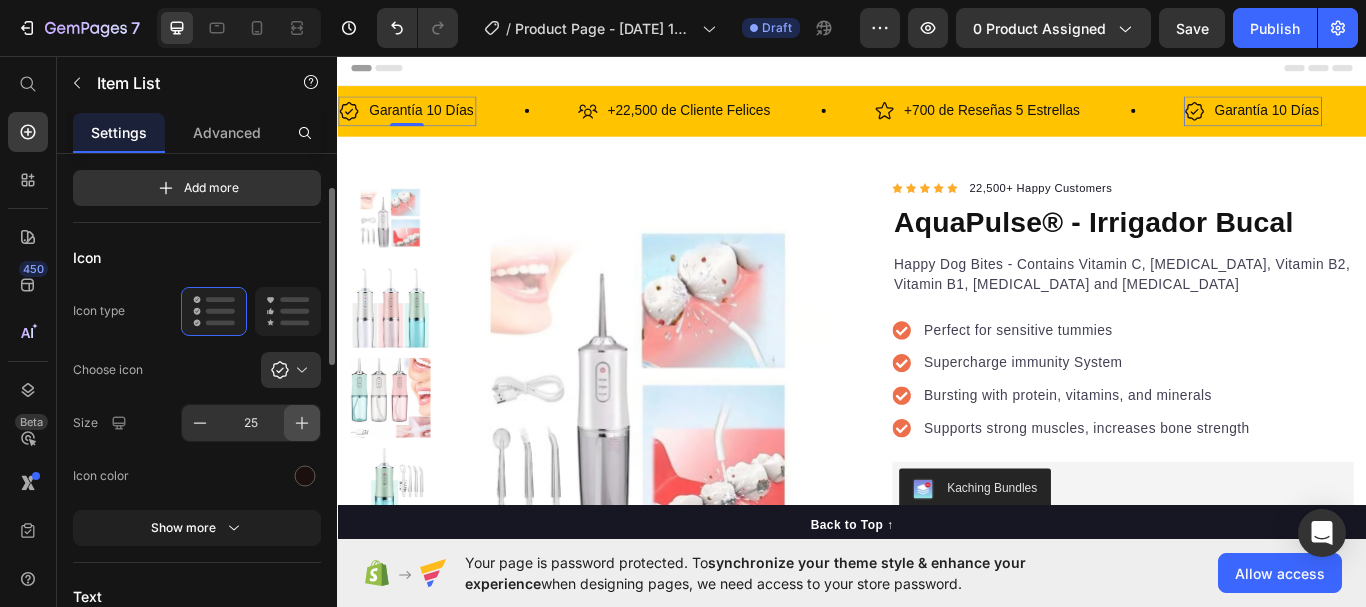 click 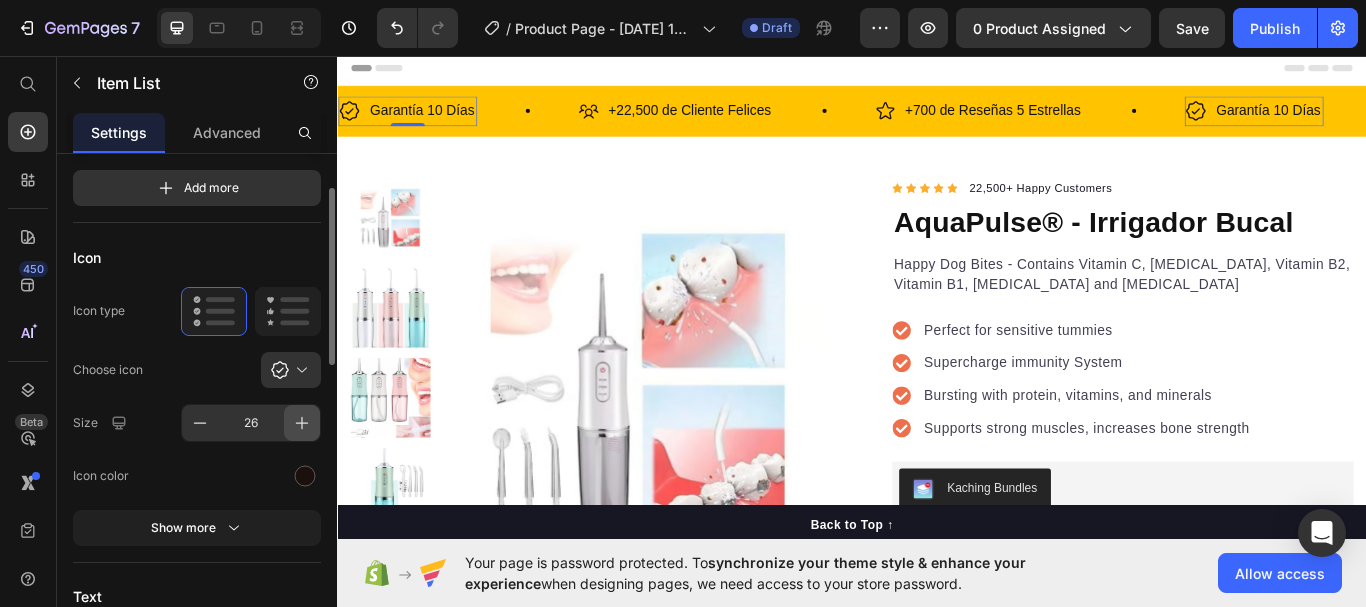 click 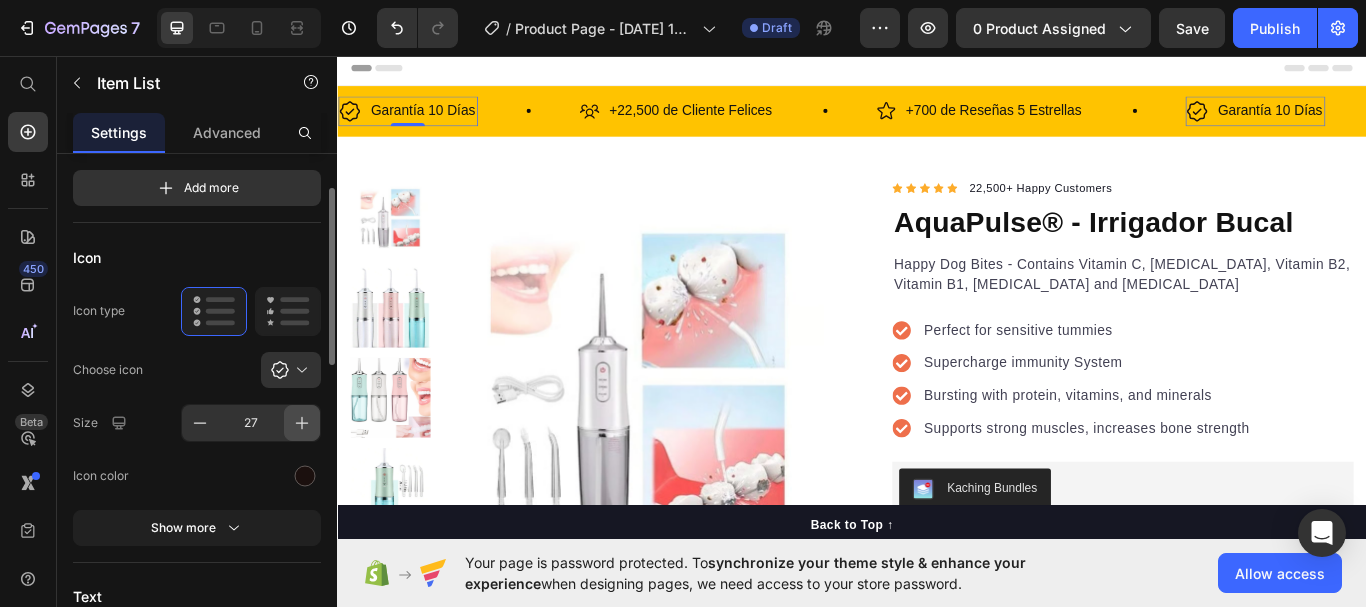 click 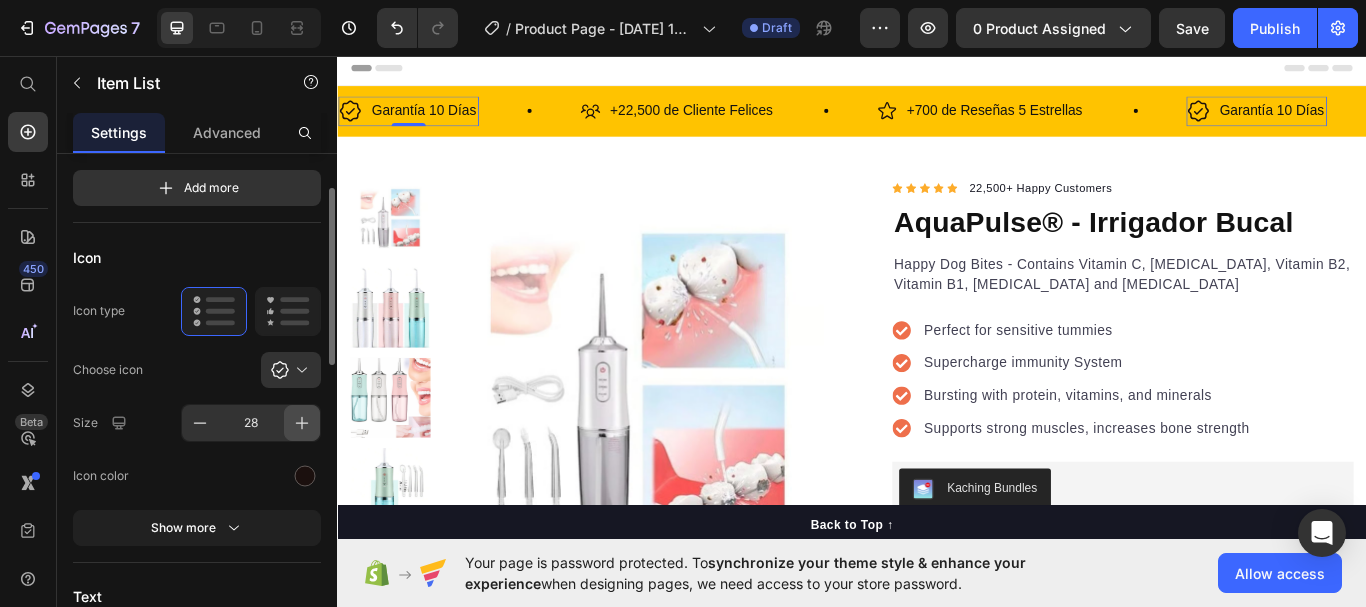 click 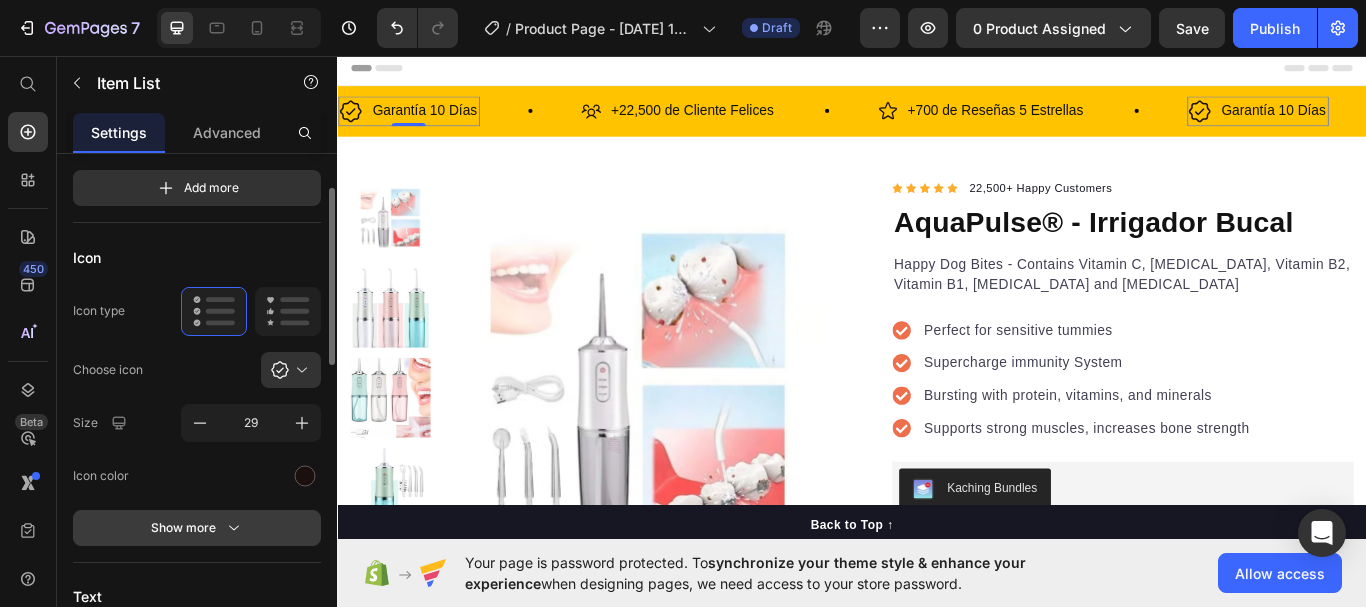 click on "Show more" at bounding box center [197, 528] 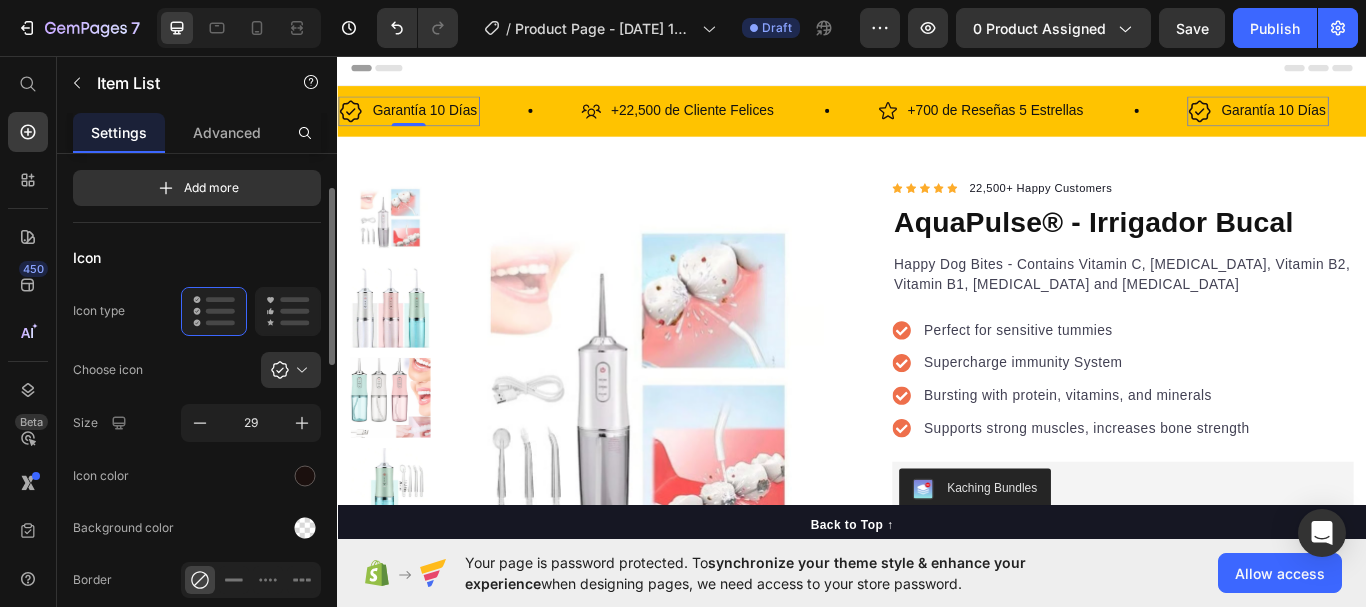 scroll, scrollTop: 300, scrollLeft: 0, axis: vertical 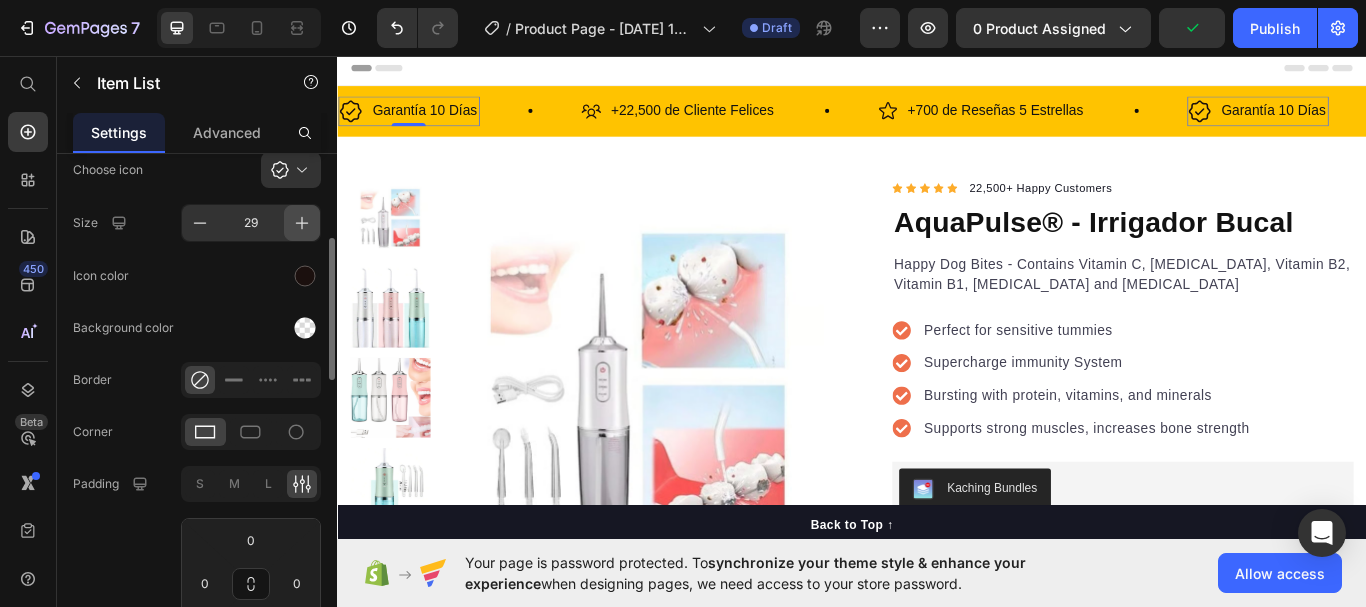 click 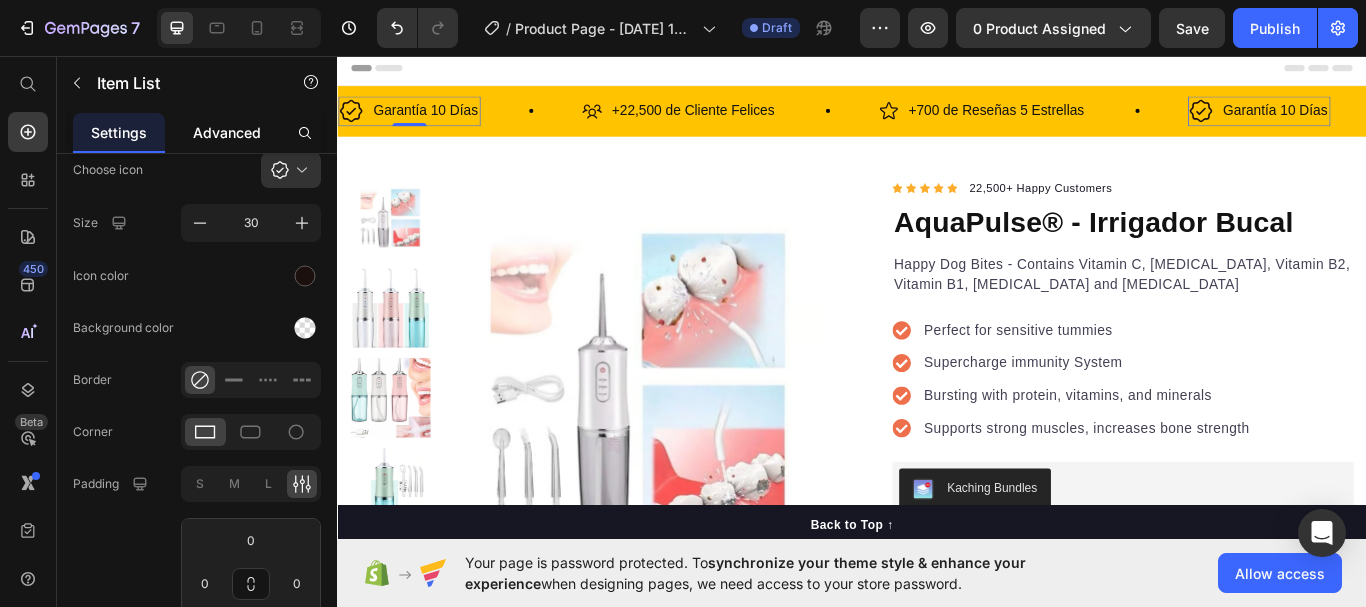 scroll, scrollTop: 200, scrollLeft: 0, axis: vertical 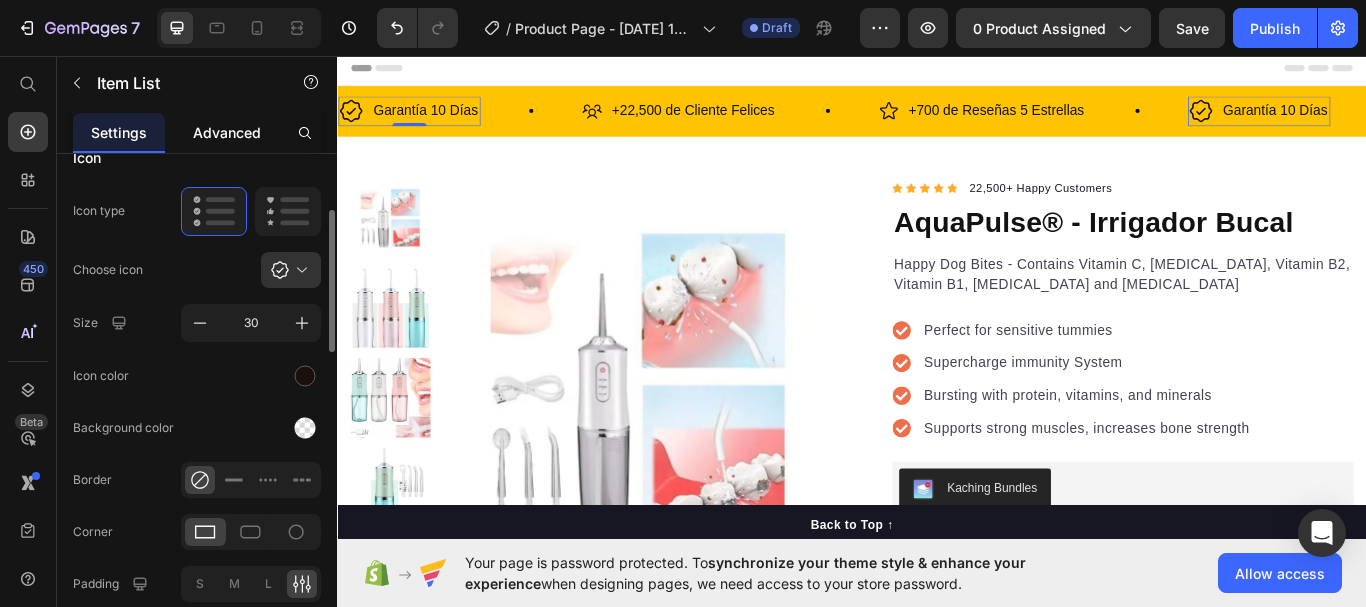 click on "Advanced" at bounding box center (227, 132) 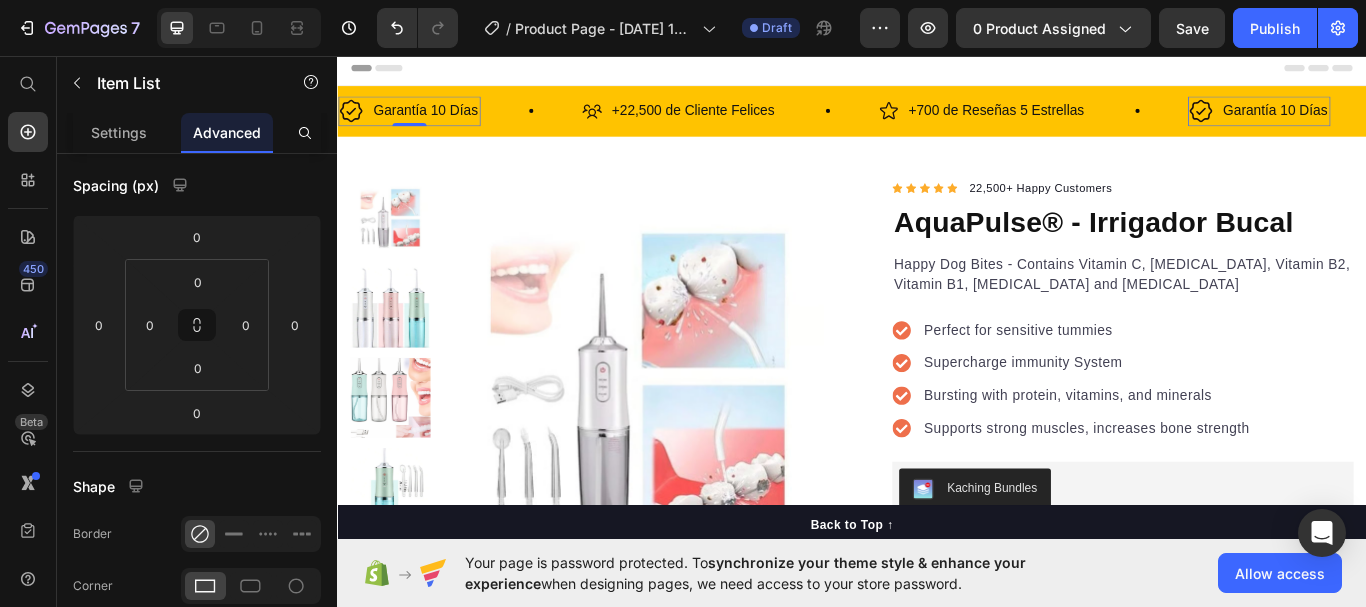 scroll, scrollTop: 0, scrollLeft: 0, axis: both 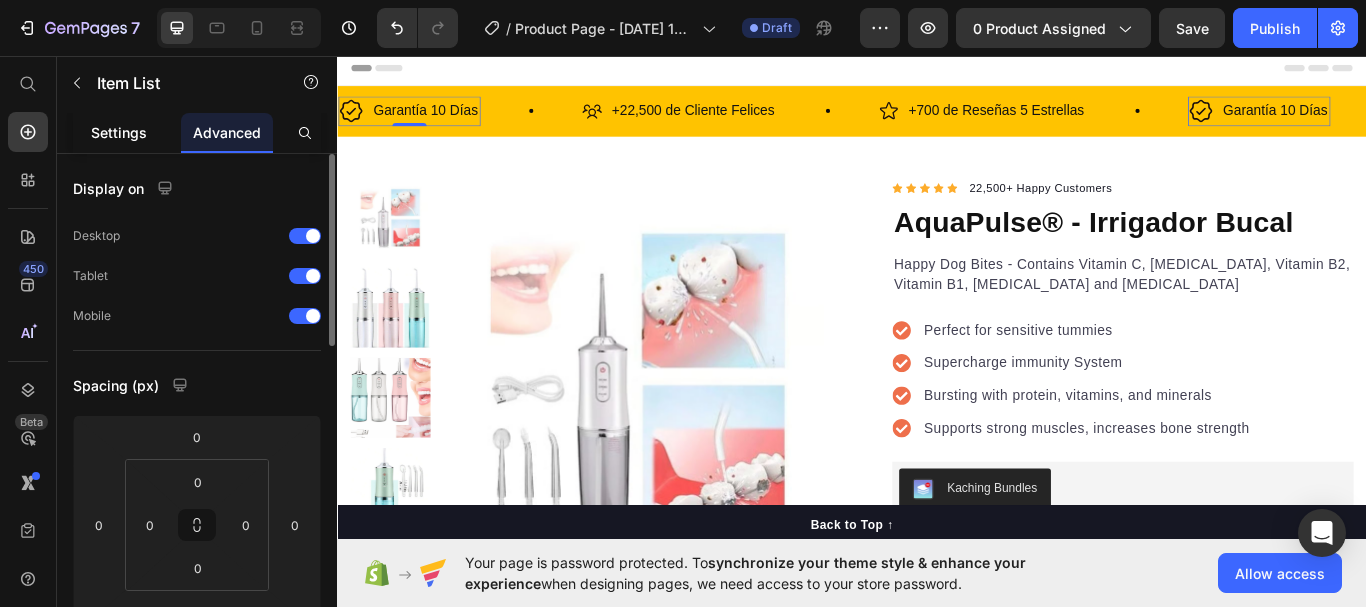 click on "Settings" at bounding box center (119, 132) 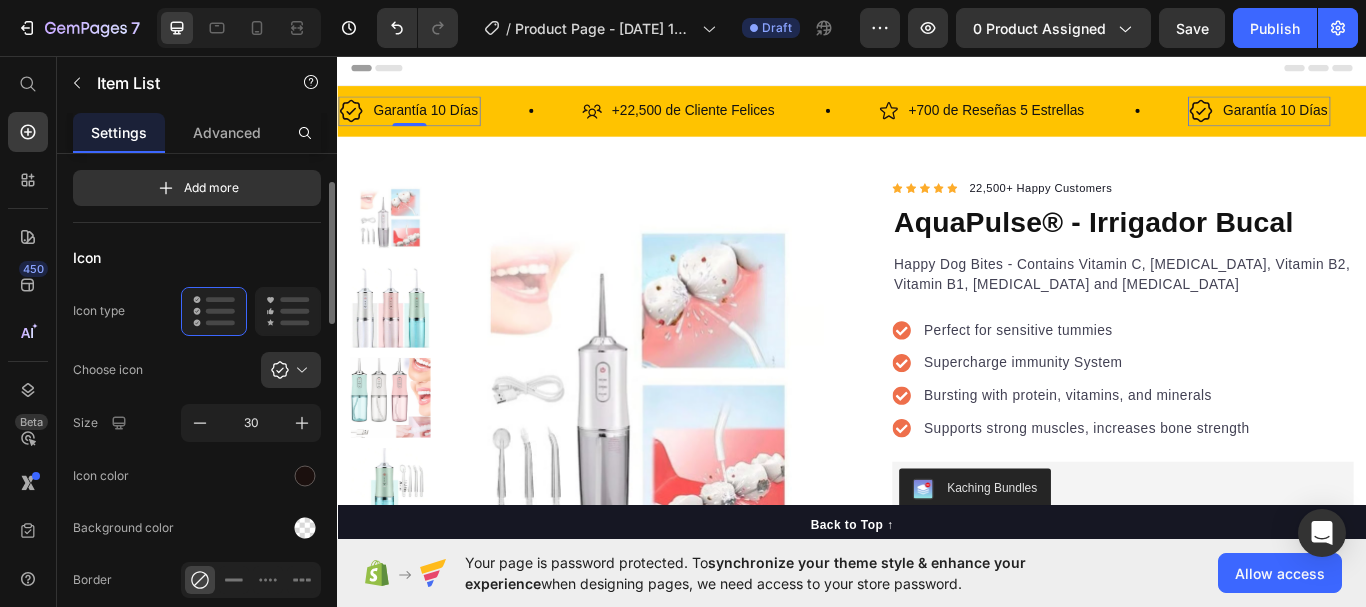 scroll, scrollTop: 200, scrollLeft: 0, axis: vertical 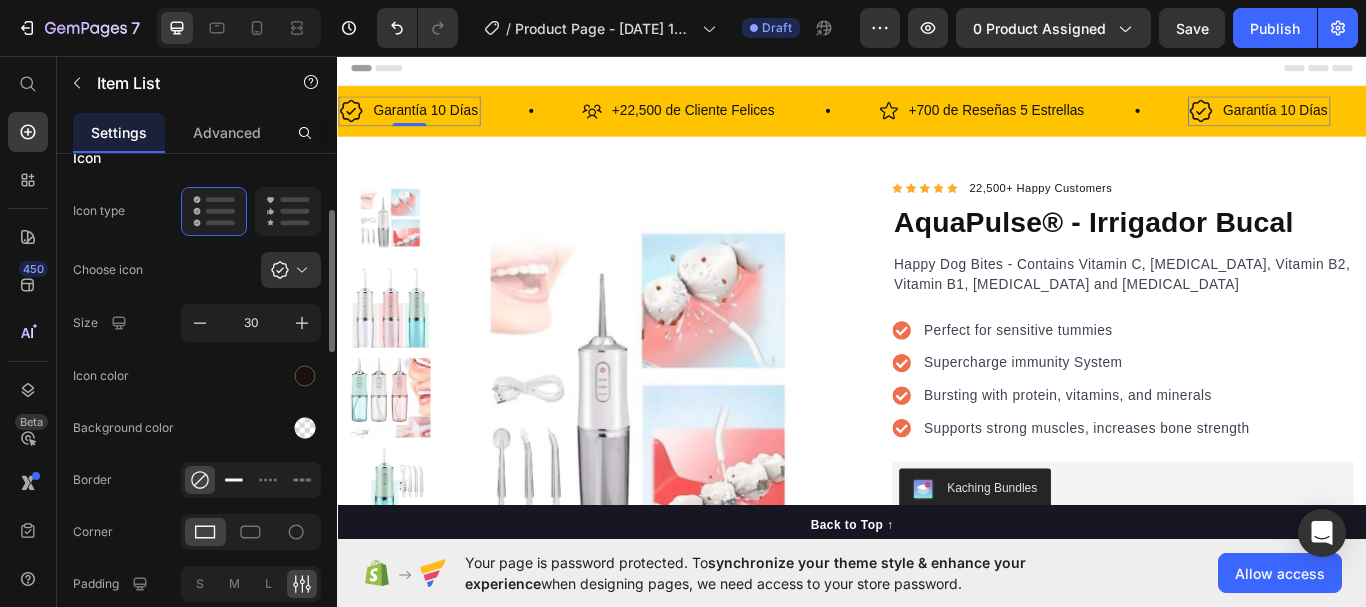 click 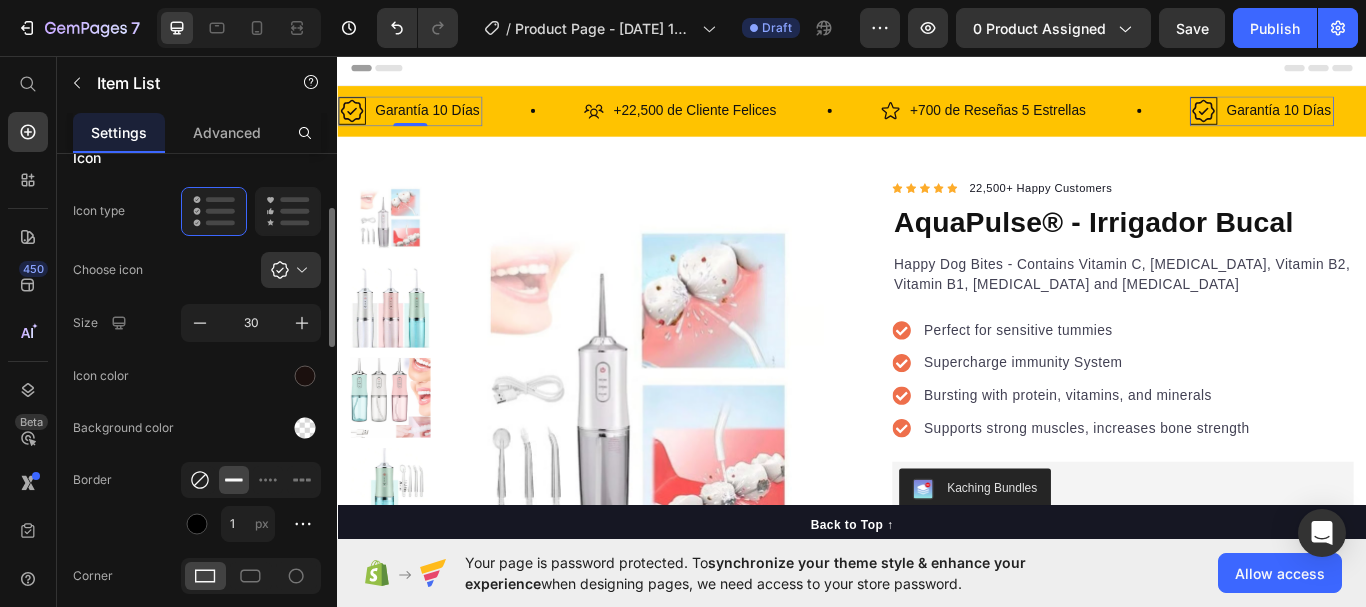 click 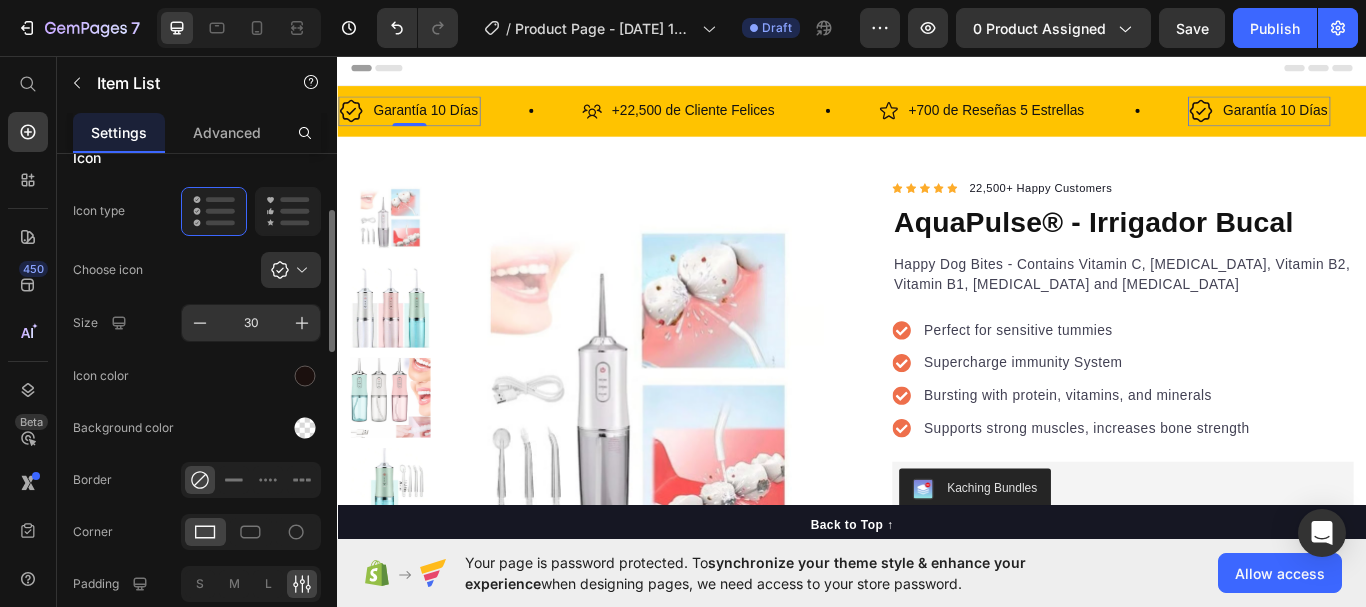 scroll, scrollTop: 0, scrollLeft: 0, axis: both 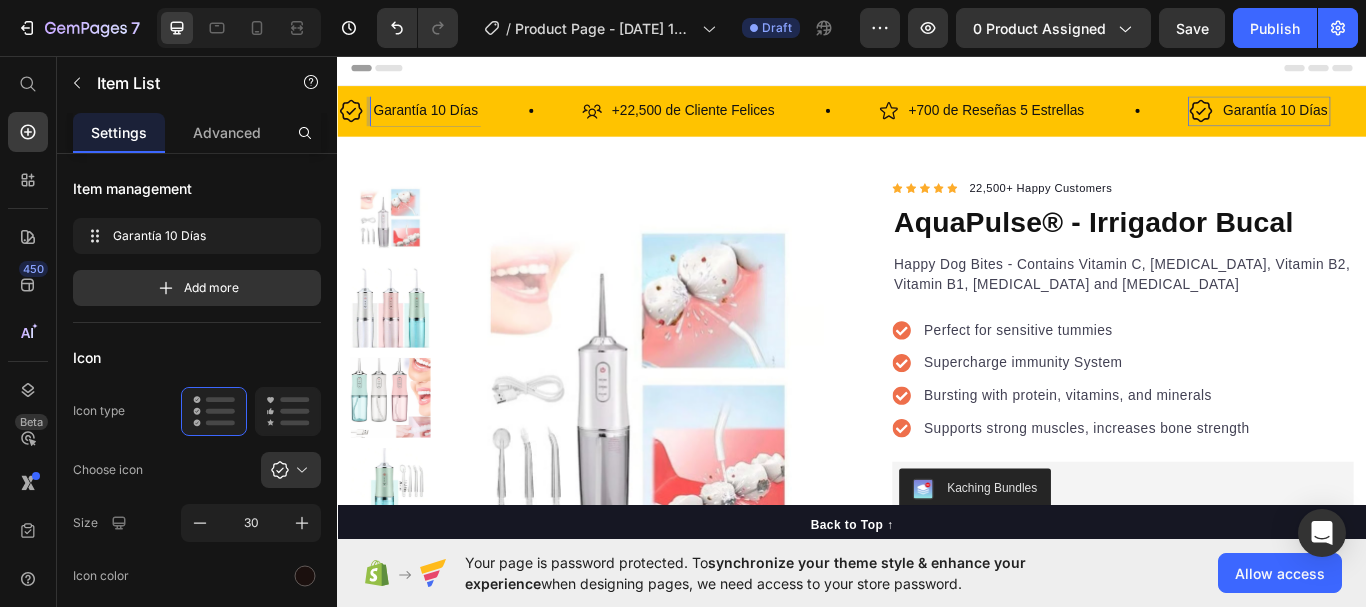 click on "Garantía 10 Días" at bounding box center [440, 121] 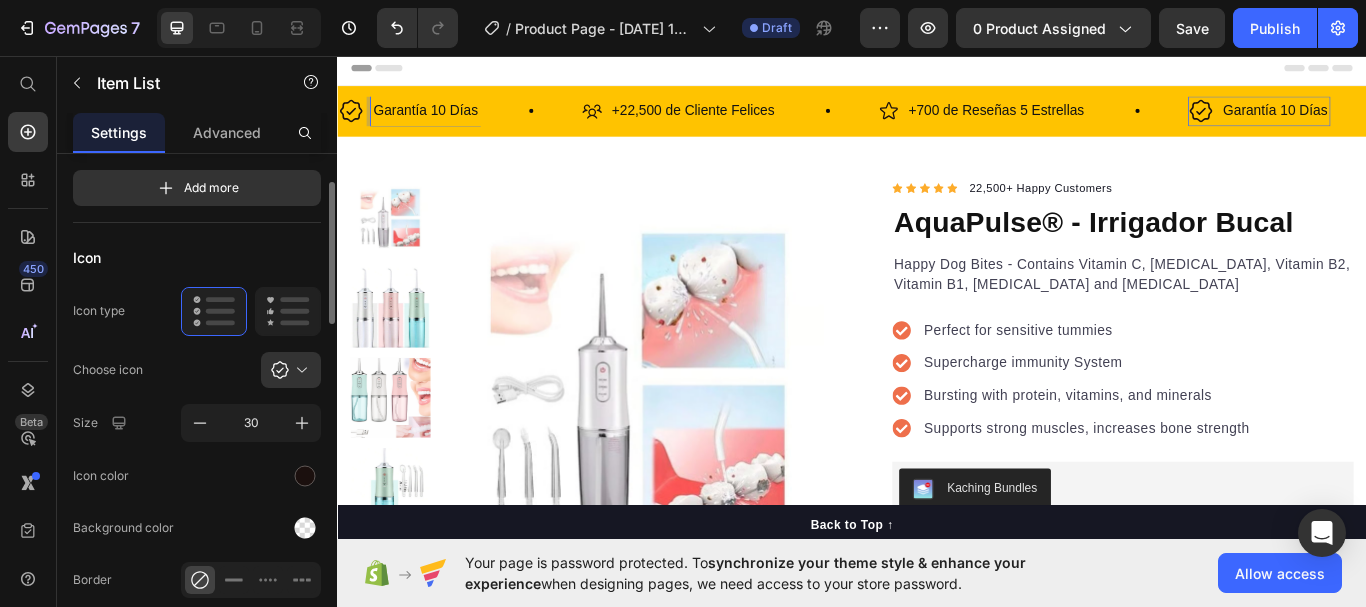 scroll, scrollTop: 300, scrollLeft: 0, axis: vertical 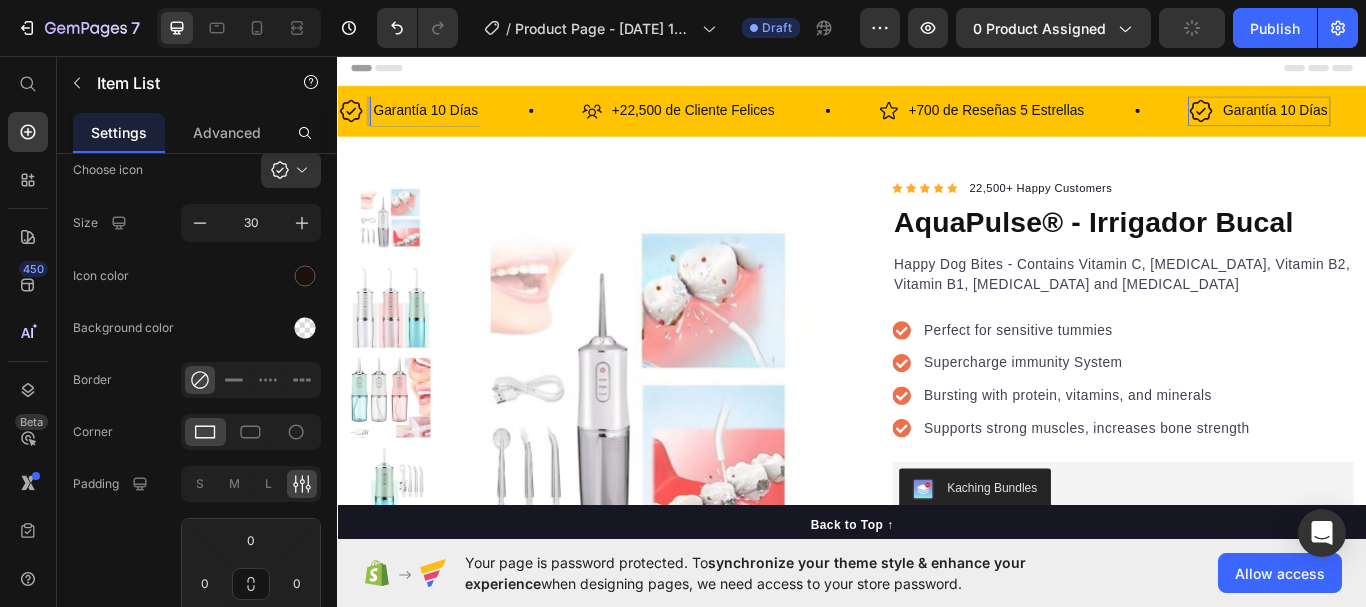 click on "Garantía 10 Días" at bounding box center (440, 121) 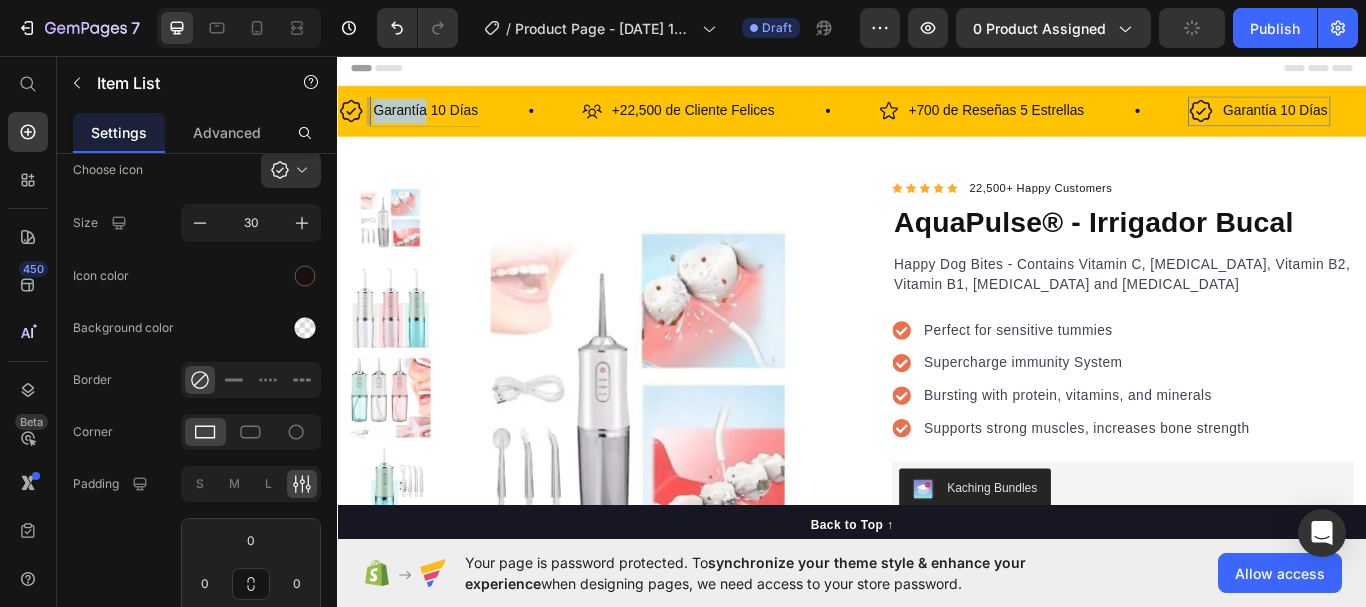 click on "Garantía 10 Días" at bounding box center [440, 121] 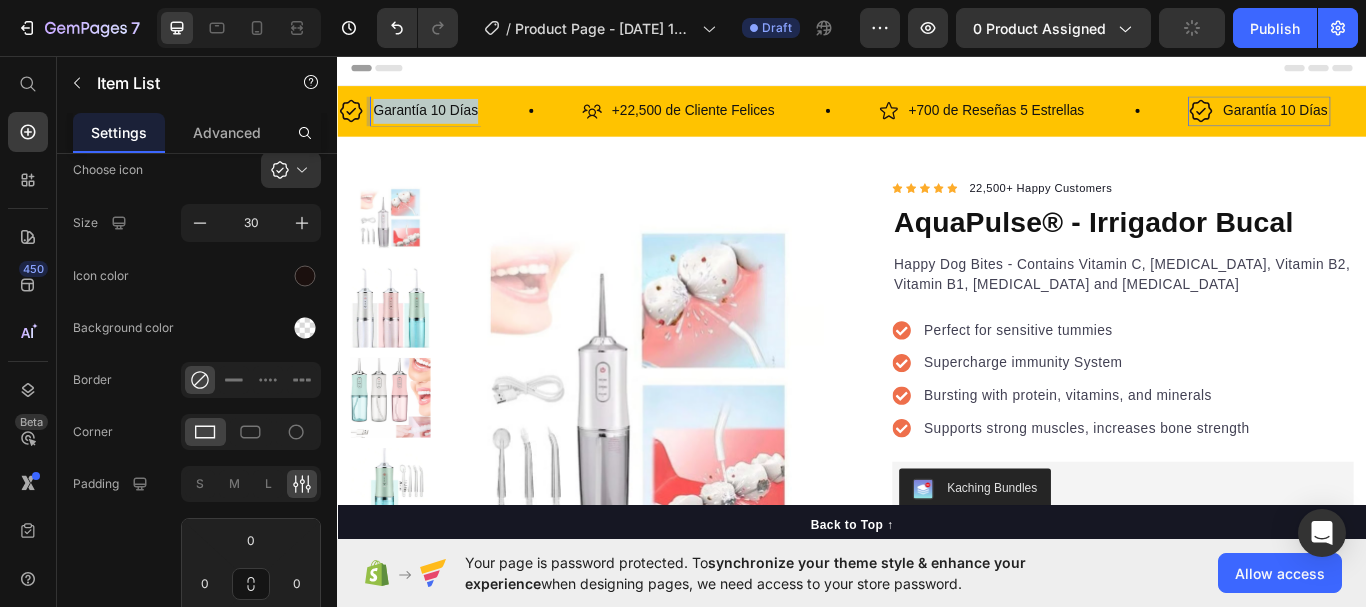 click on "Garantía 10 Días" at bounding box center [440, 121] 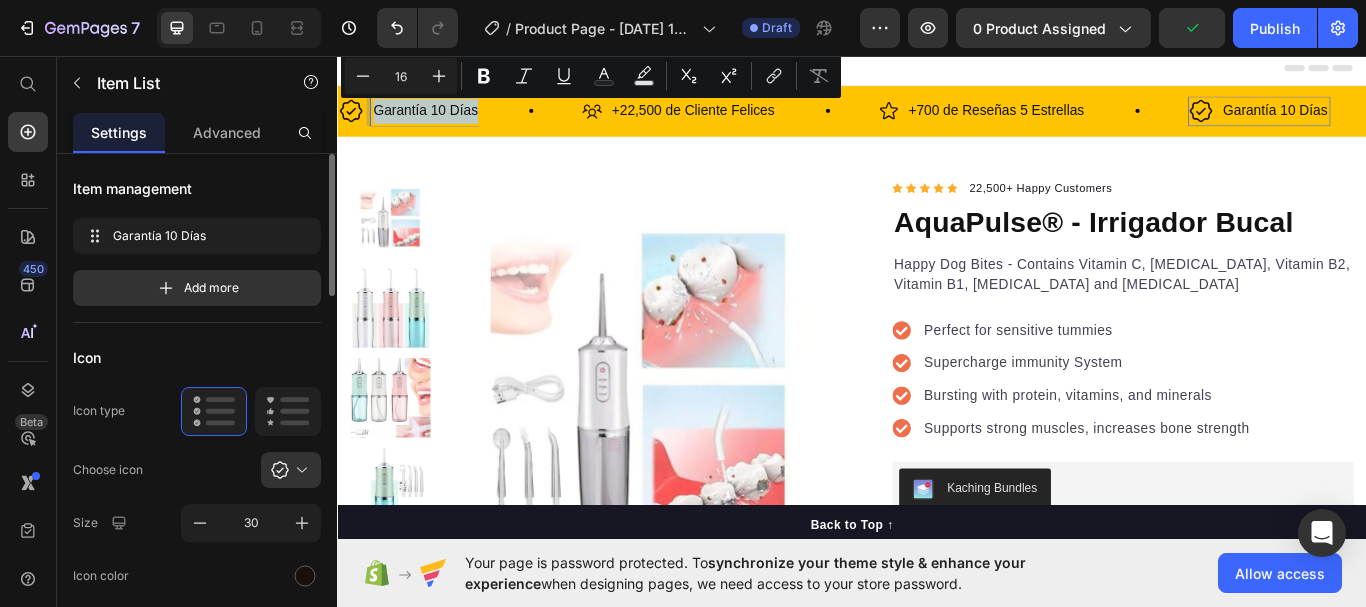 scroll, scrollTop: 300, scrollLeft: 0, axis: vertical 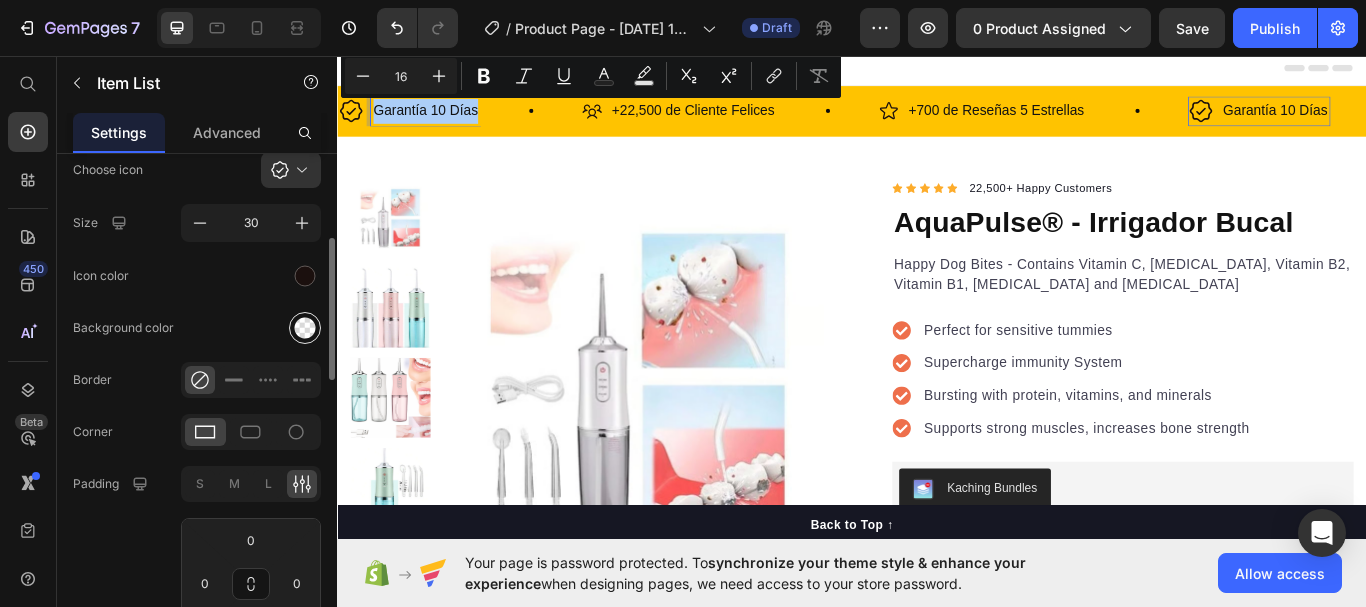 click at bounding box center (305, 328) 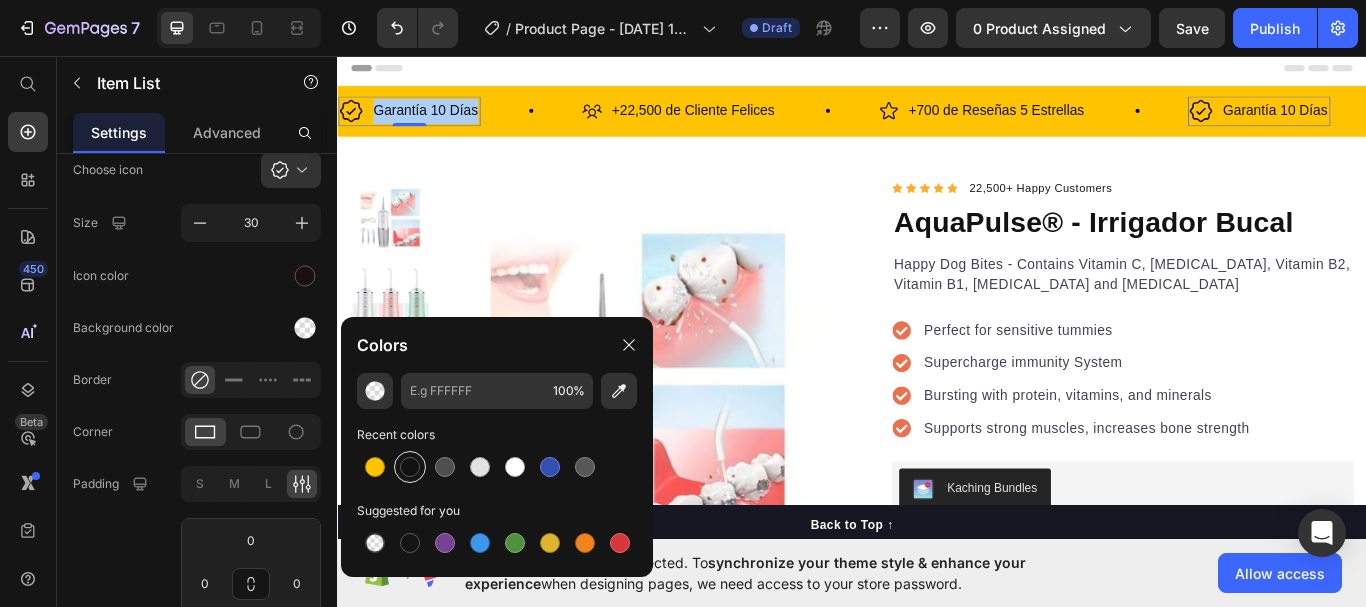 click at bounding box center (410, 467) 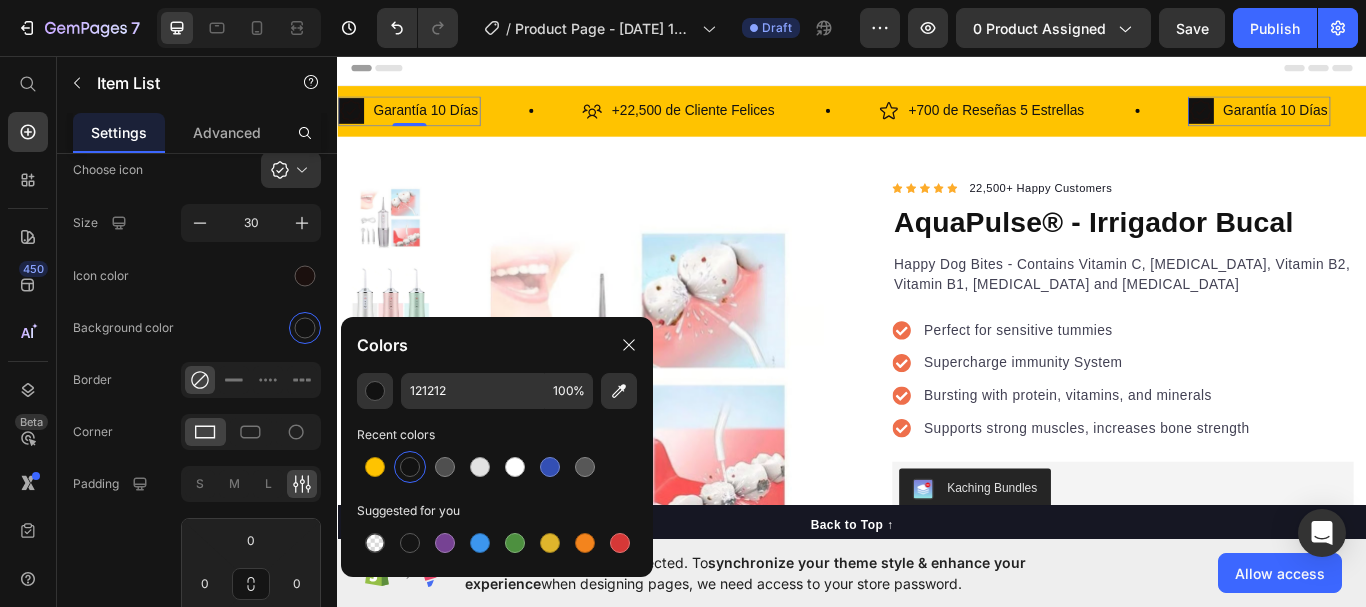 type on "000000" 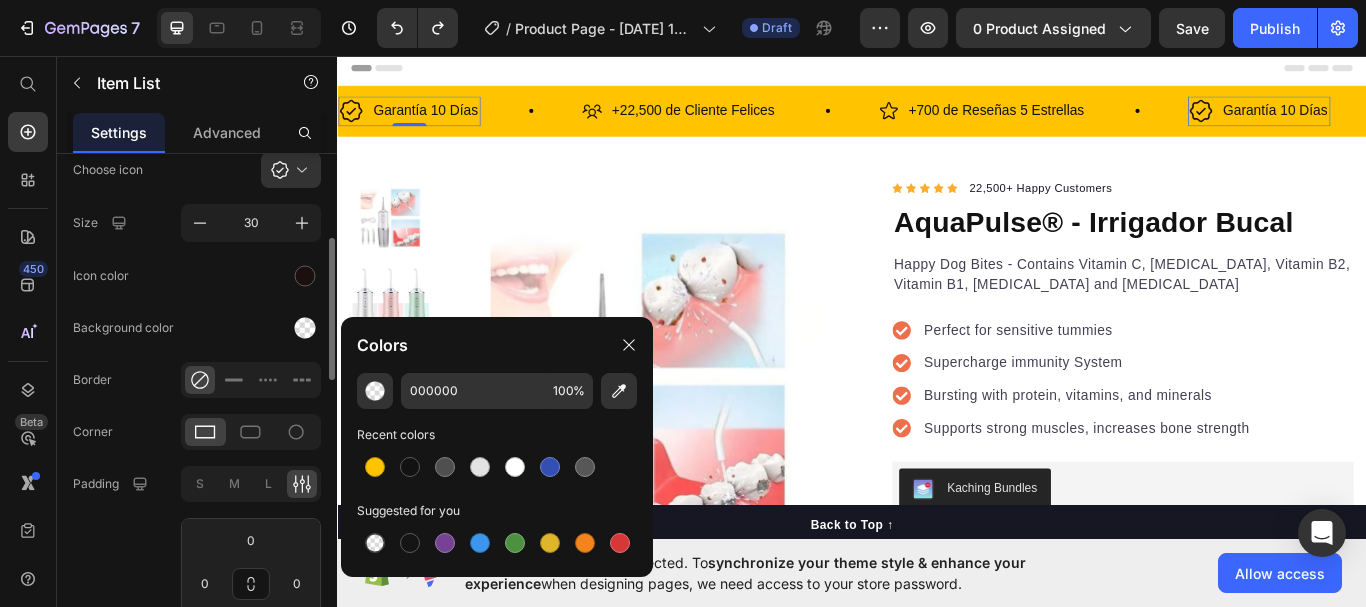 click on "Icon color" 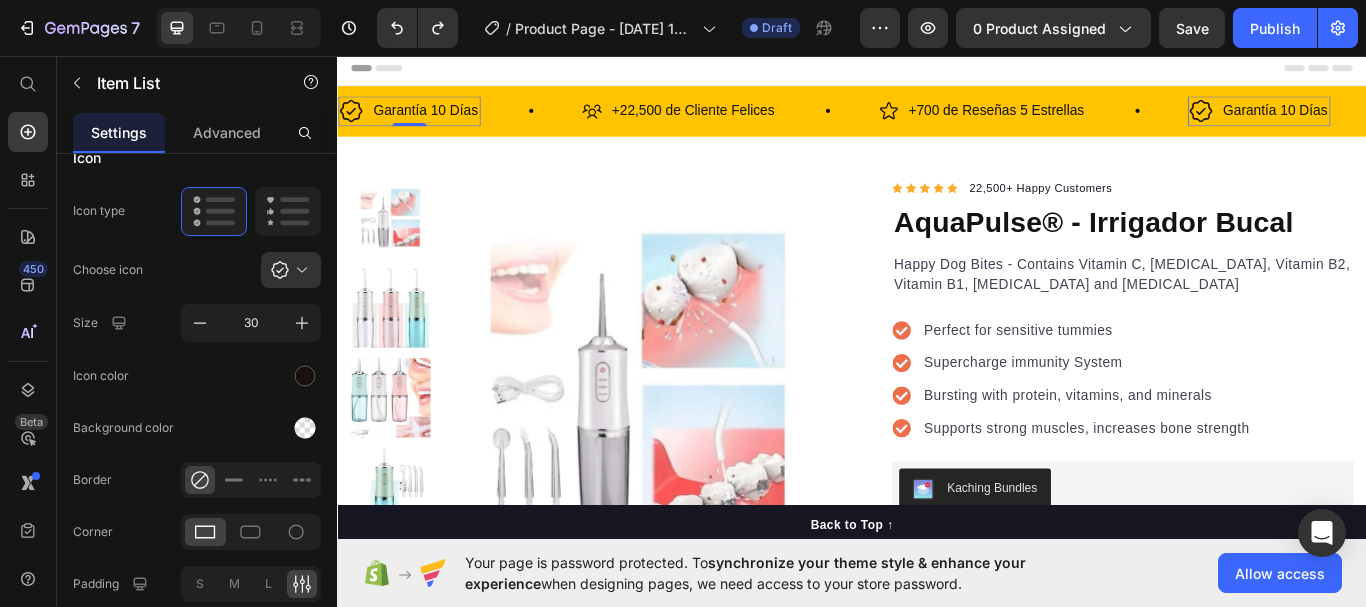 scroll, scrollTop: 0, scrollLeft: 0, axis: both 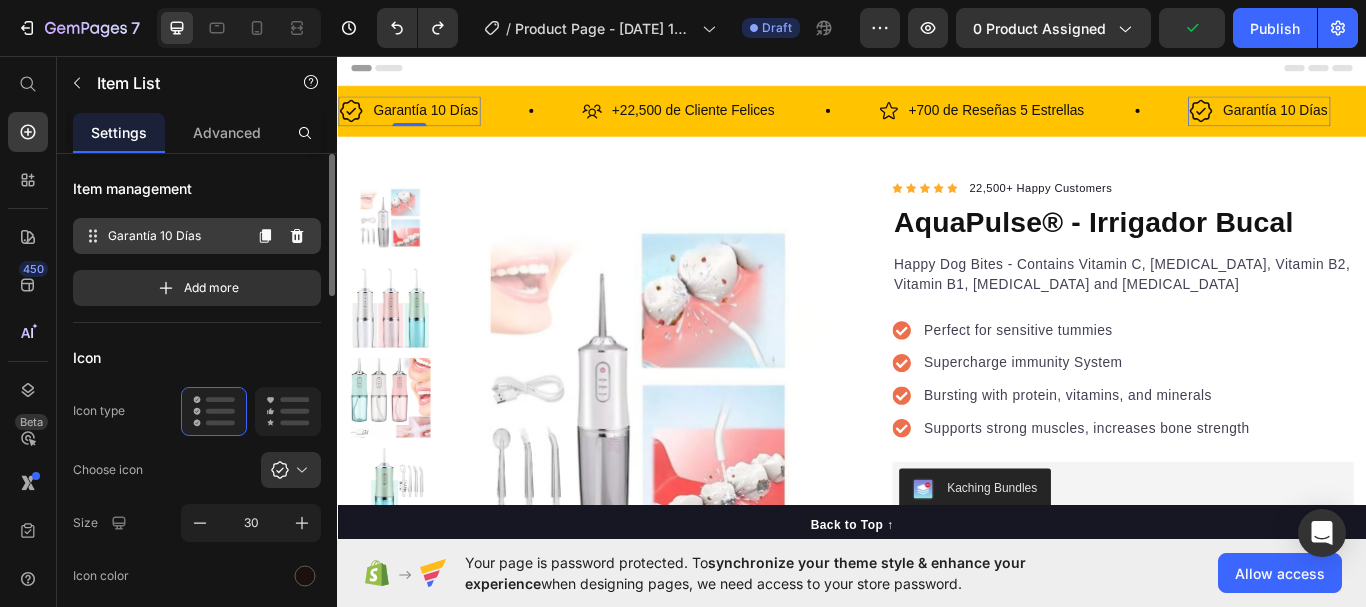 click on "Garantía 10 [PERSON_NAME] Garantía 10 [PERSON_NAME]" at bounding box center [161, 236] 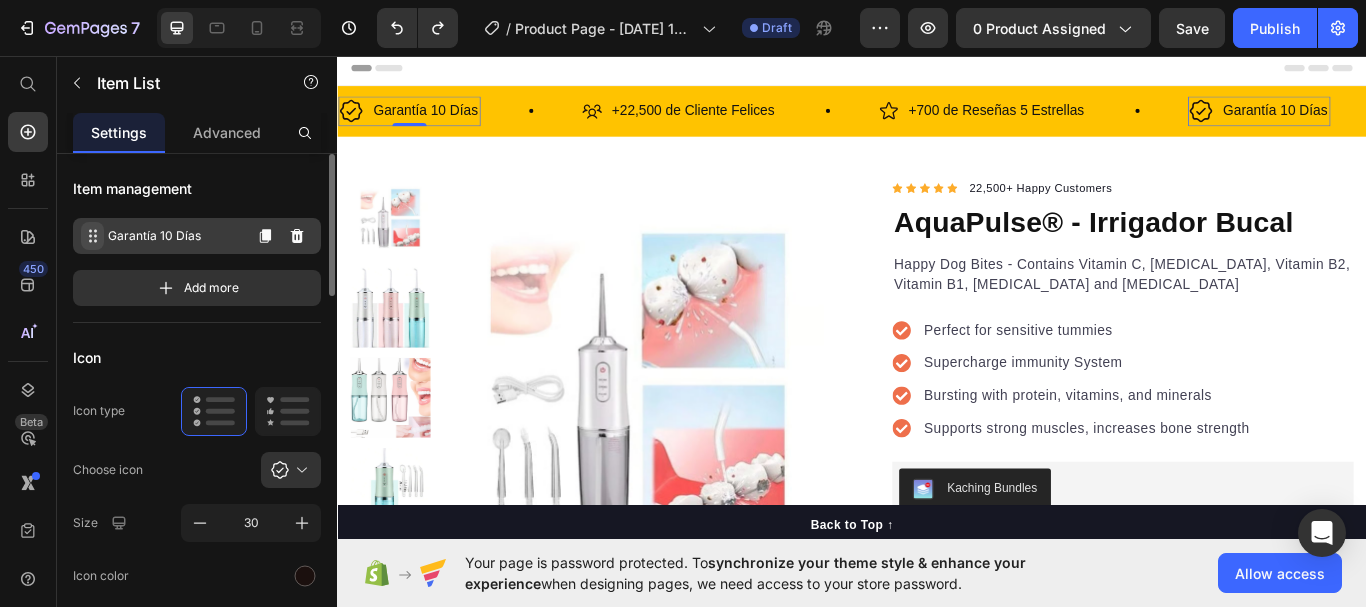 click 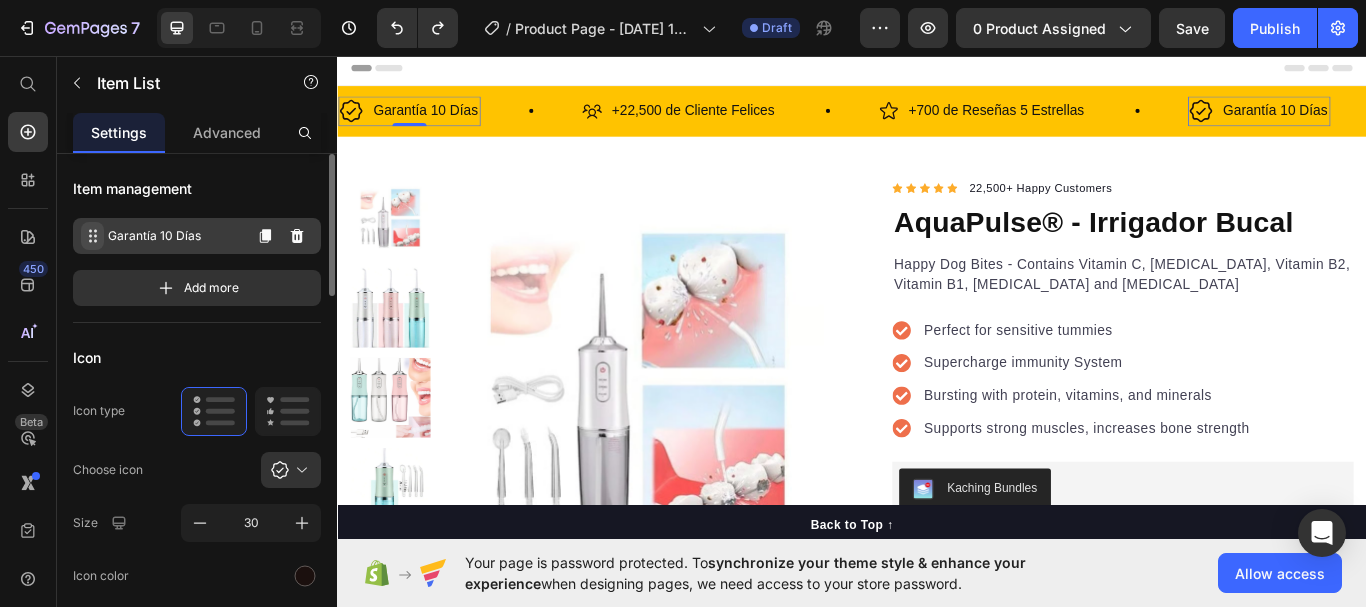 click 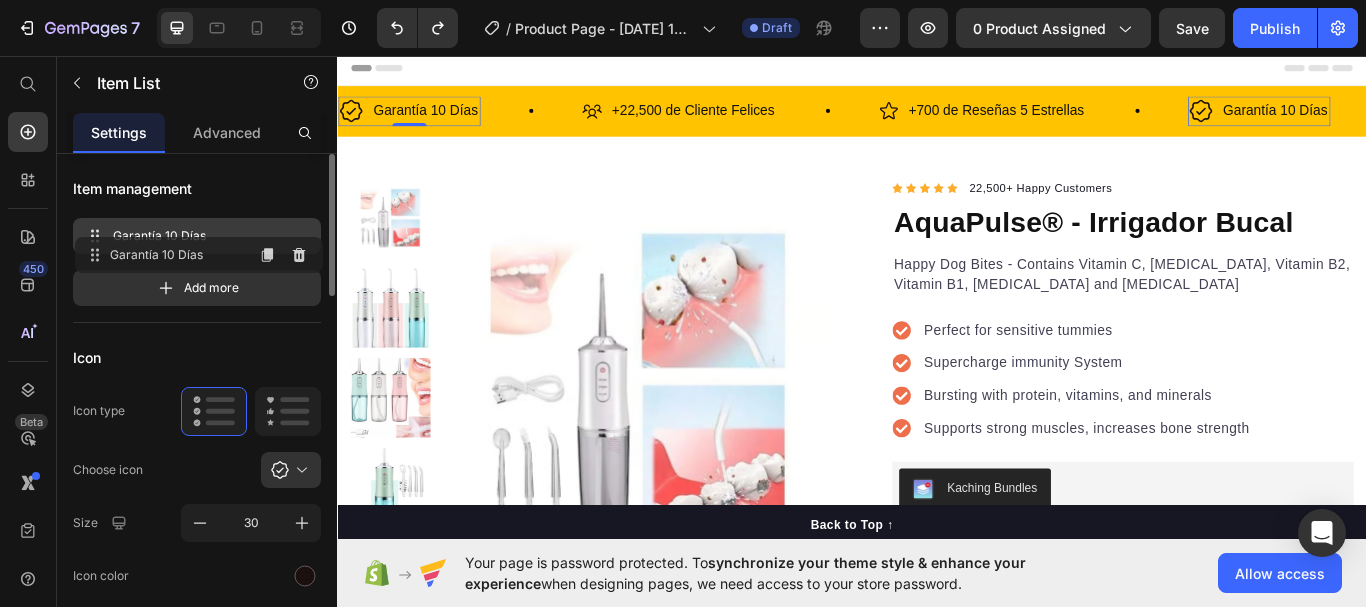 drag, startPoint x: 96, startPoint y: 240, endPoint x: 98, endPoint y: 259, distance: 19.104973 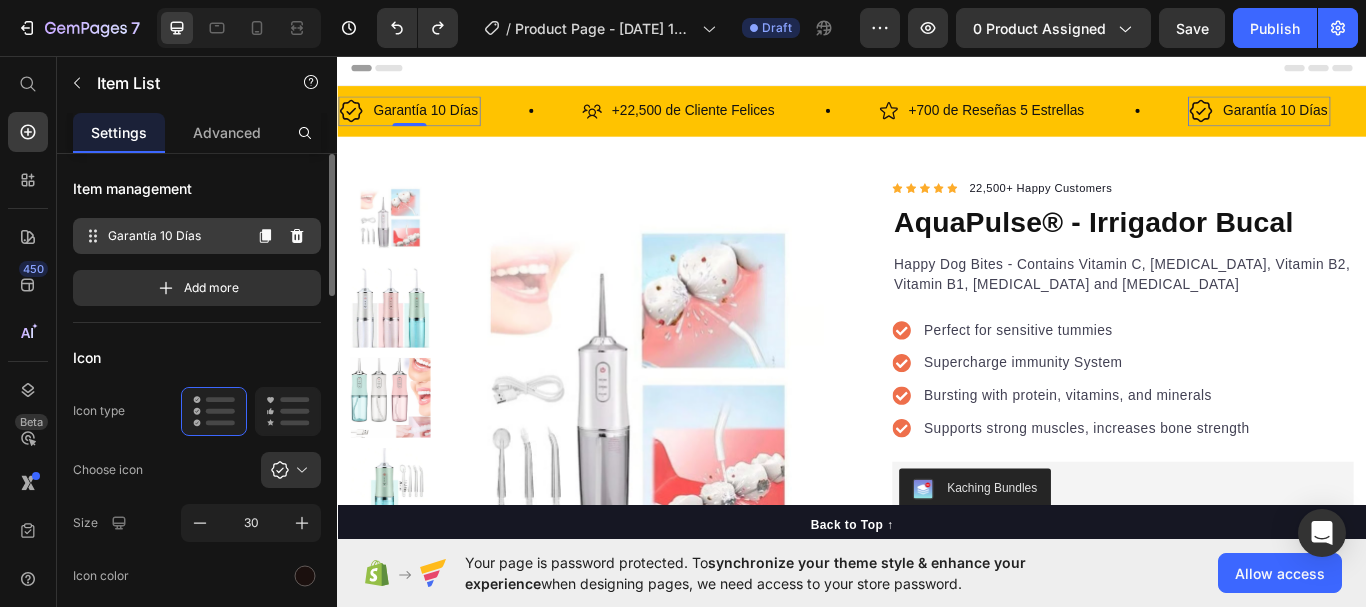 click on "Garantía 10 Días" at bounding box center [174, 236] 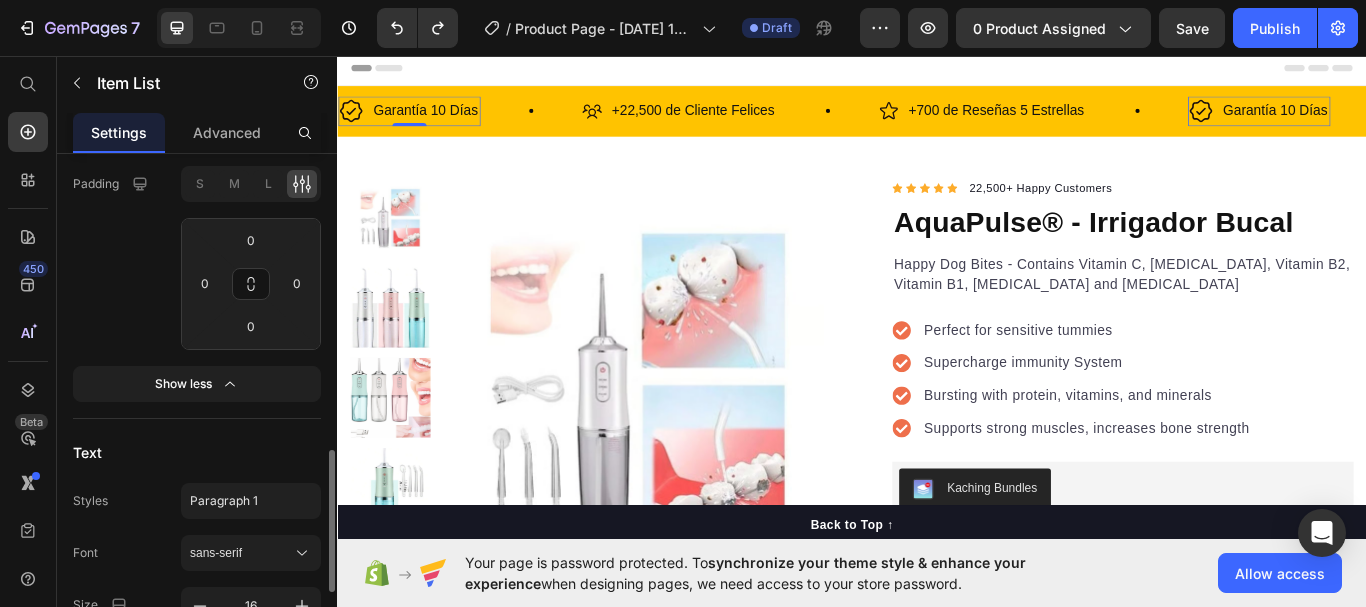 scroll, scrollTop: 700, scrollLeft: 0, axis: vertical 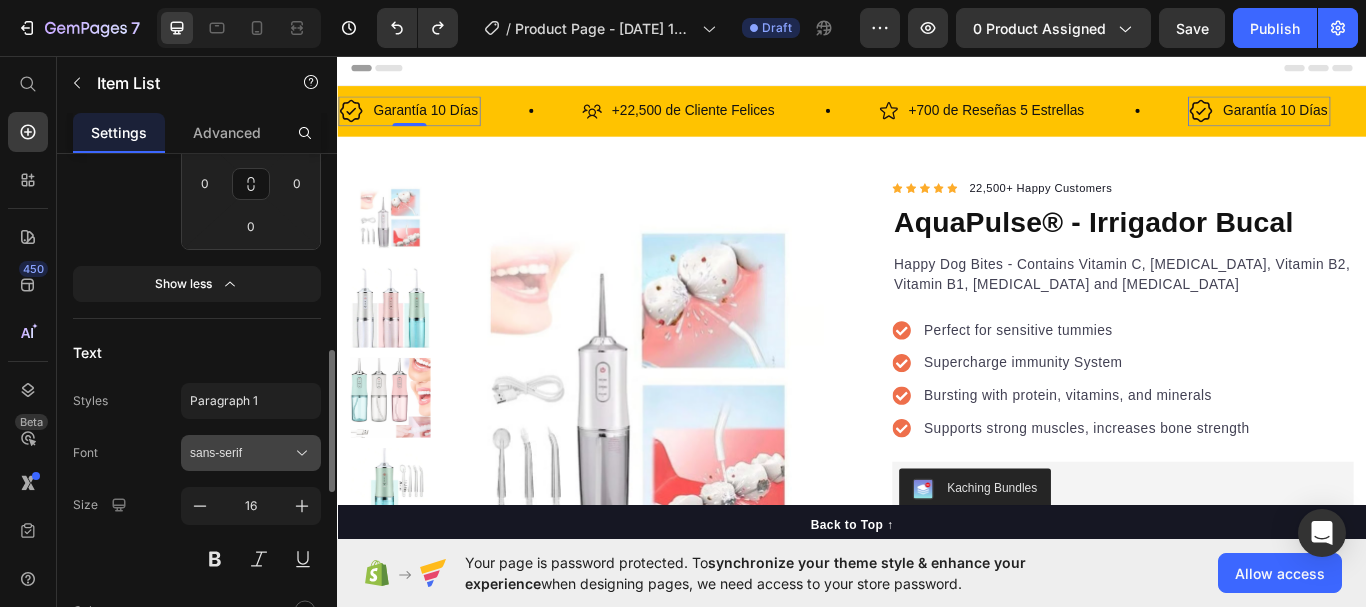 click 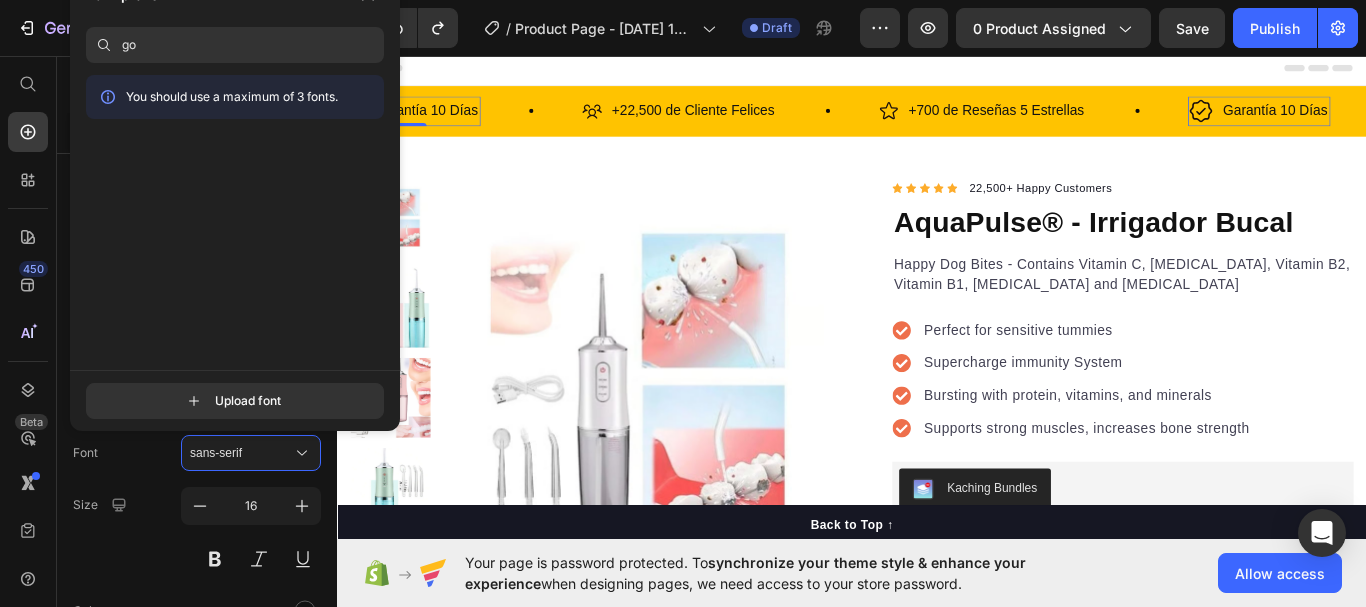 type on "g" 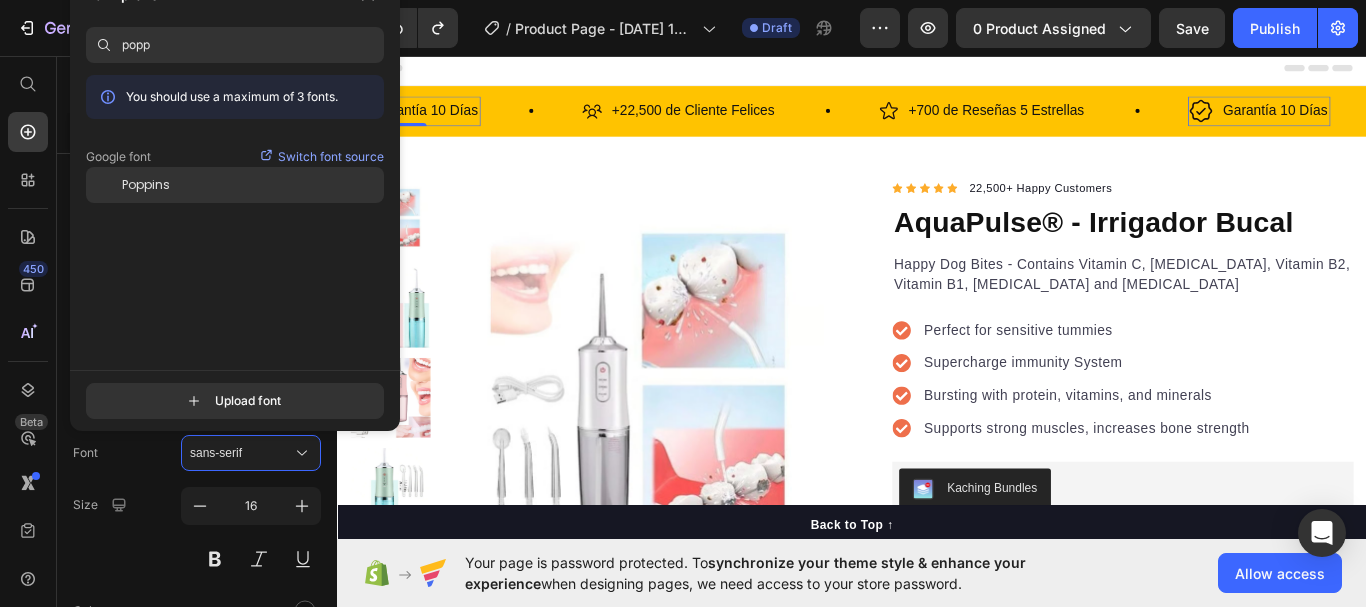 type on "popp" 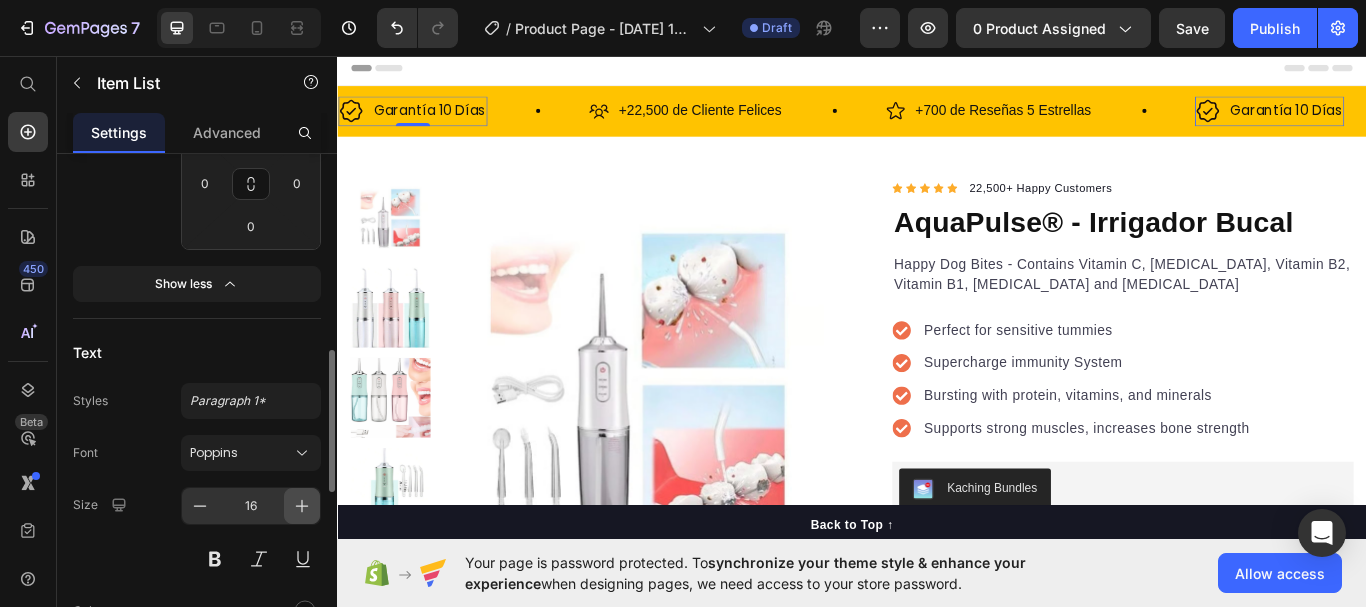 click 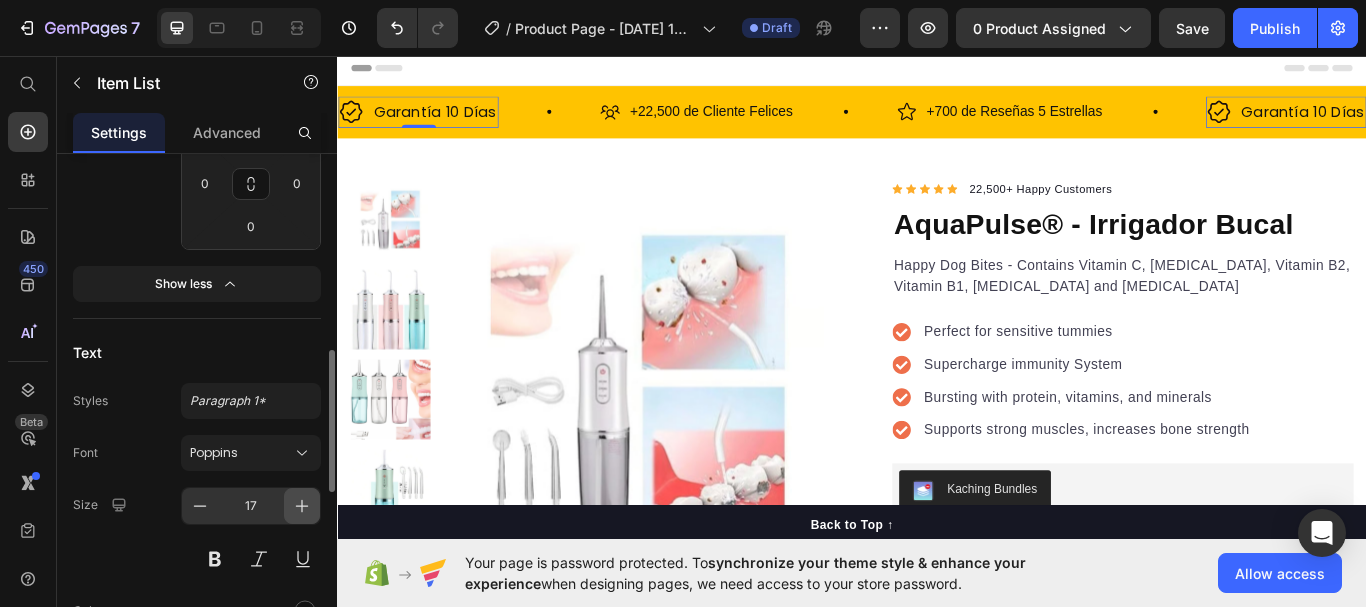 click 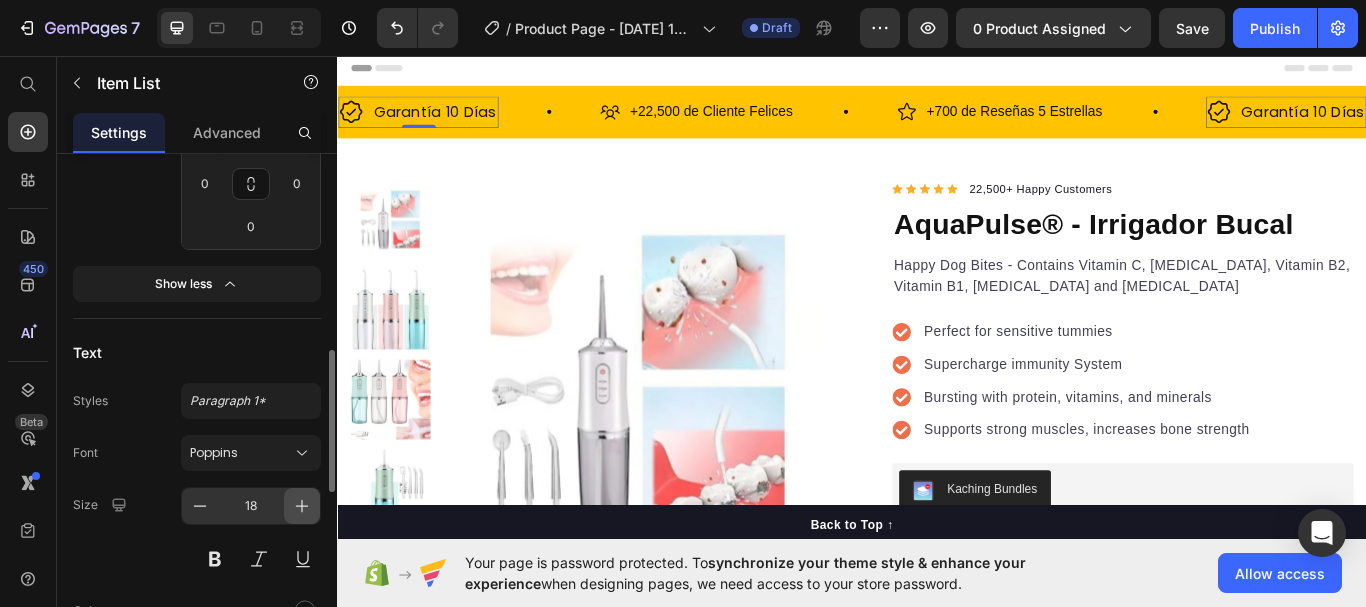 click 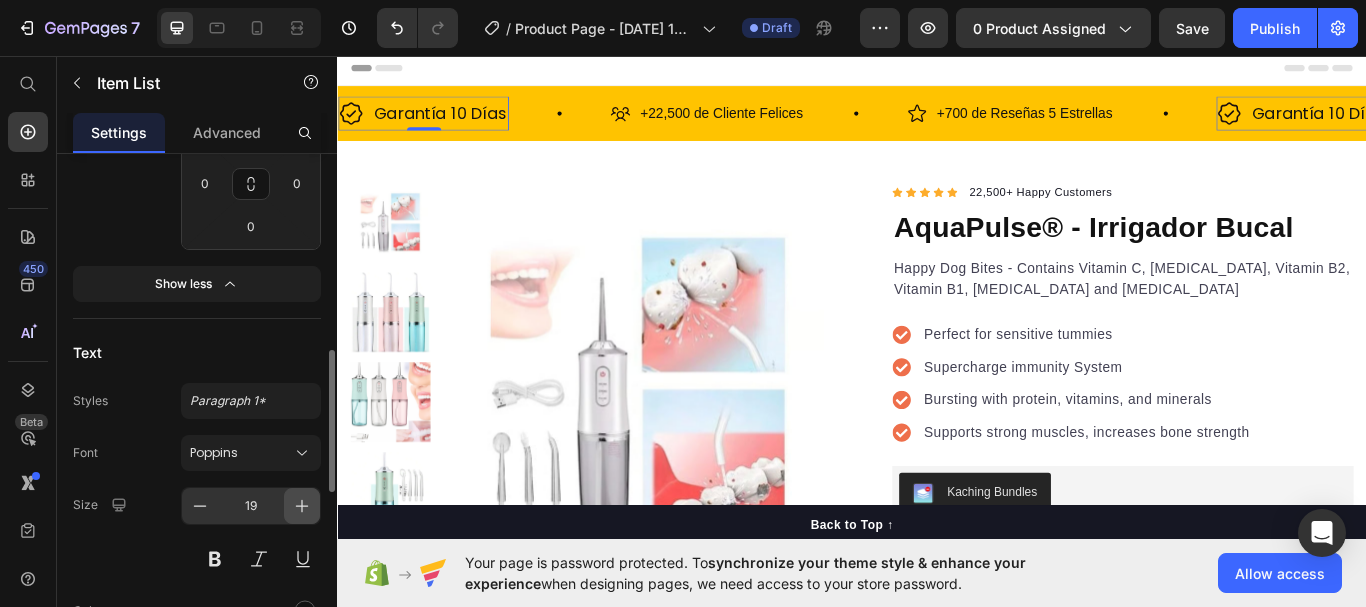 click 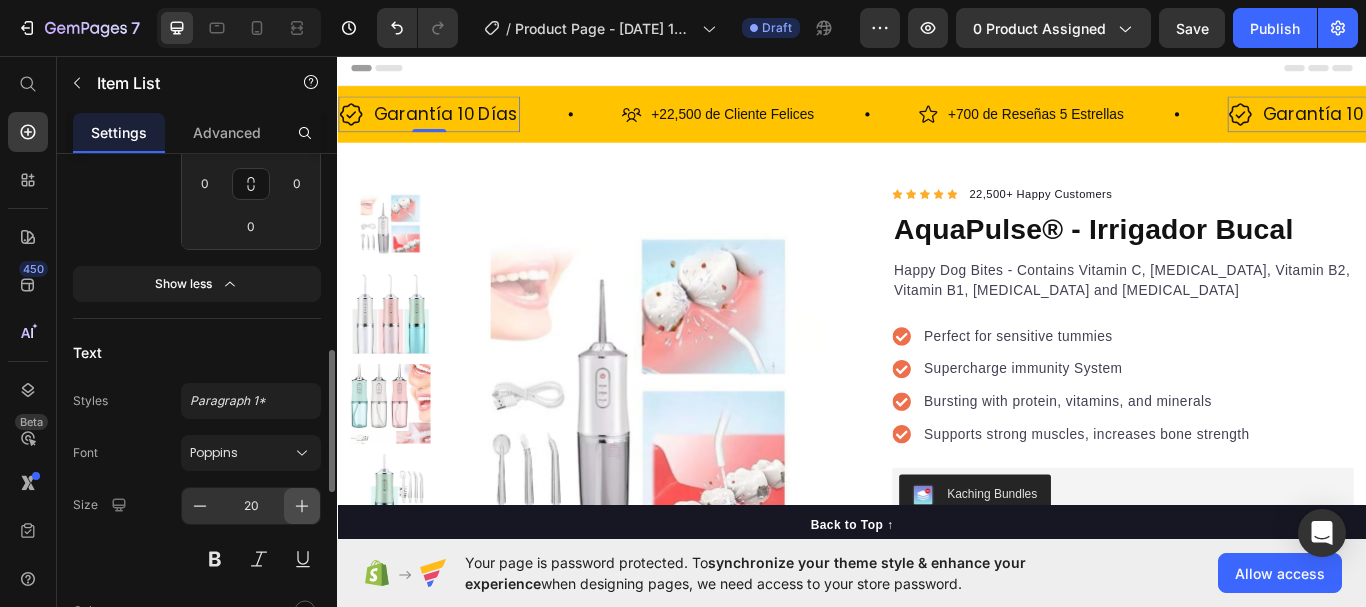 click 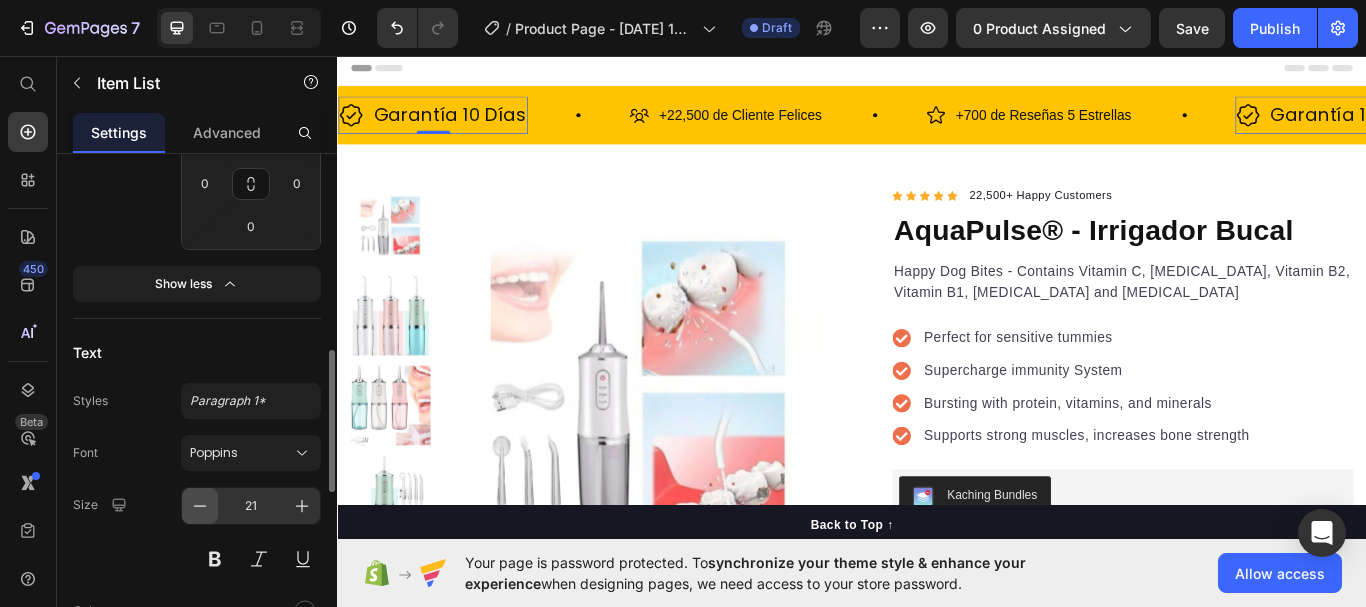 click 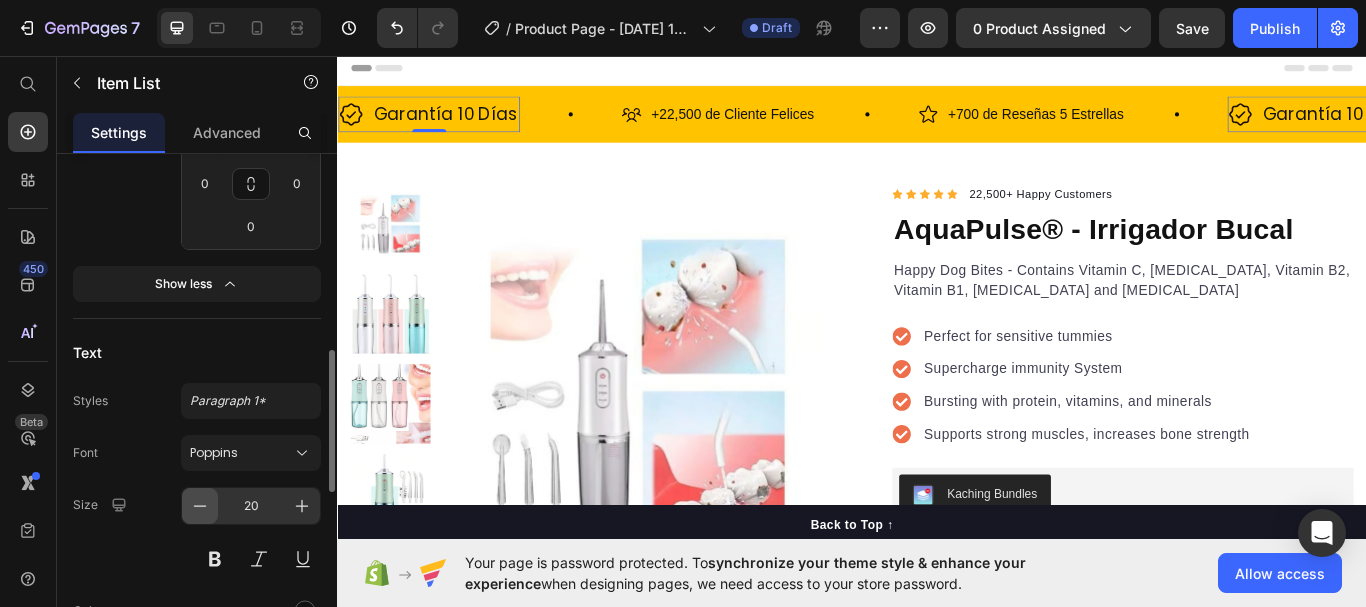 click 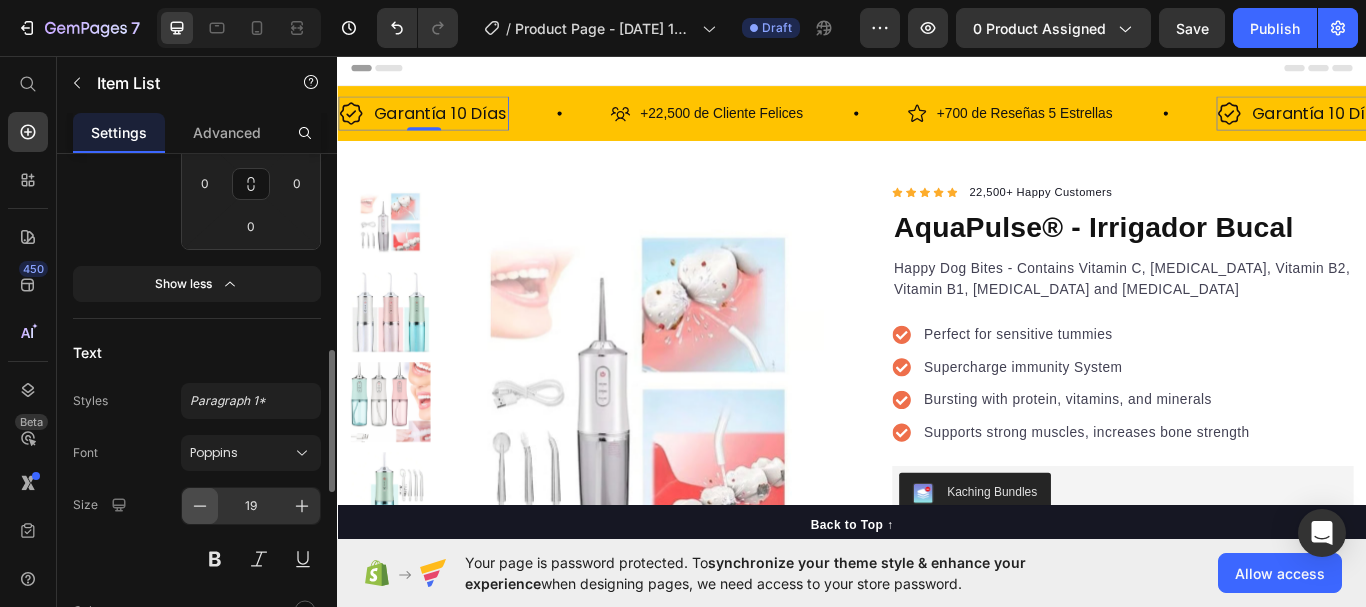 click 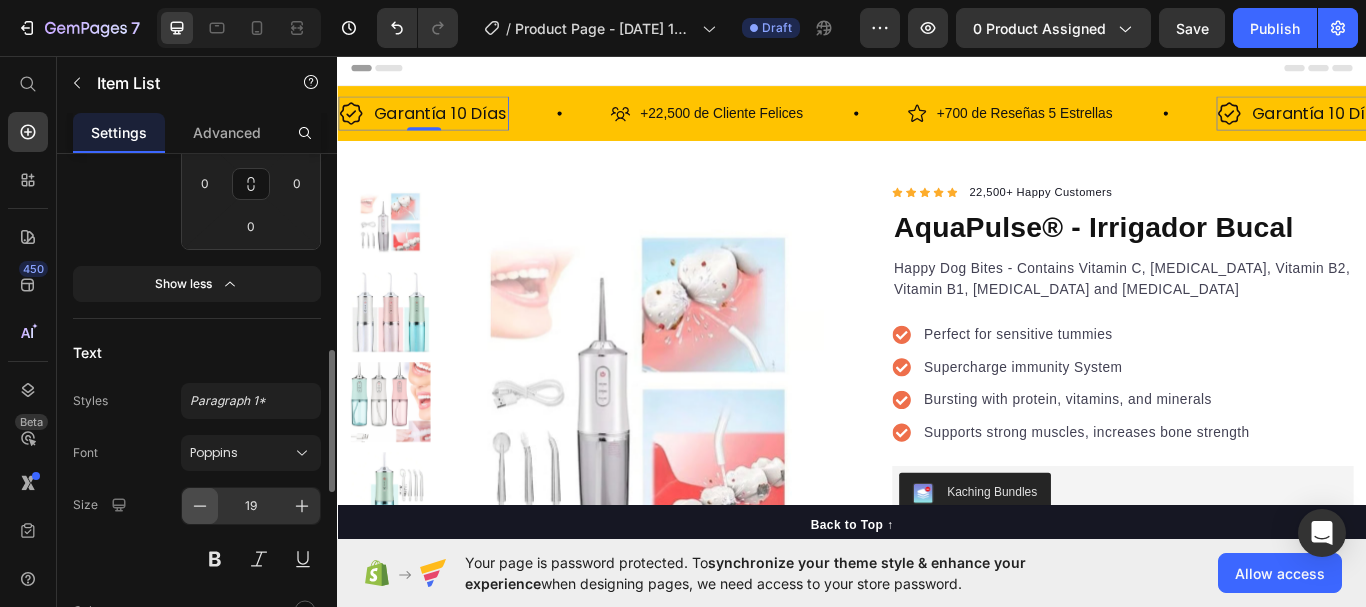 type on "18" 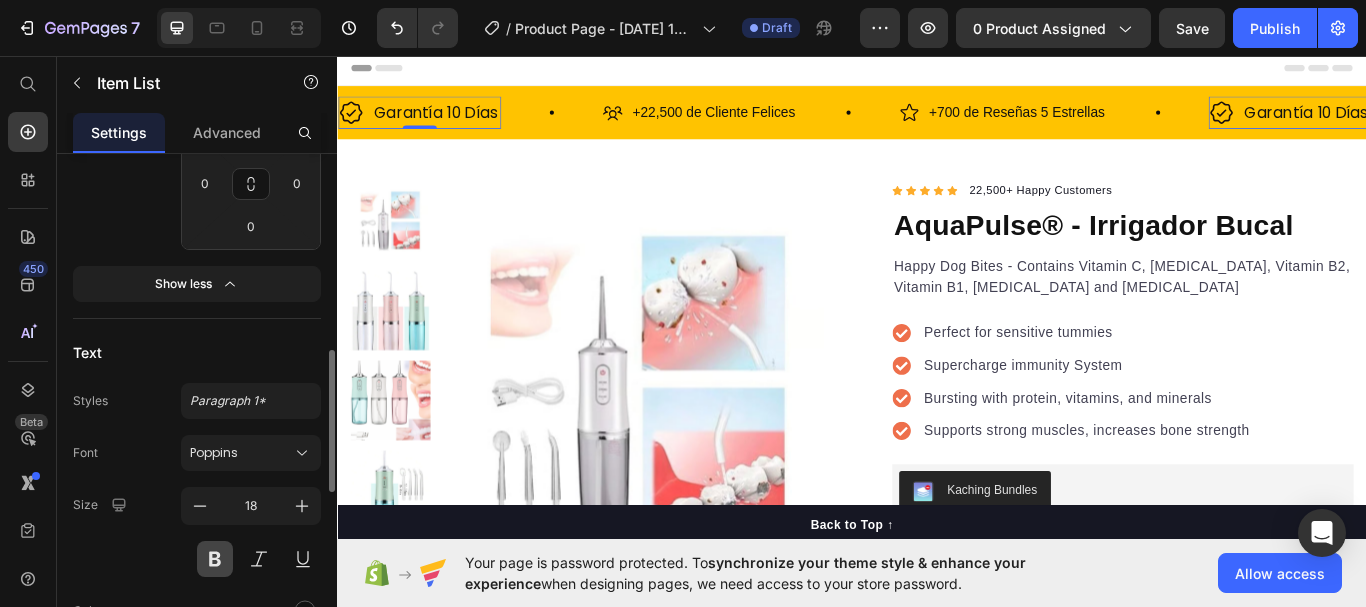 click at bounding box center [215, 559] 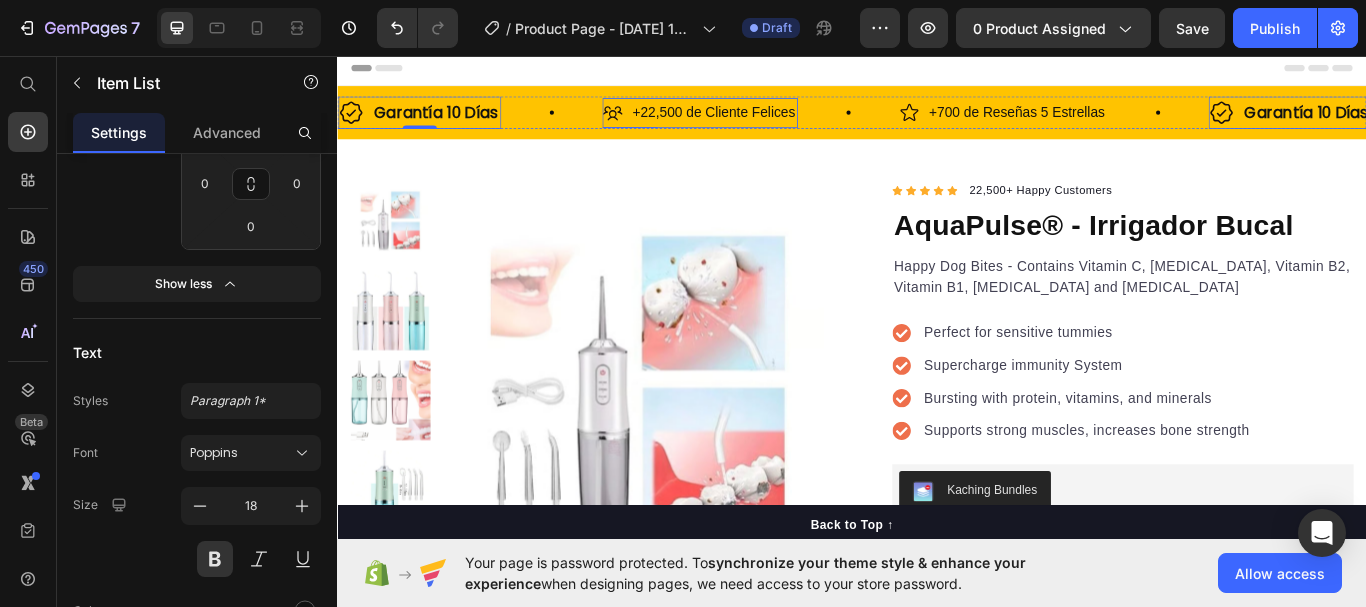 click 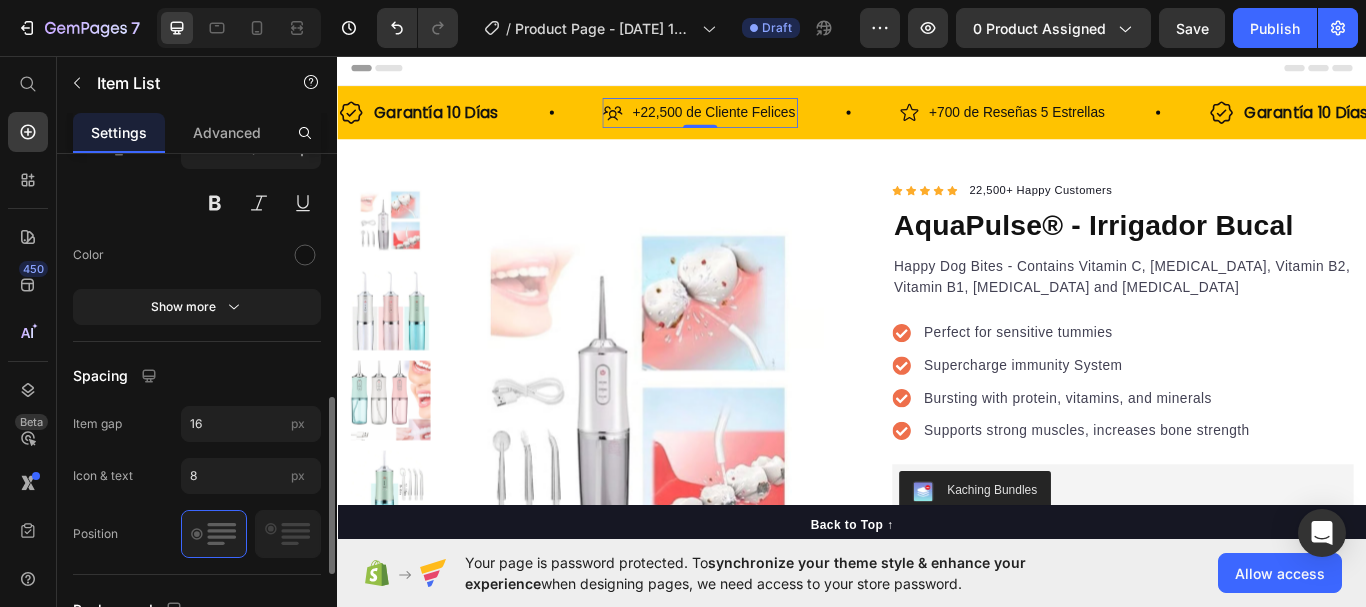 scroll, scrollTop: 400, scrollLeft: 0, axis: vertical 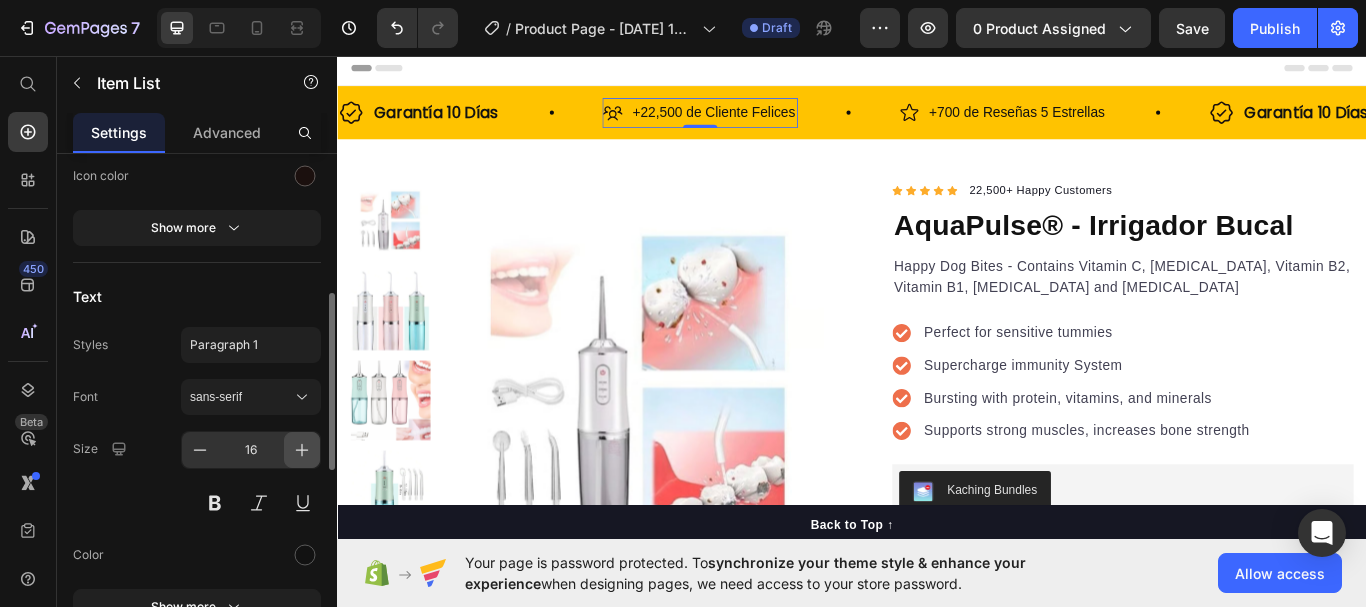 click 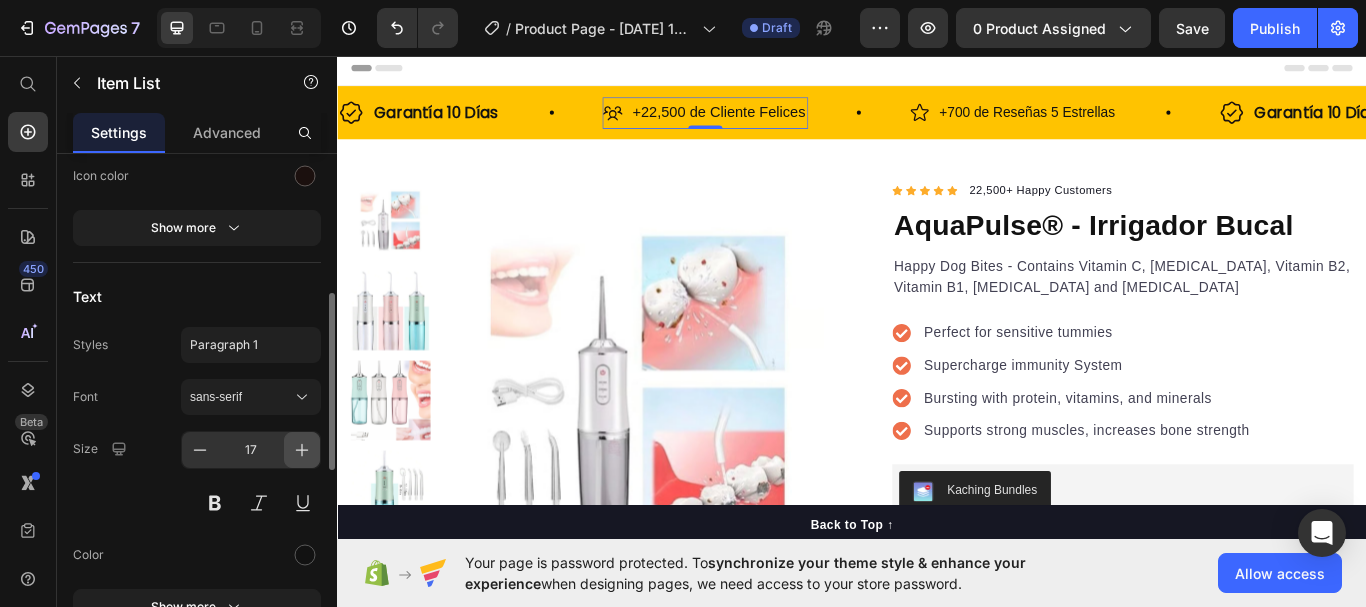 click 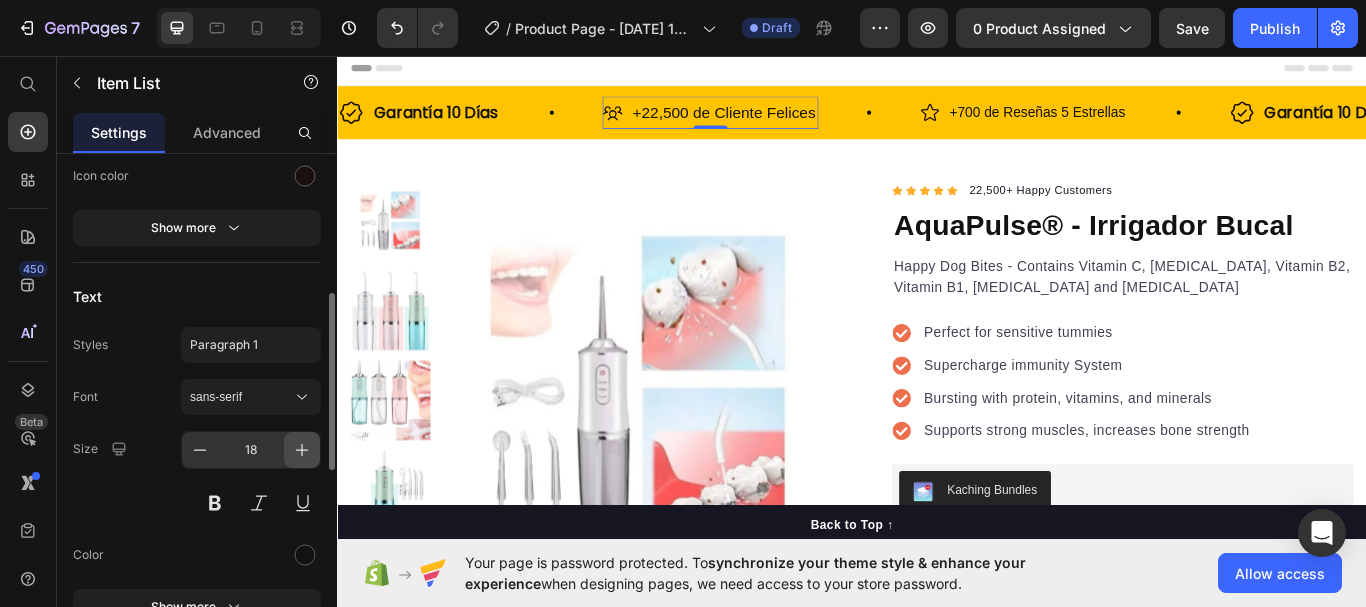 click 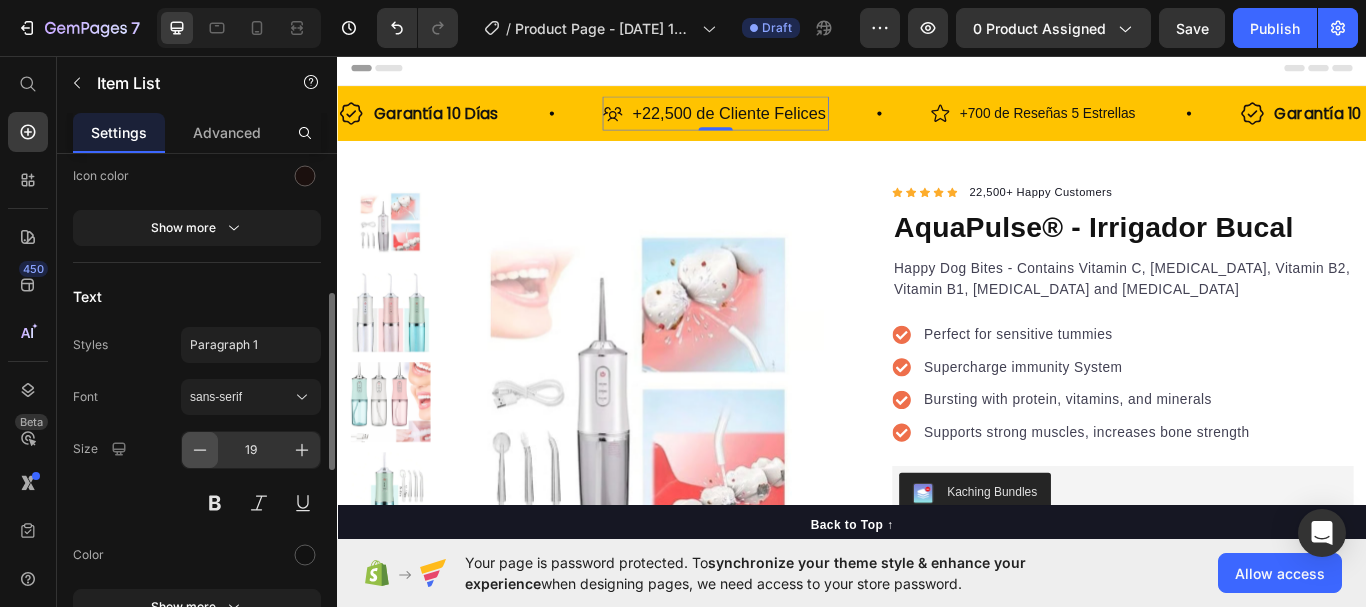 click at bounding box center [200, 450] 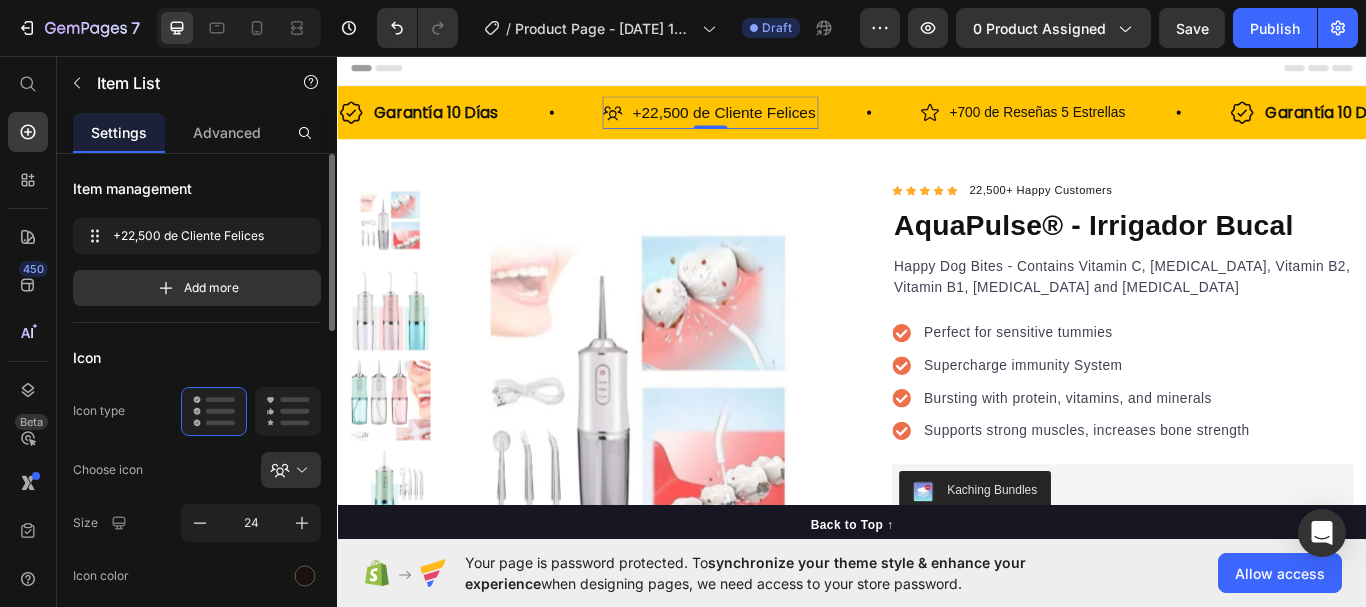 scroll, scrollTop: 200, scrollLeft: 0, axis: vertical 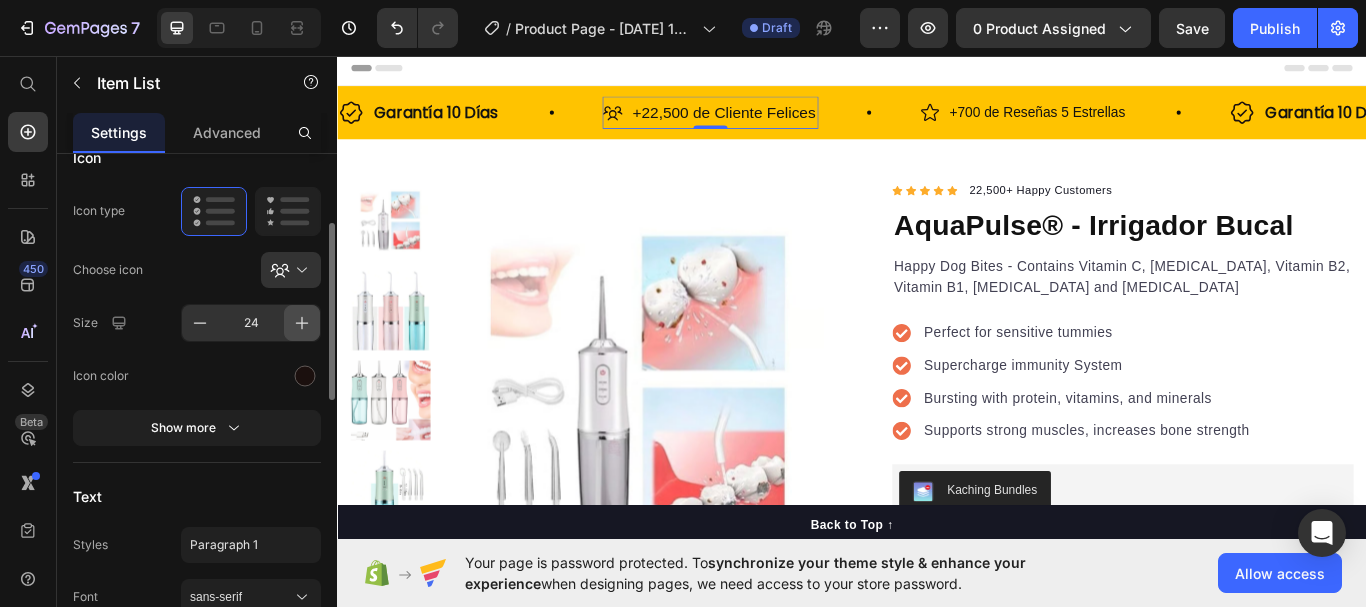 click at bounding box center [302, 323] 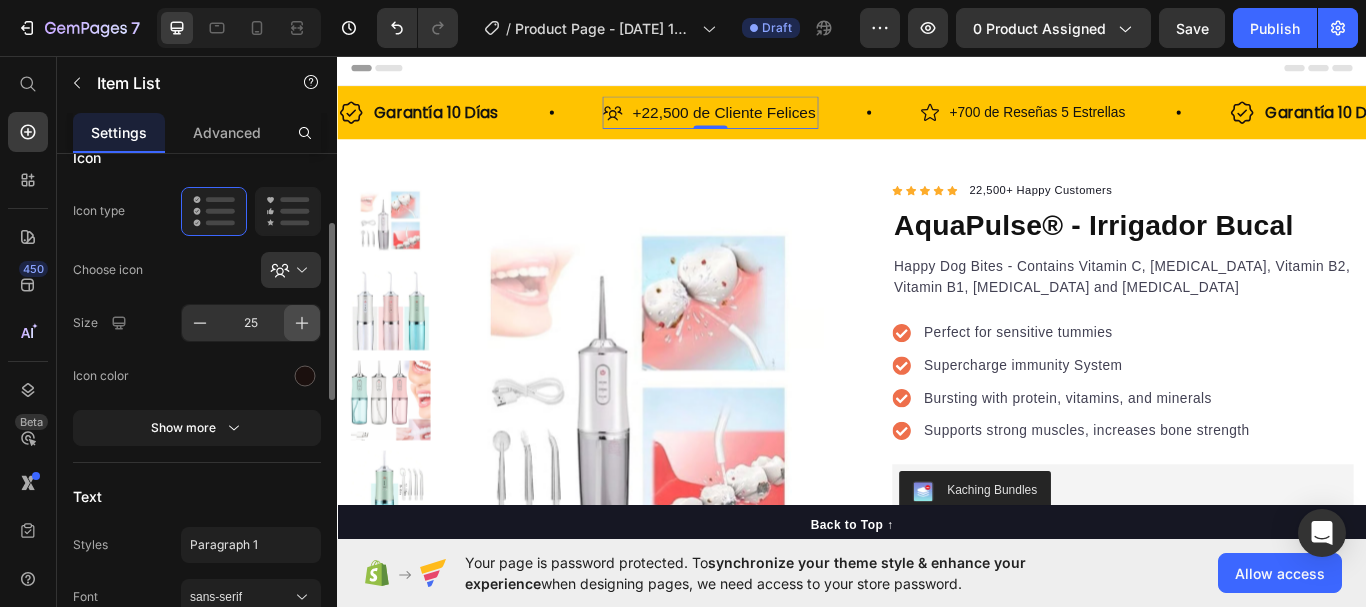 click at bounding box center (302, 323) 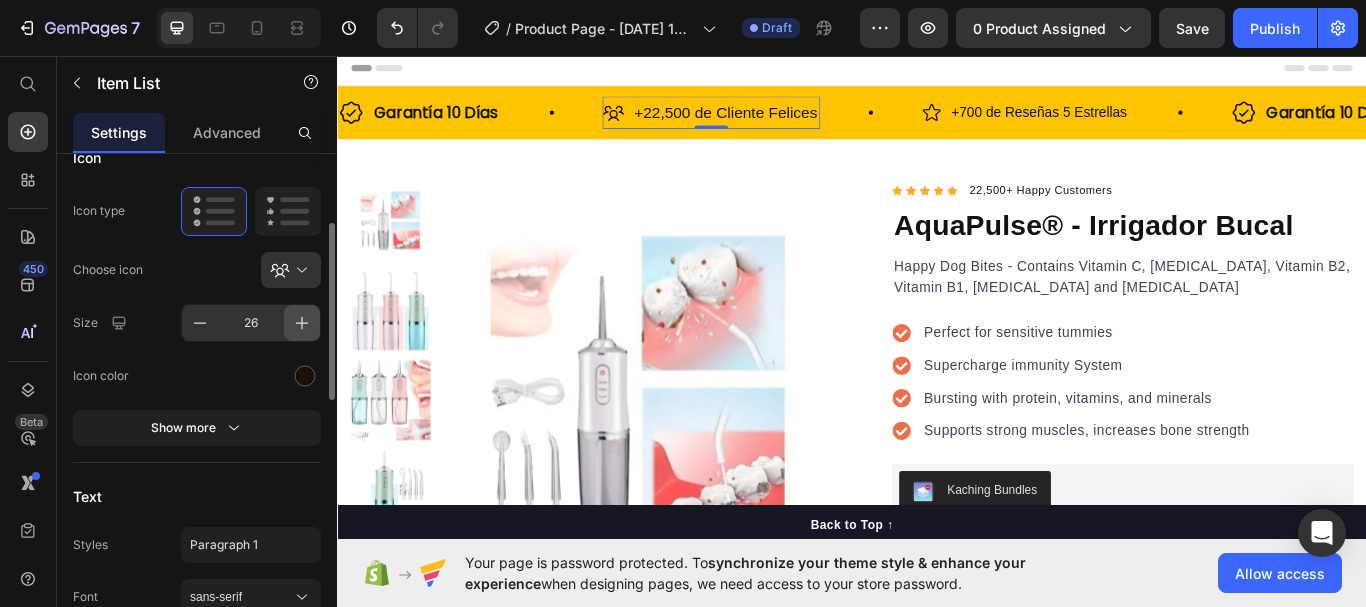 click at bounding box center [302, 323] 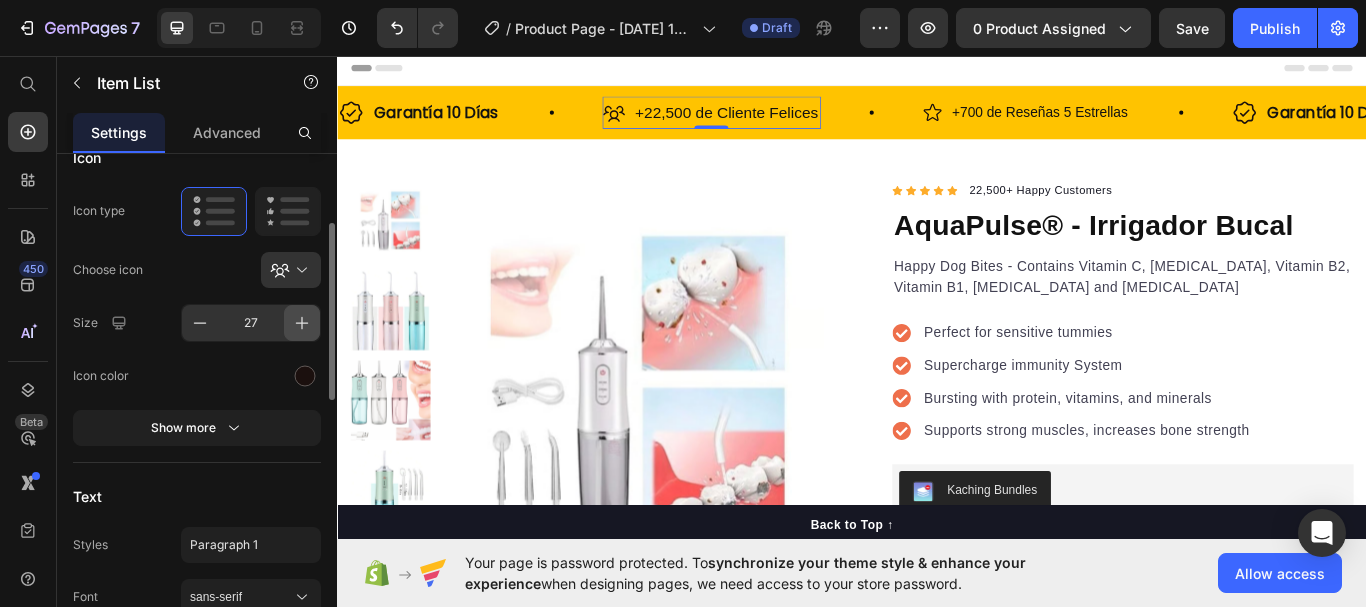 click at bounding box center [302, 323] 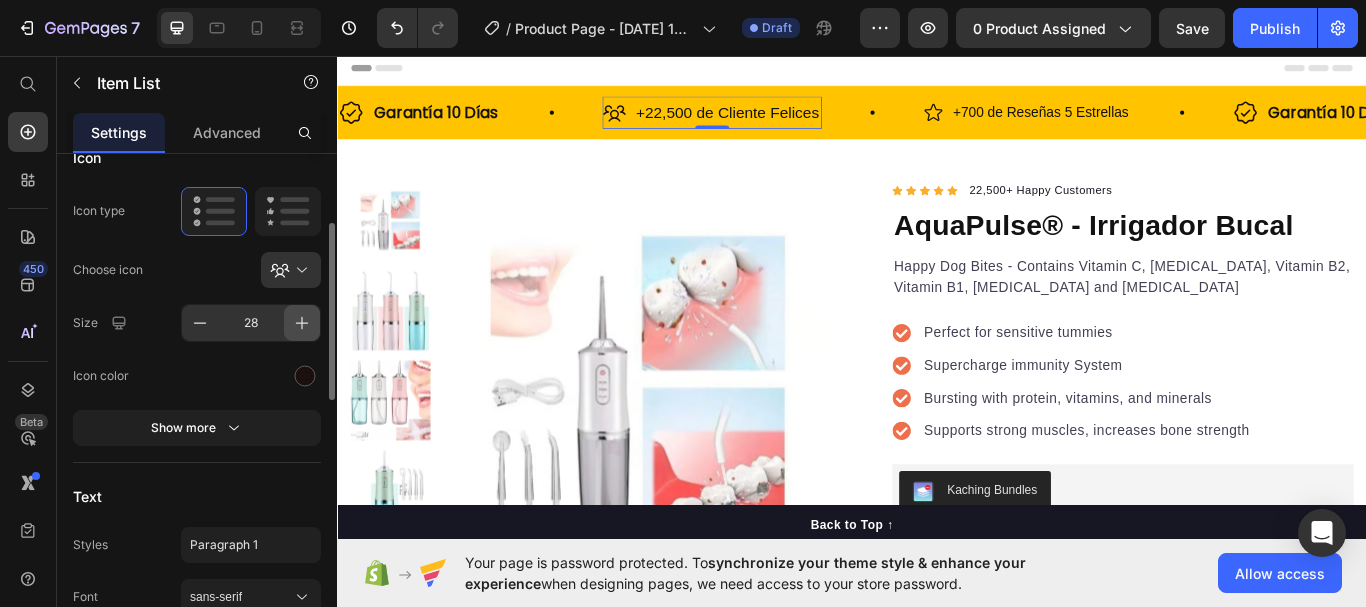 click at bounding box center [302, 323] 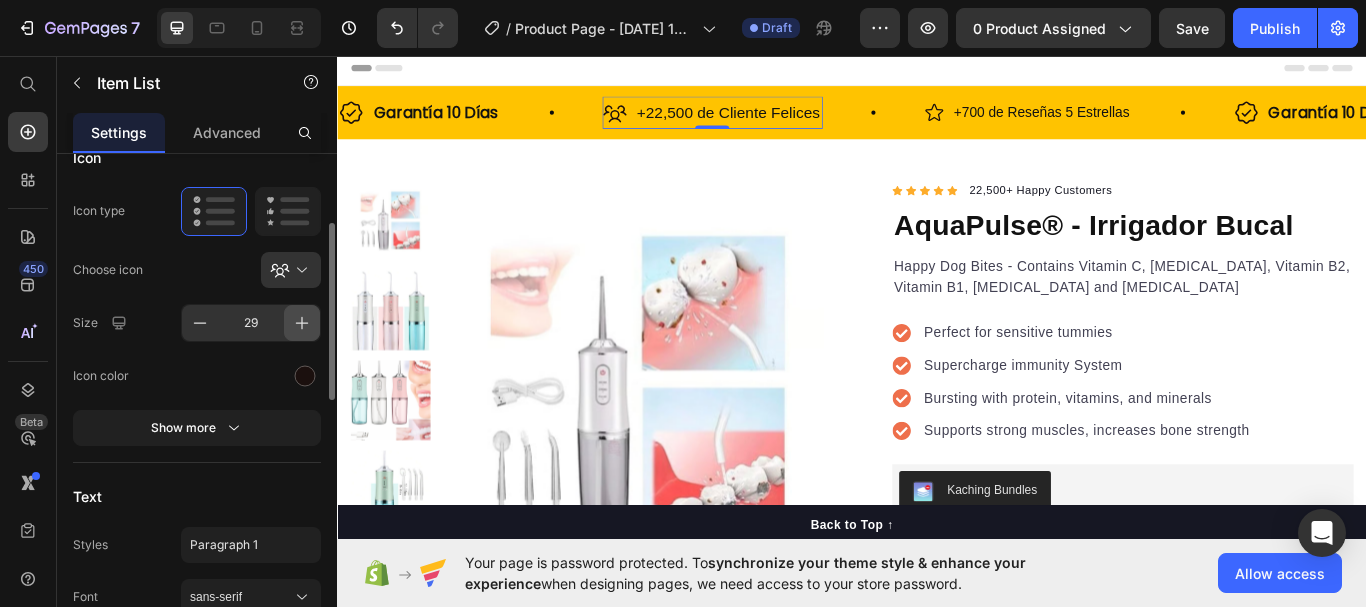 click at bounding box center (302, 323) 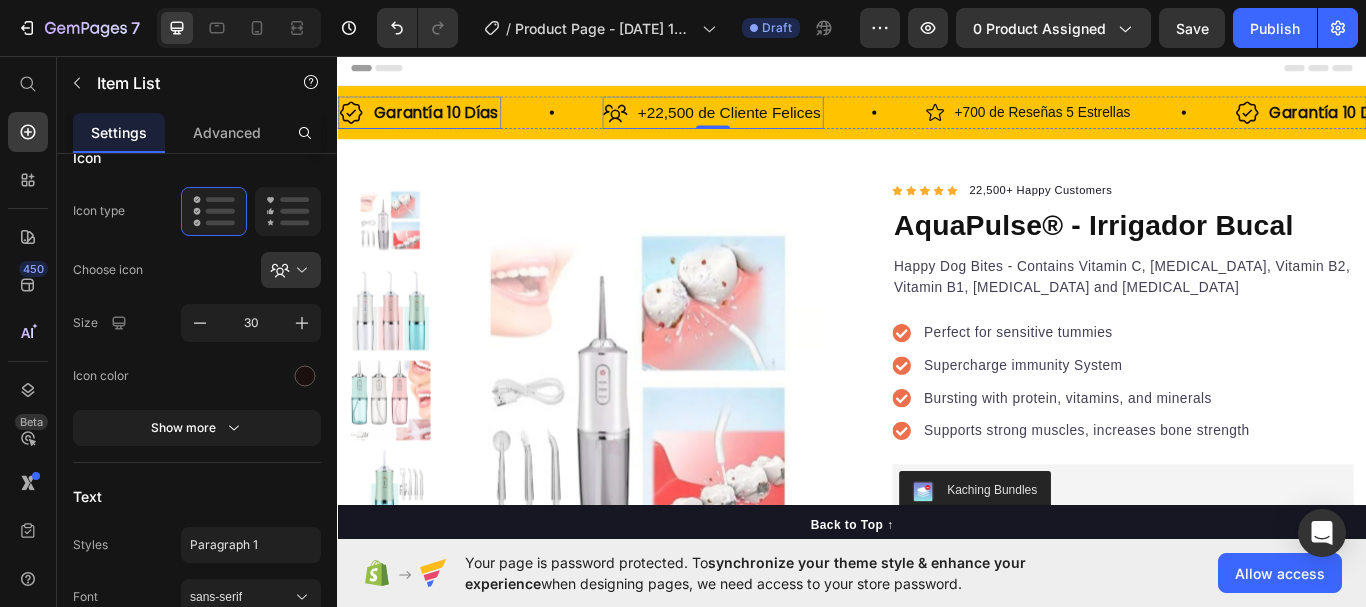 click 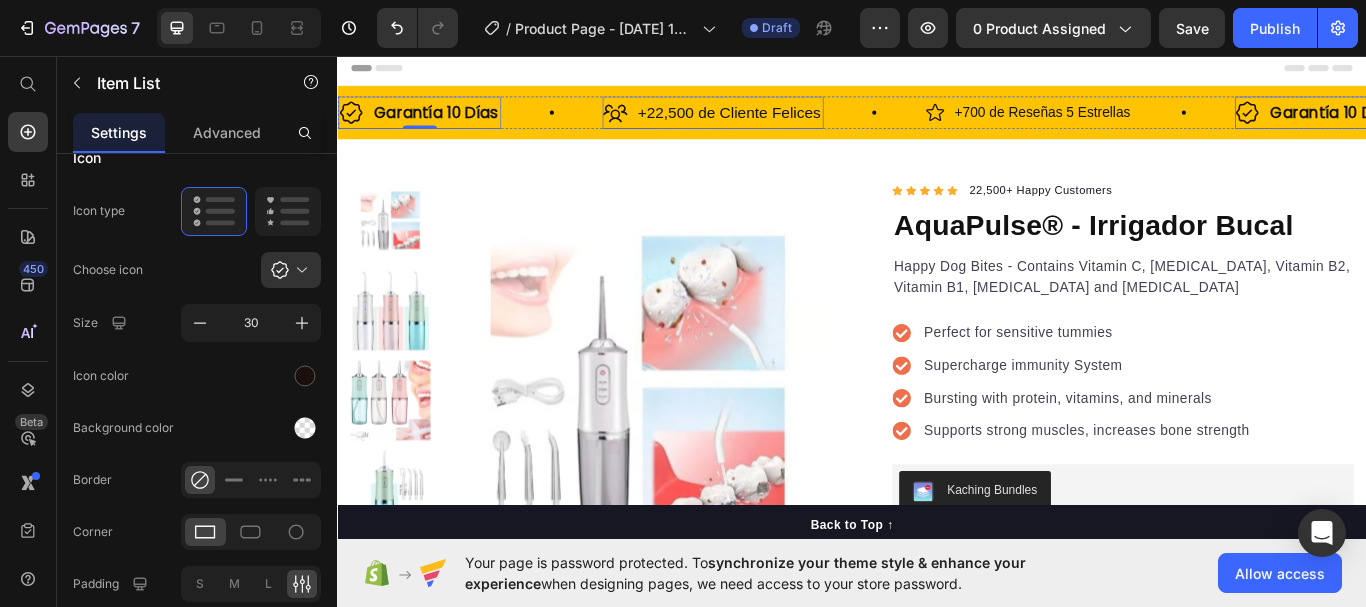 click 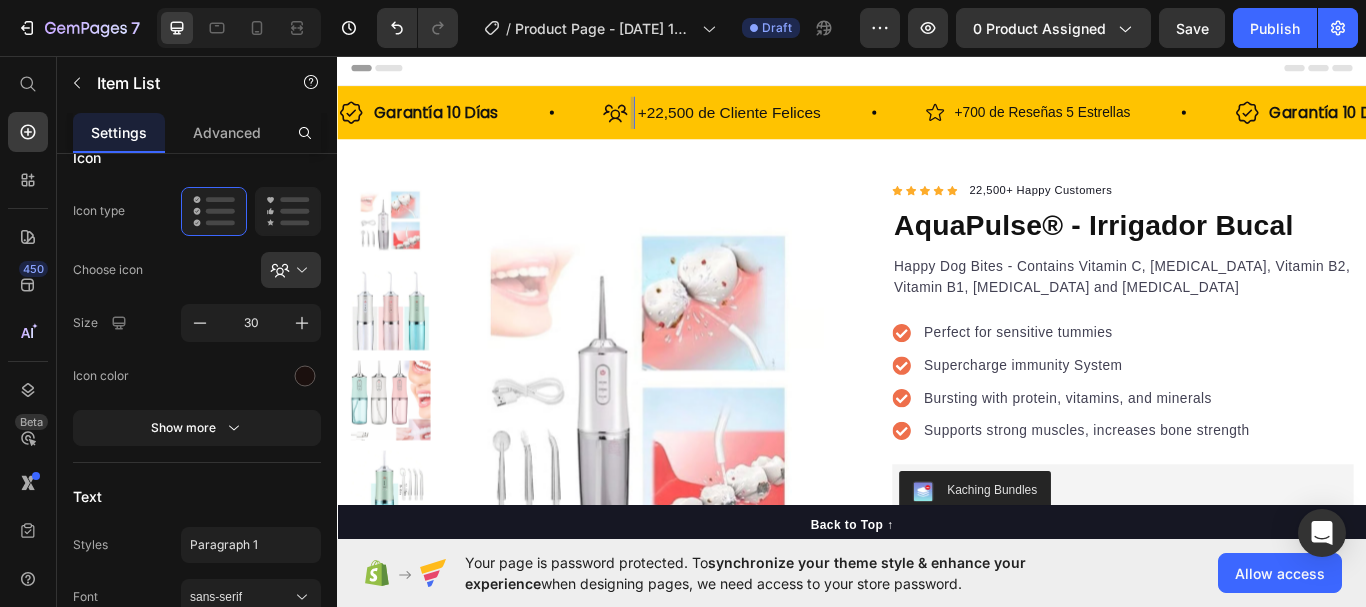 click on "+22,500 de Cliente Felices" at bounding box center (794, 123) 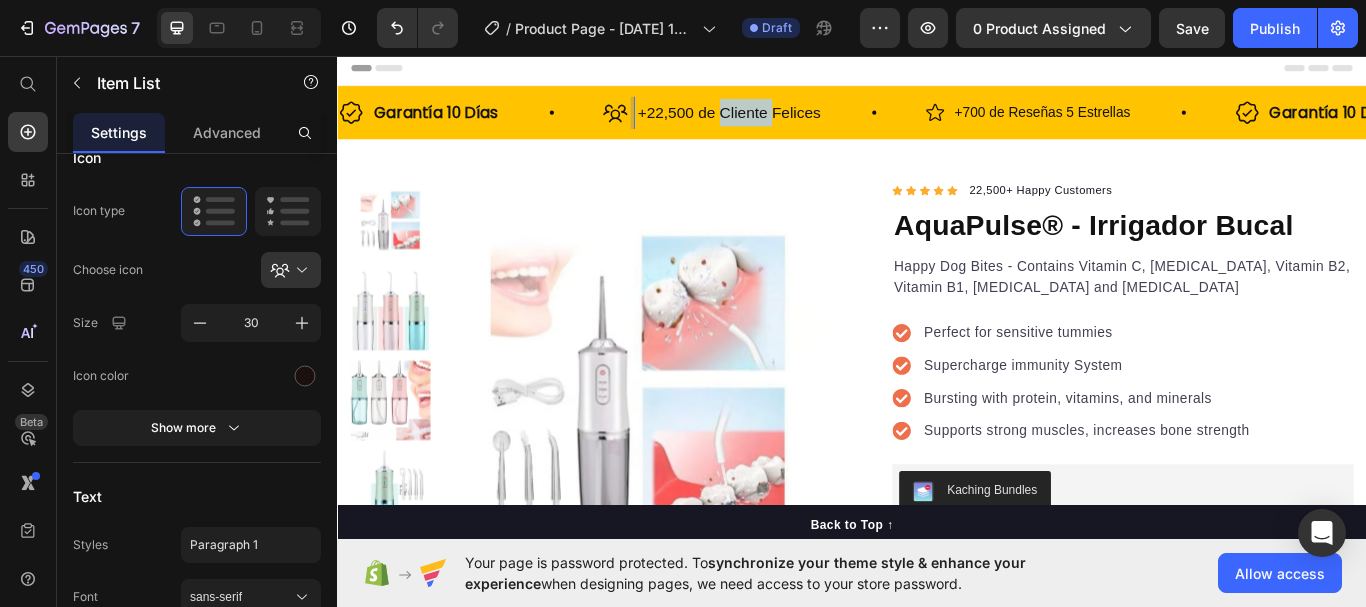 click on "+22,500 de Cliente Felices" at bounding box center (794, 123) 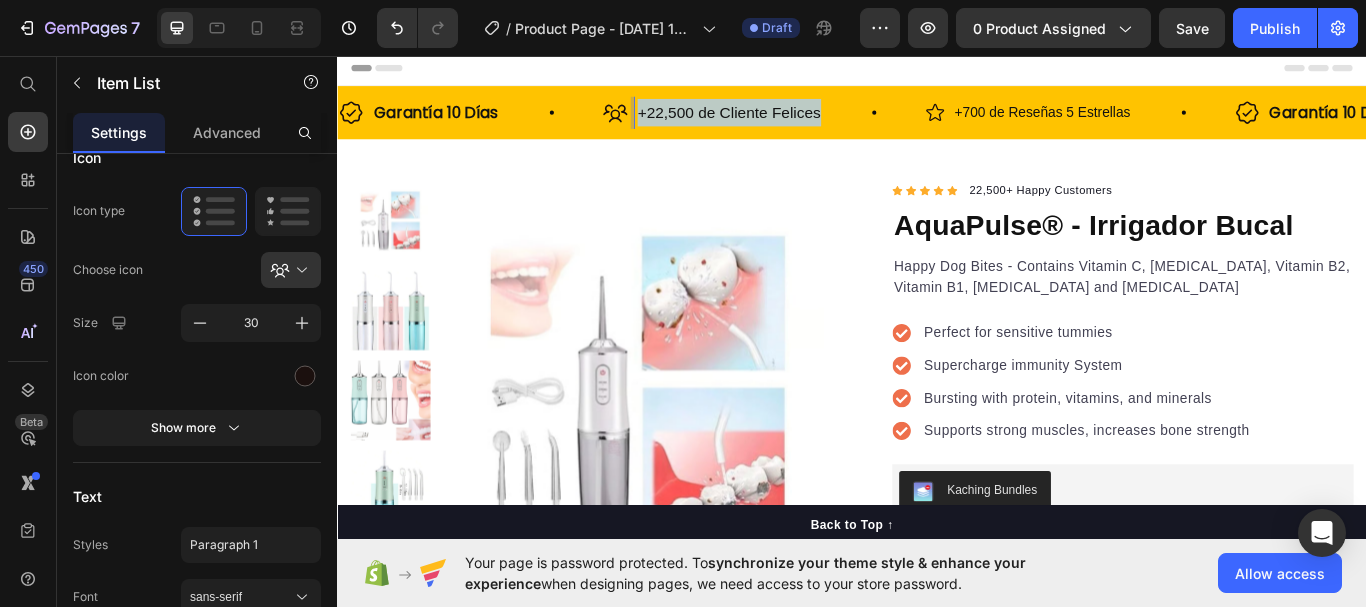 click on "+22,500 de Cliente Felices" at bounding box center [794, 123] 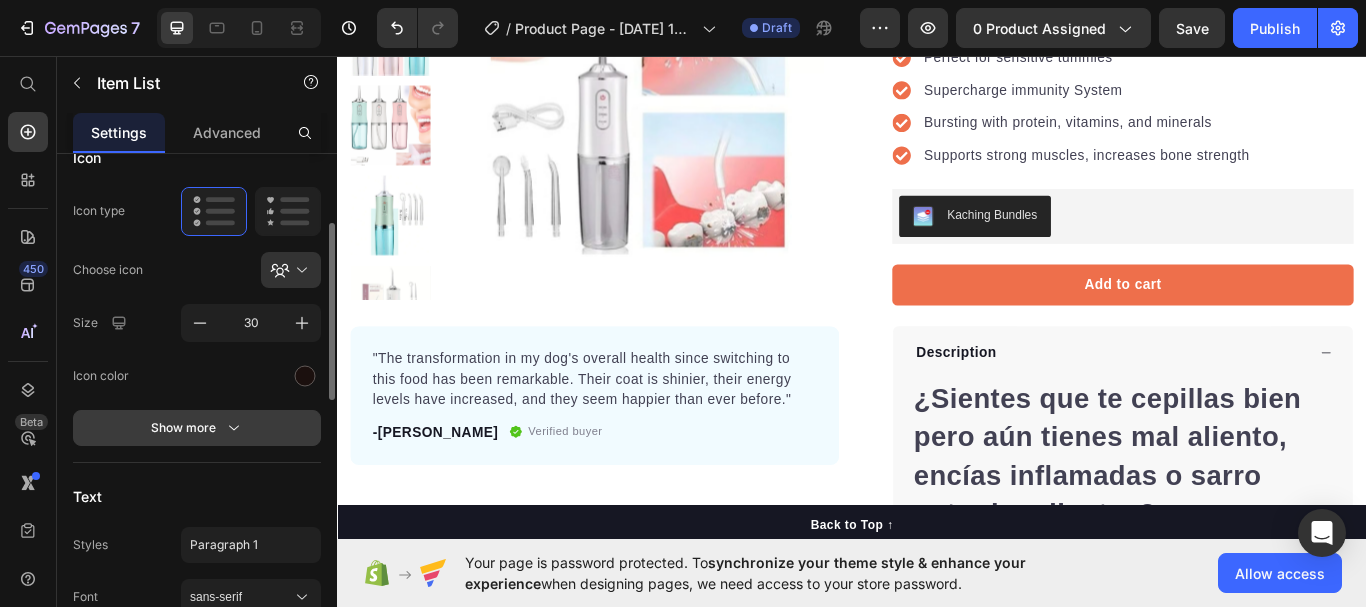 scroll, scrollTop: 400, scrollLeft: 0, axis: vertical 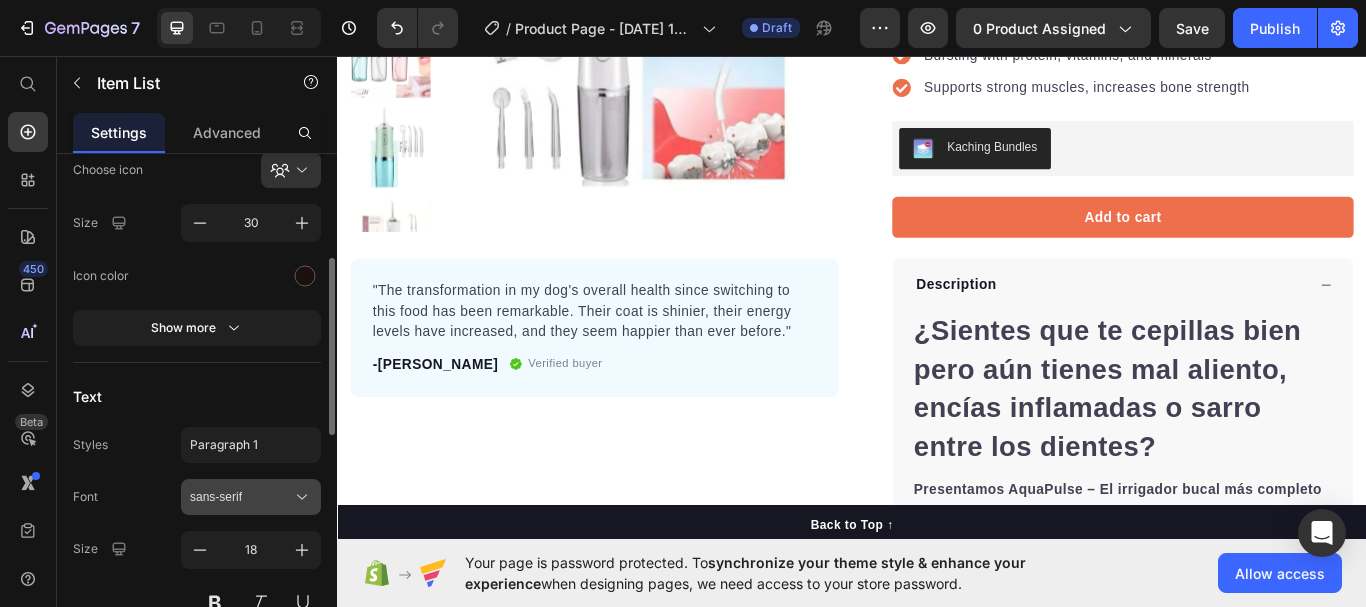 click on "sans-serif" at bounding box center (241, 497) 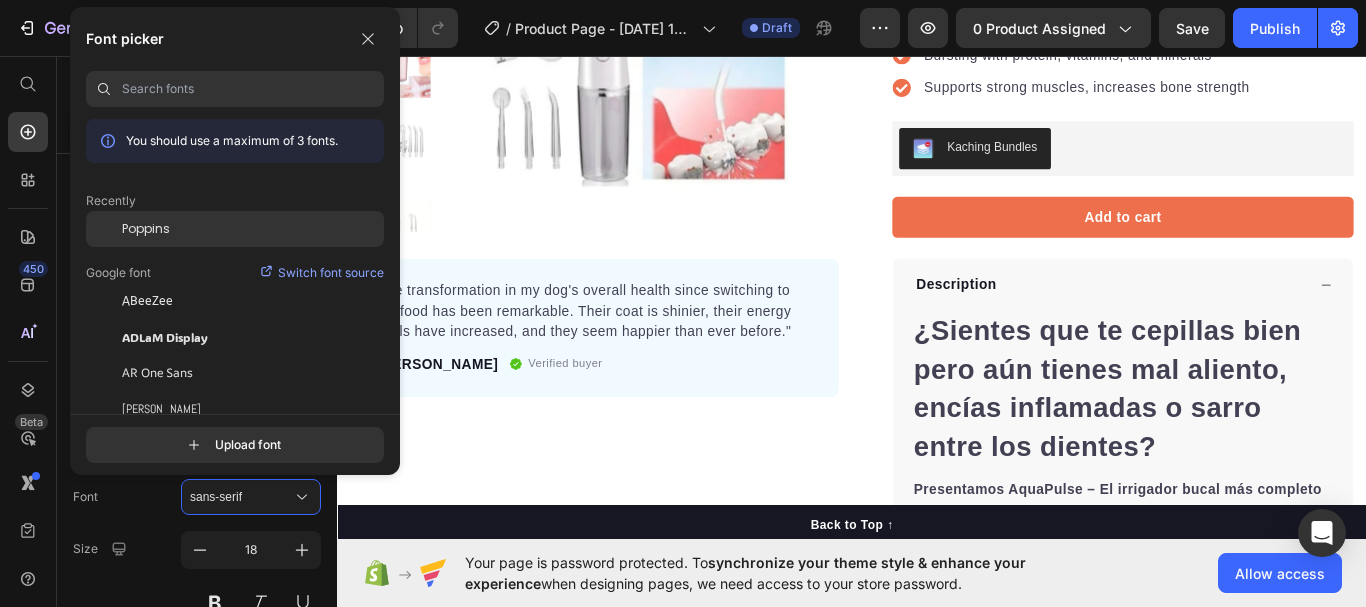 click on "Poppins" 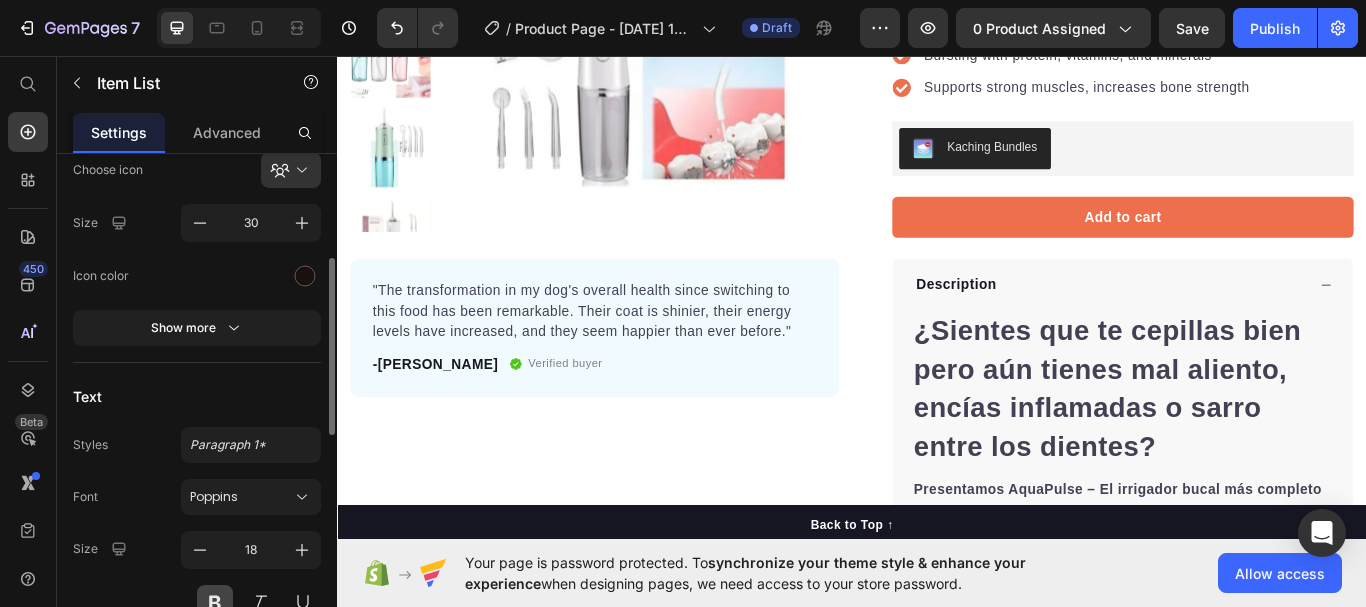 click at bounding box center [215, 603] 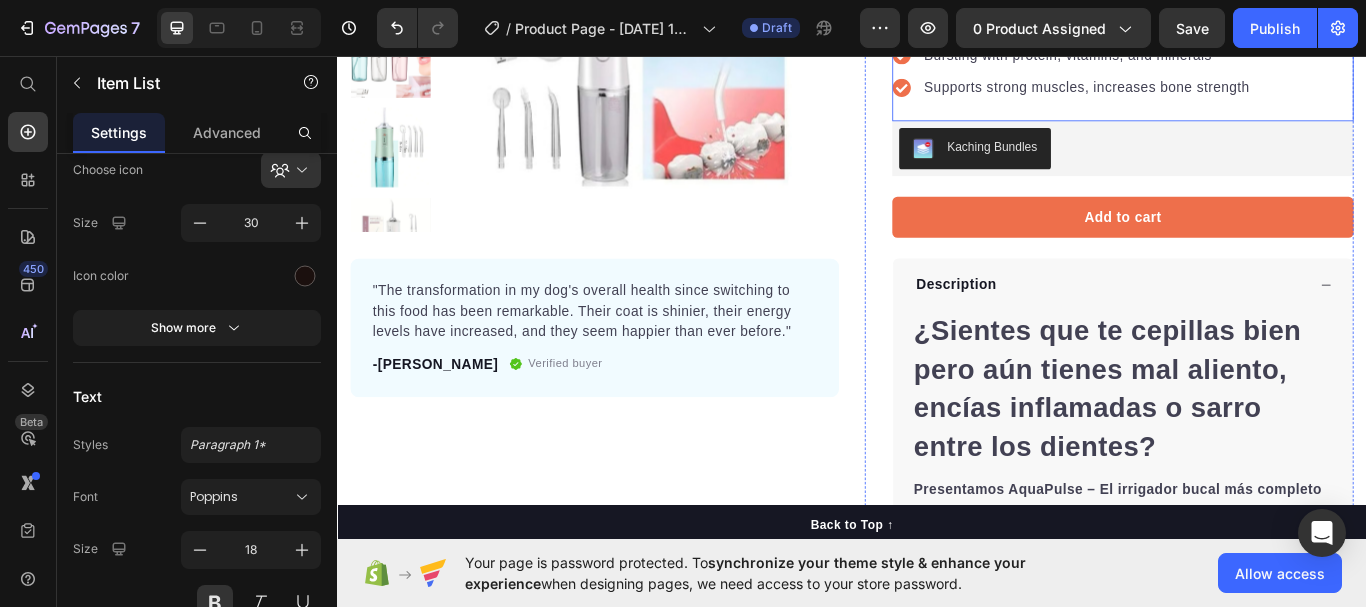 scroll, scrollTop: 0, scrollLeft: 0, axis: both 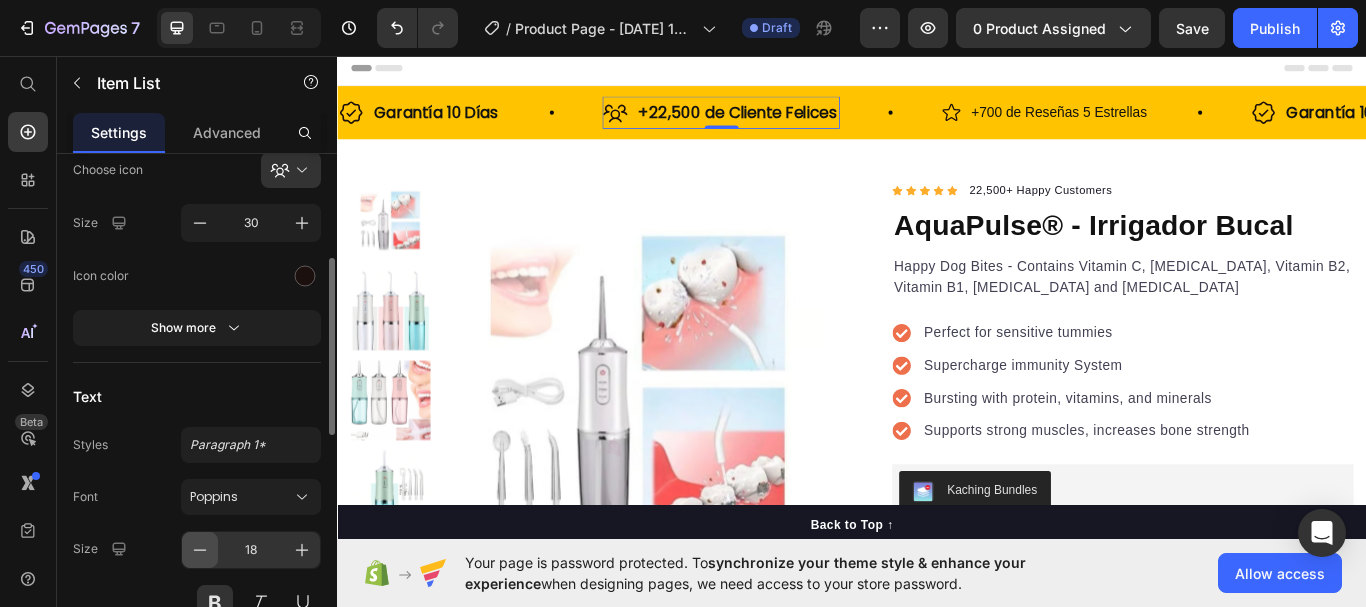 click 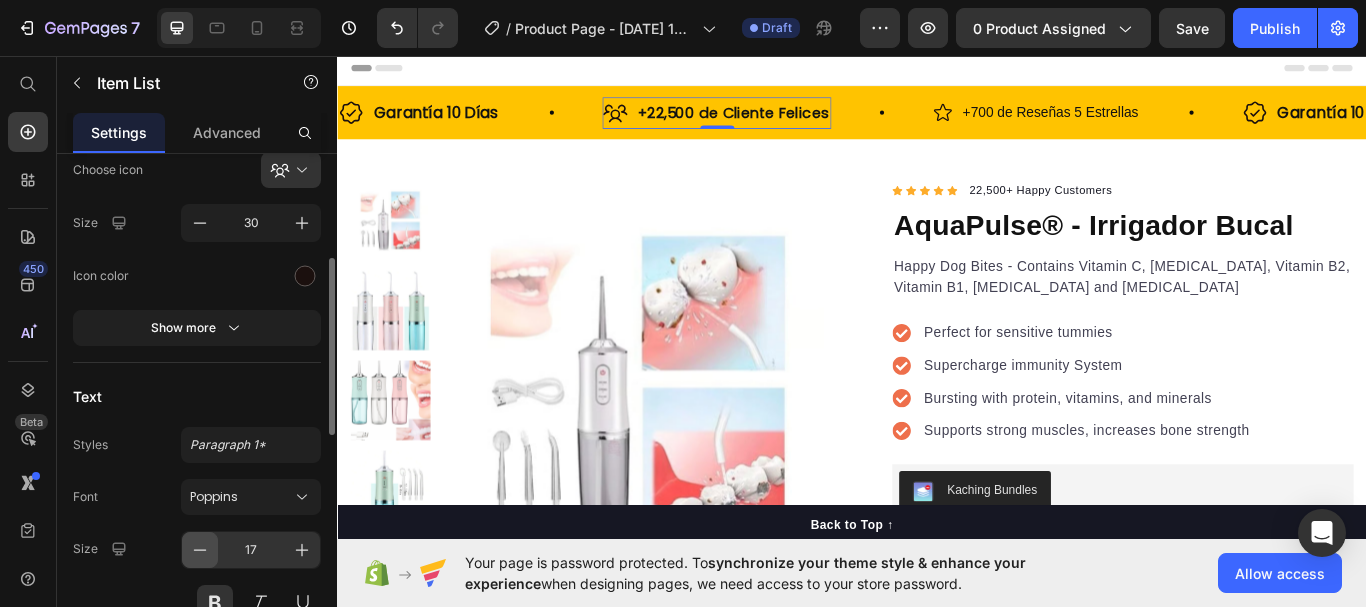click 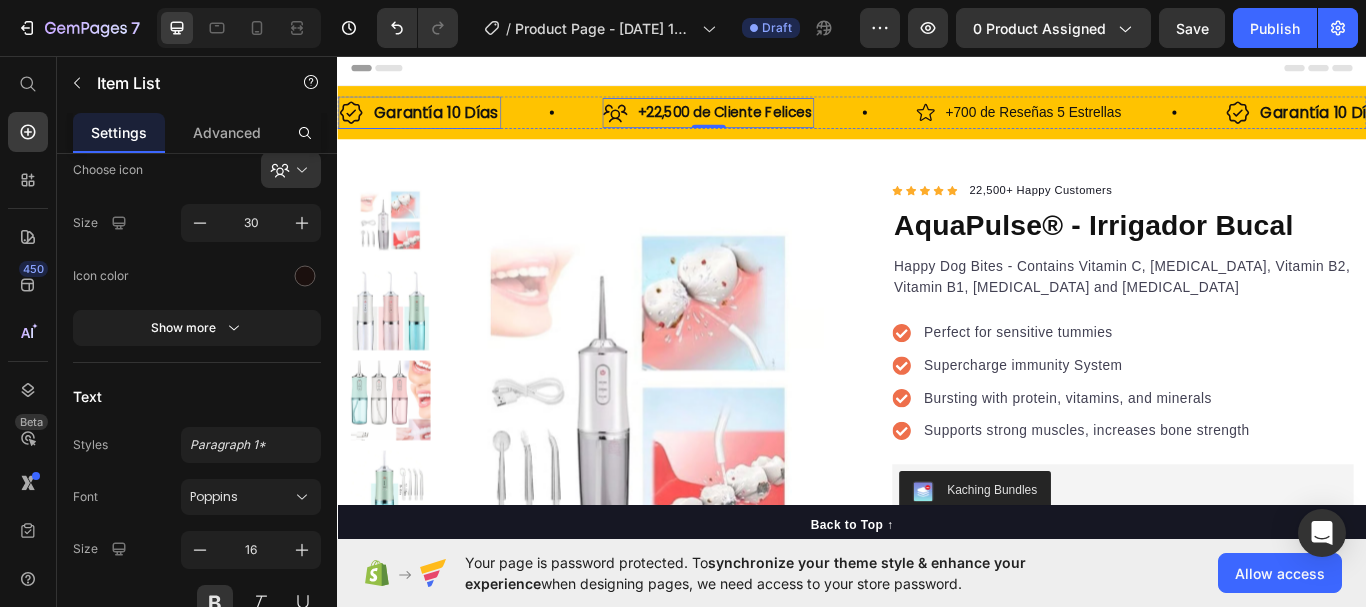 click on "Garantía 10 Días" at bounding box center (452, 123) 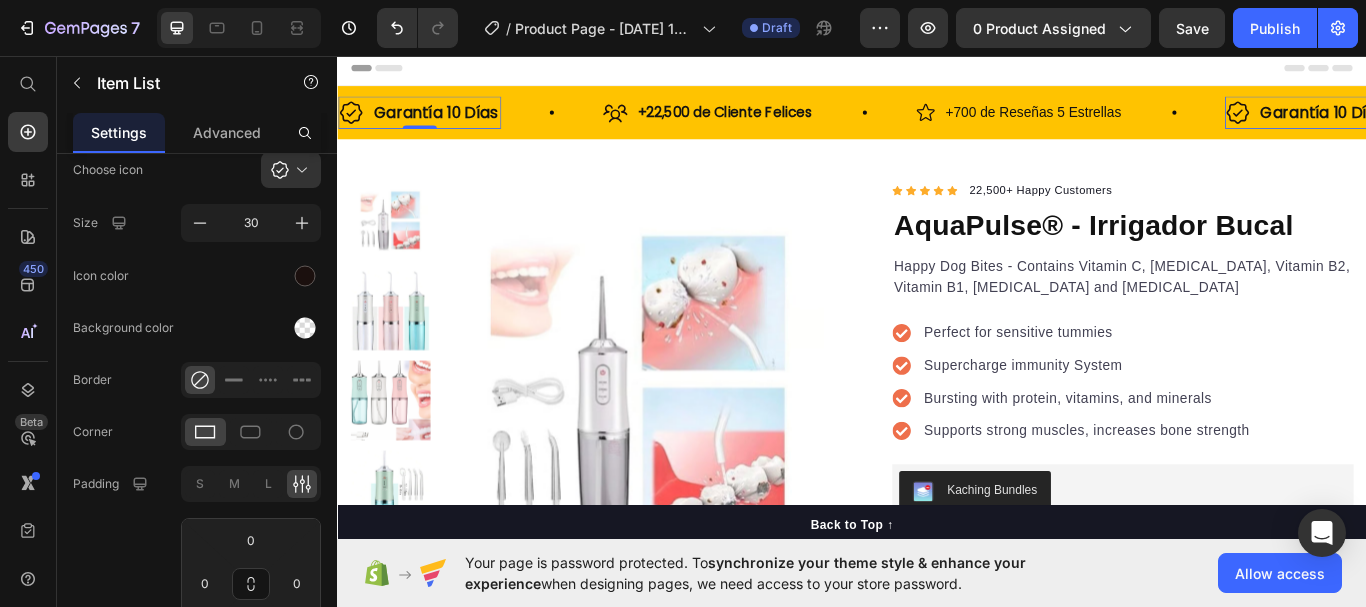 scroll, scrollTop: 700, scrollLeft: 0, axis: vertical 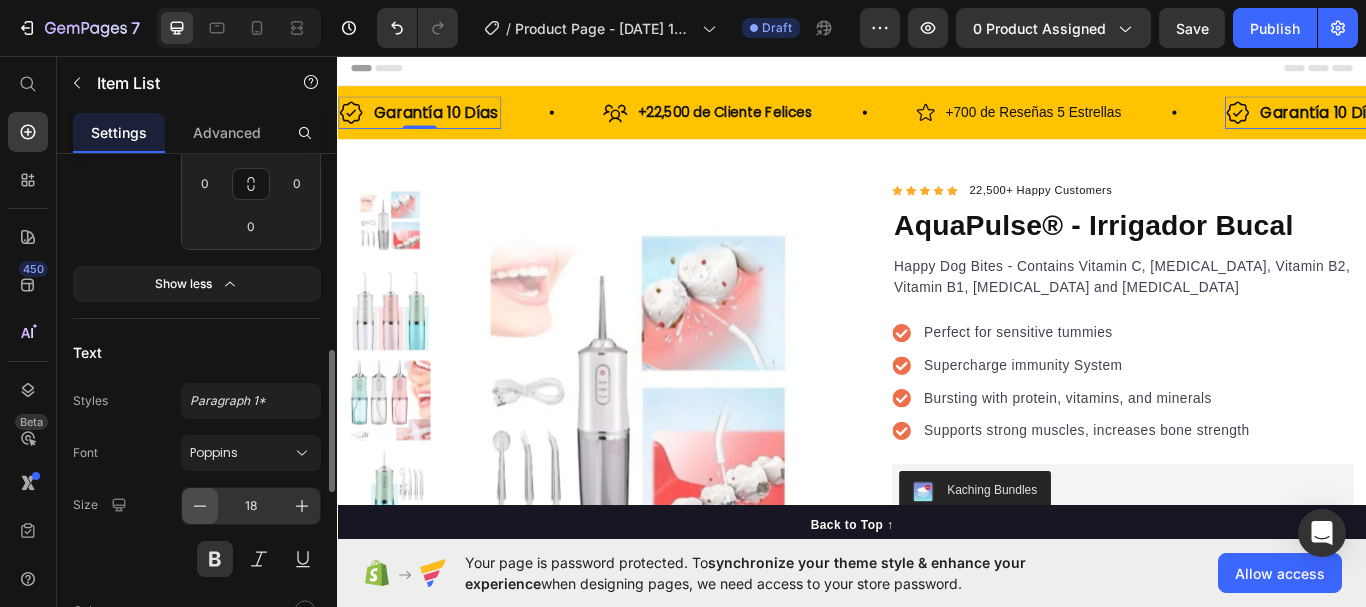 click 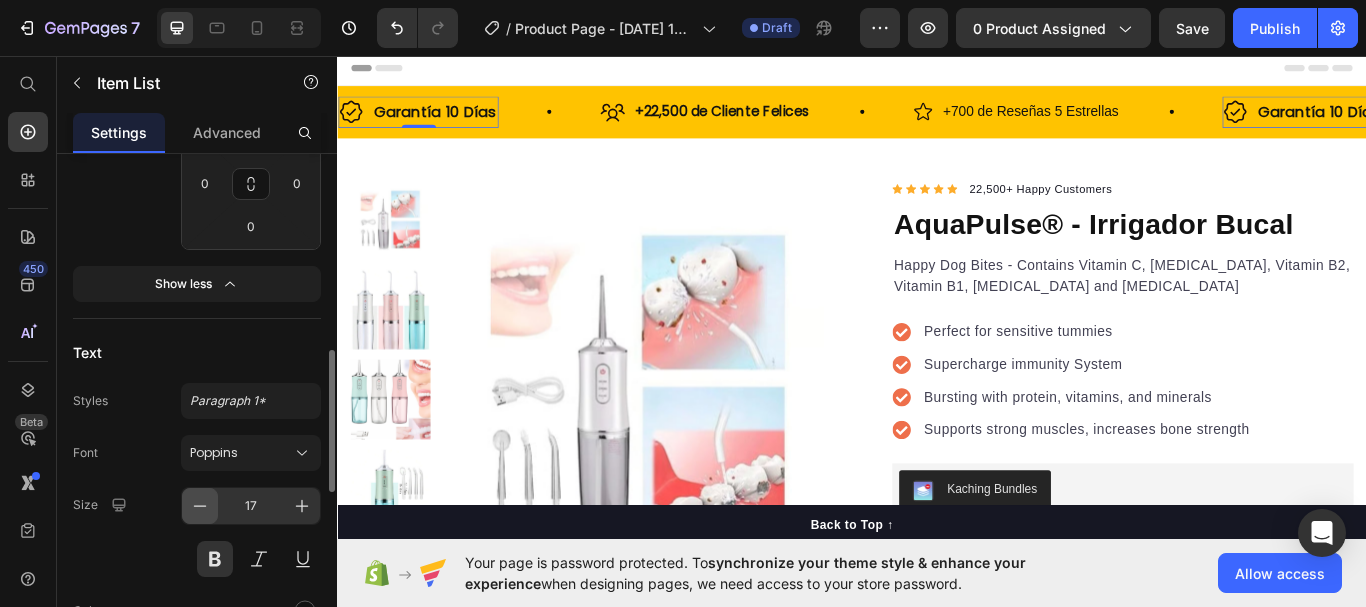 click 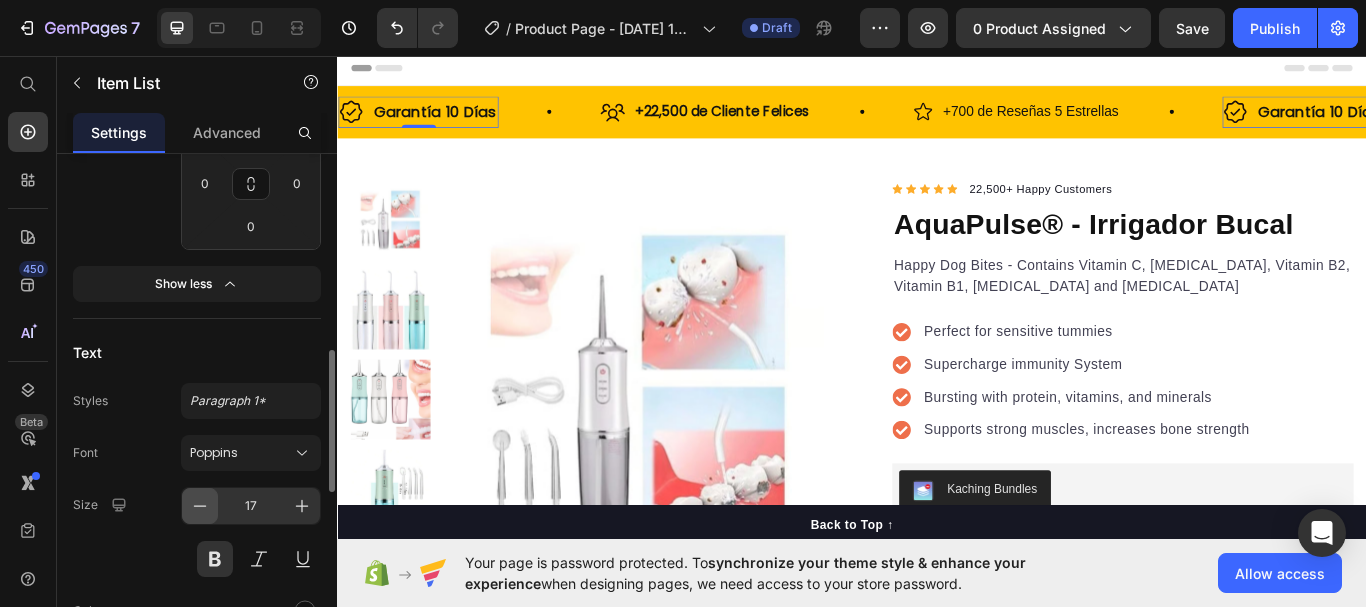 type on "16" 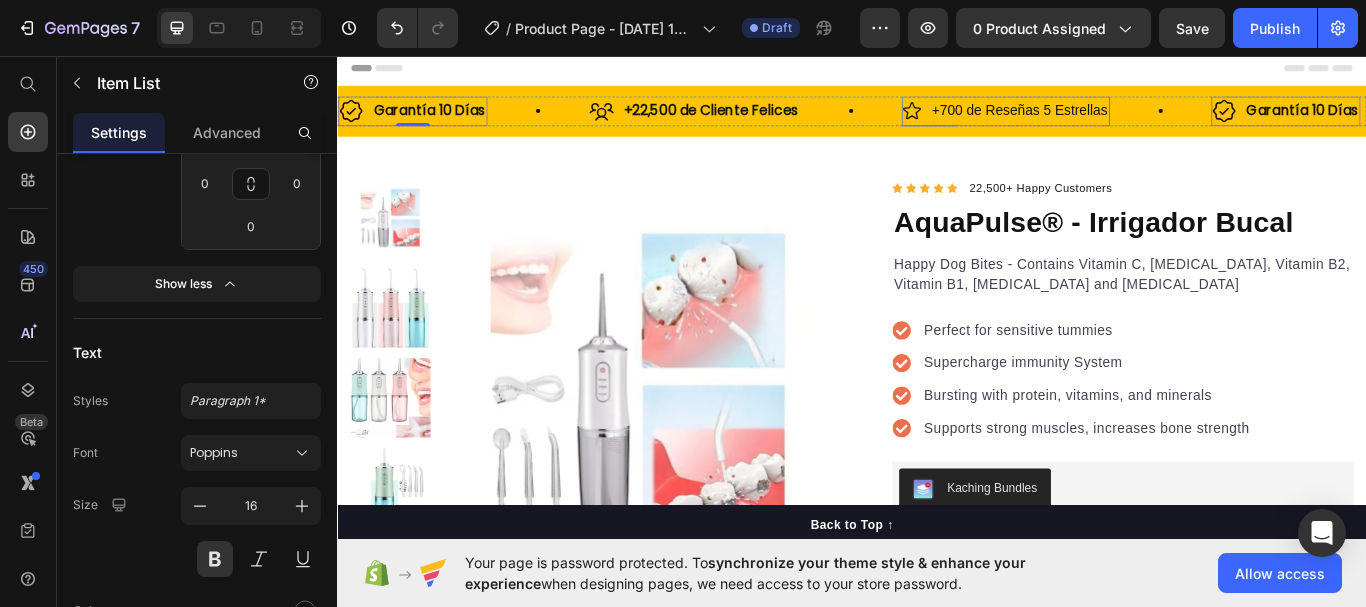click 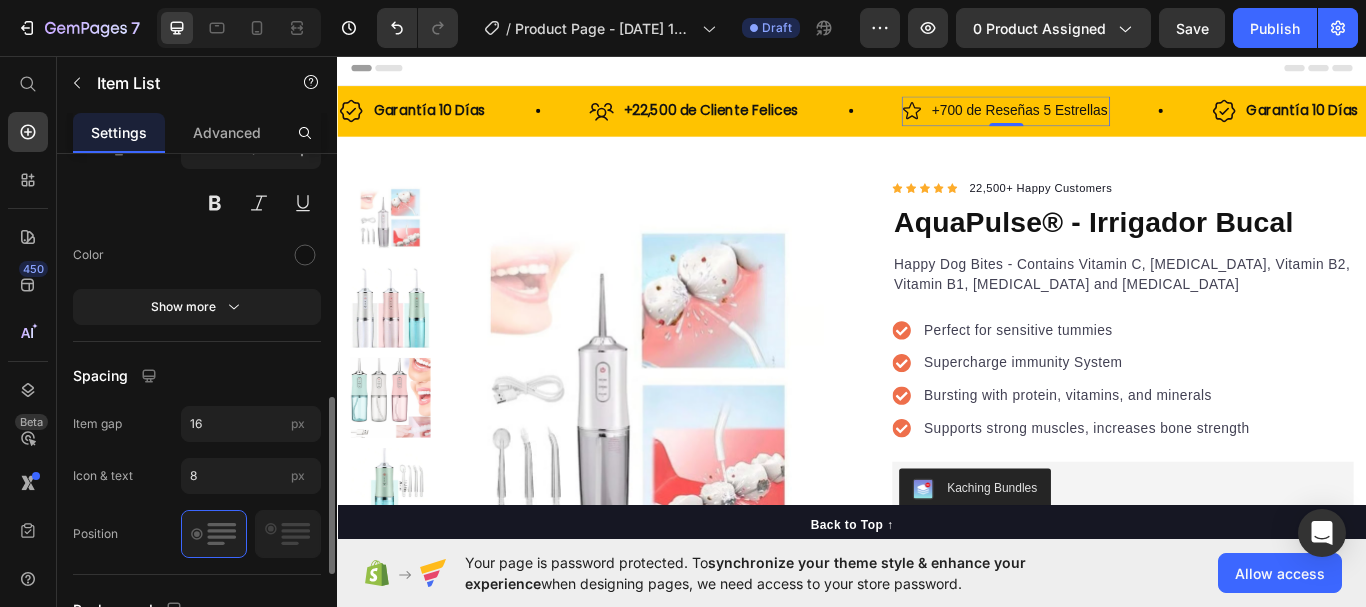 scroll, scrollTop: 200, scrollLeft: 0, axis: vertical 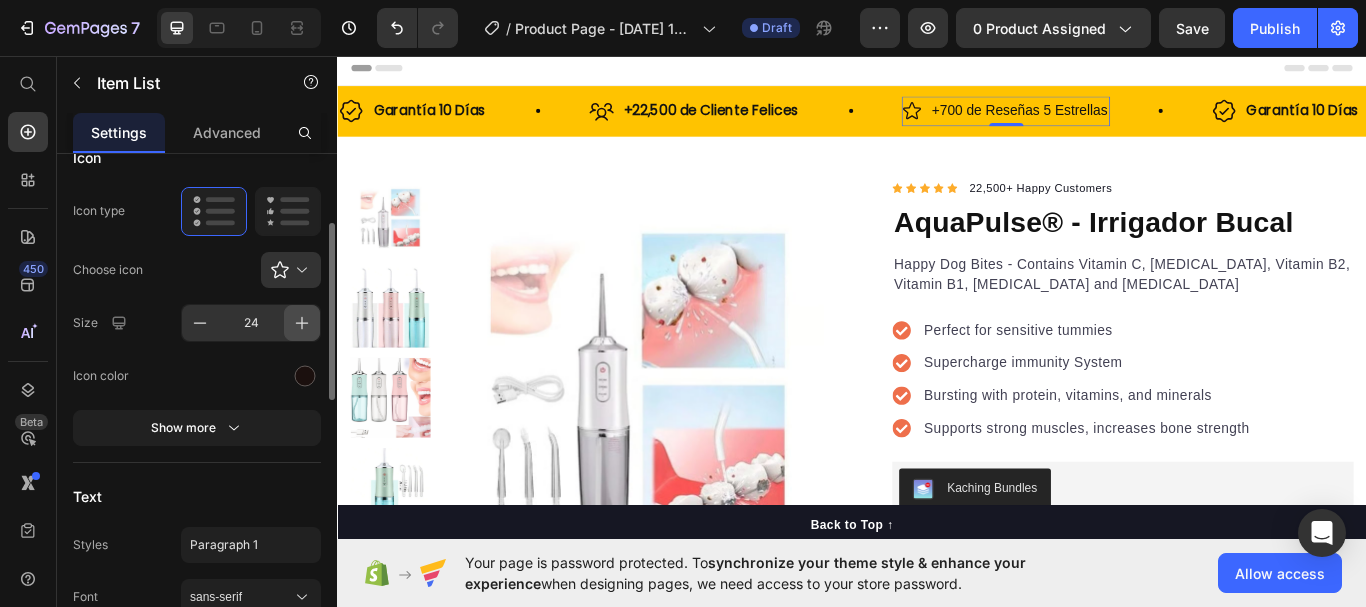 click at bounding box center [302, 323] 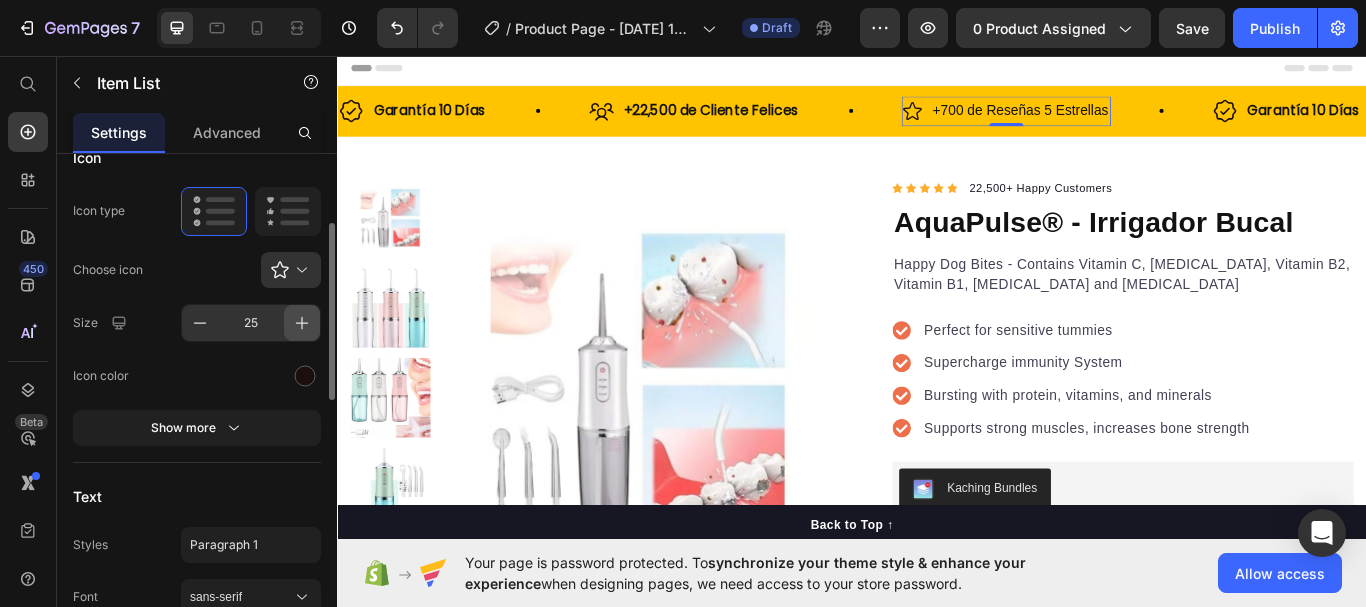click at bounding box center (302, 323) 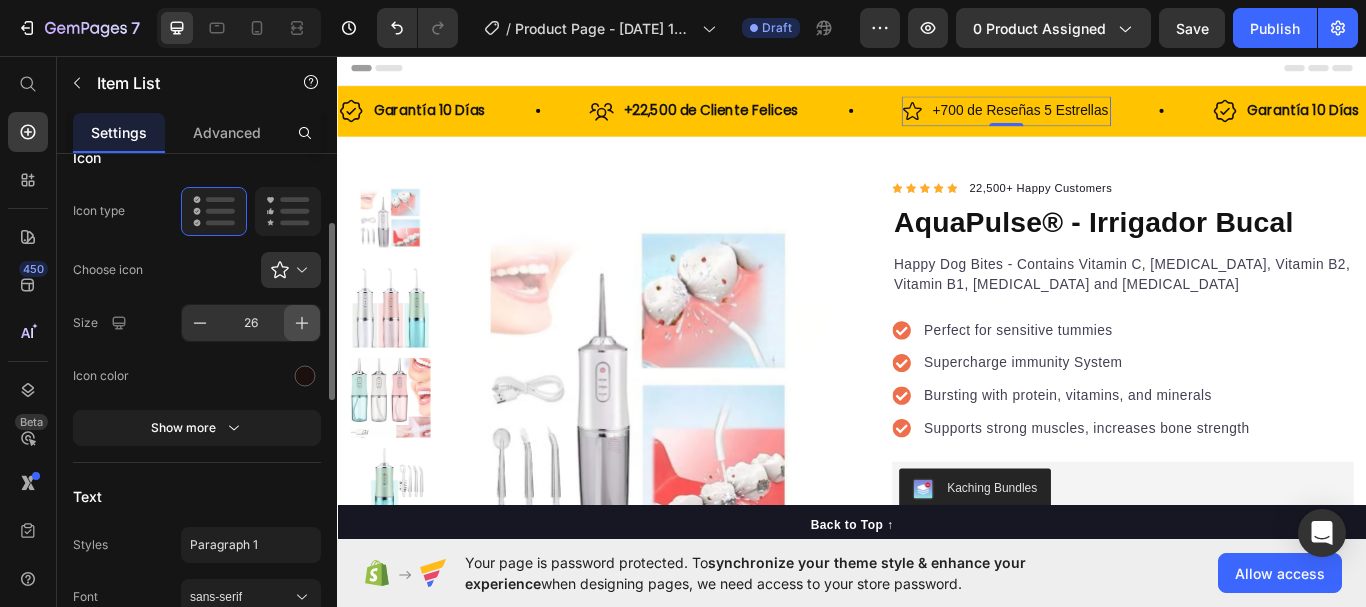 click at bounding box center (302, 323) 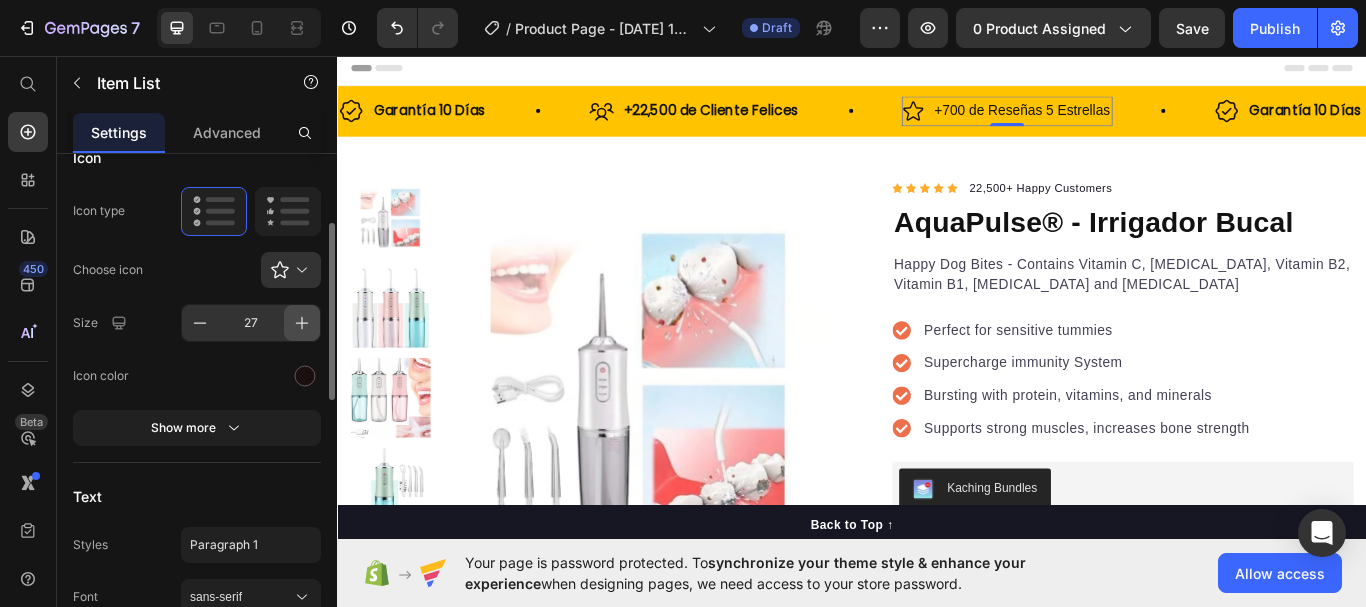 click at bounding box center [302, 323] 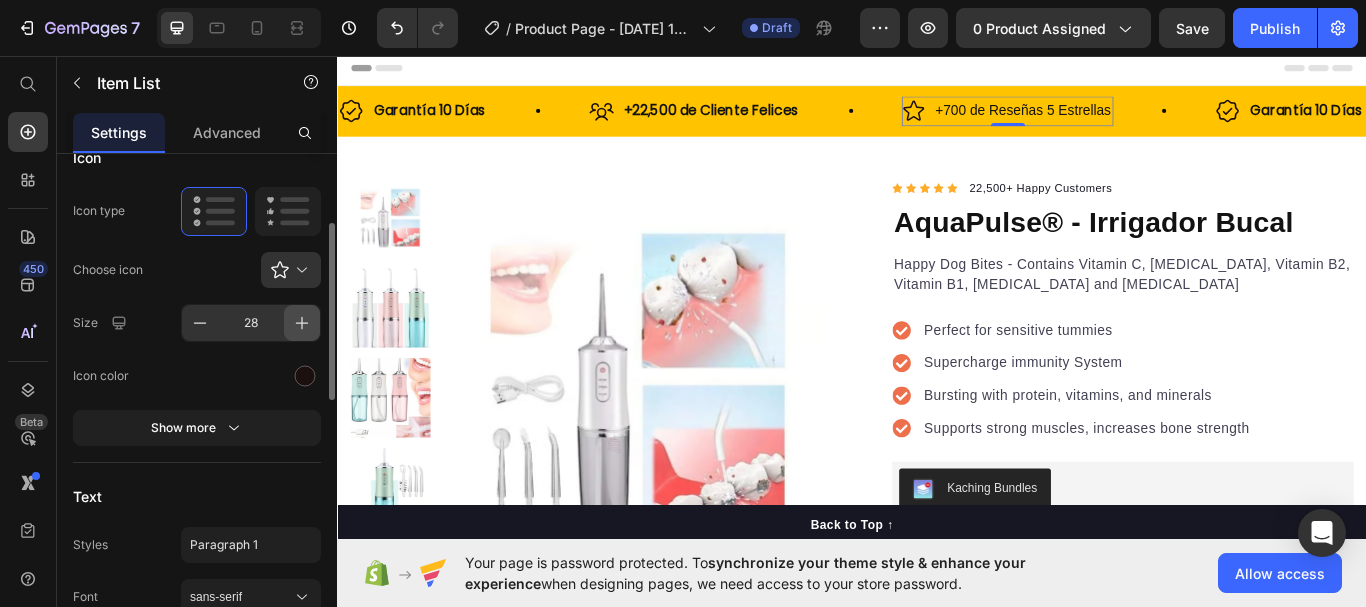 click at bounding box center [302, 323] 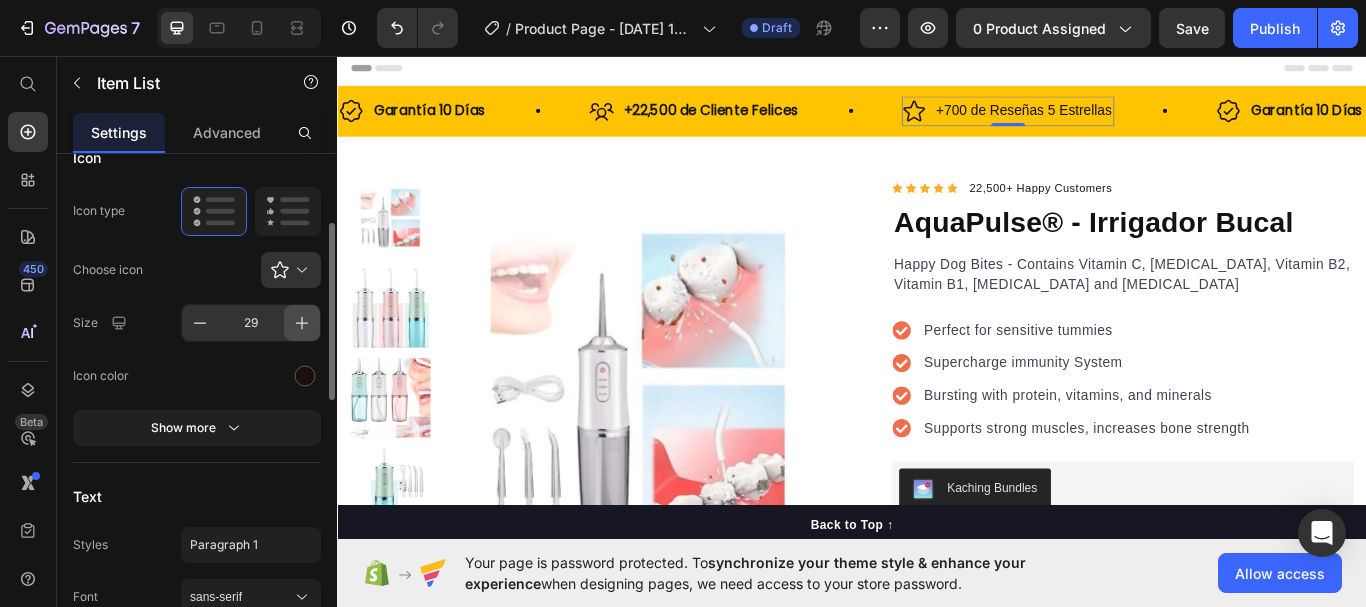 click at bounding box center (302, 323) 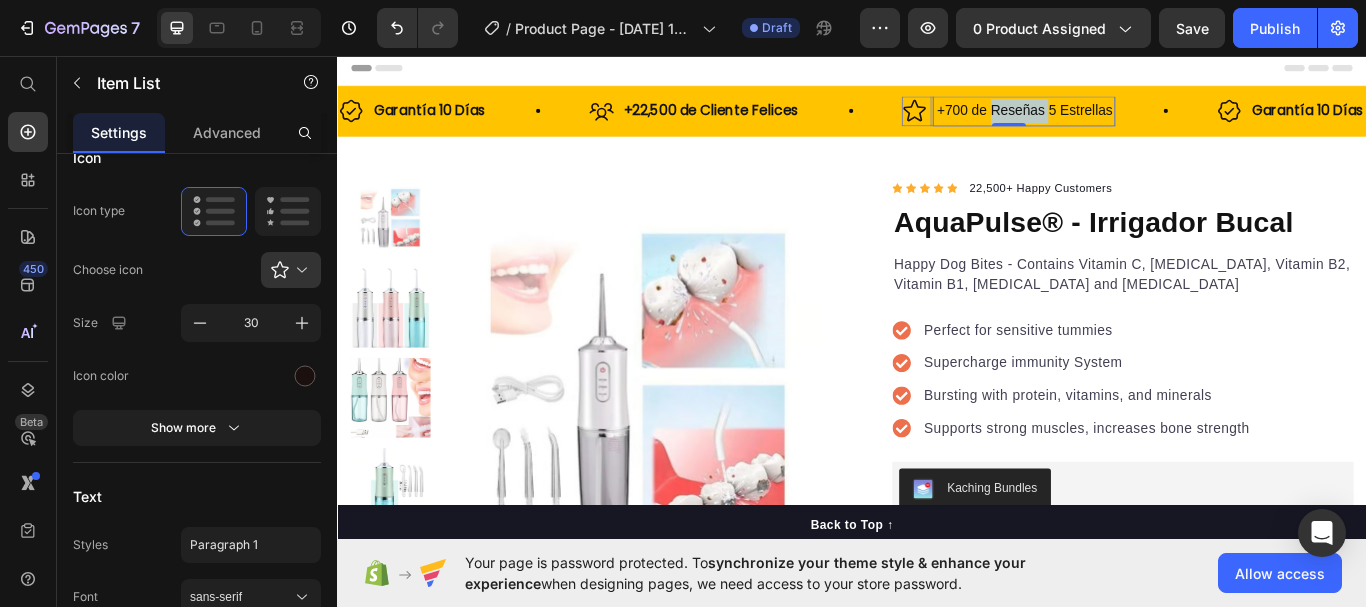 click on "+700 de Reseñas 5 Estrellas" at bounding box center (1138, 121) 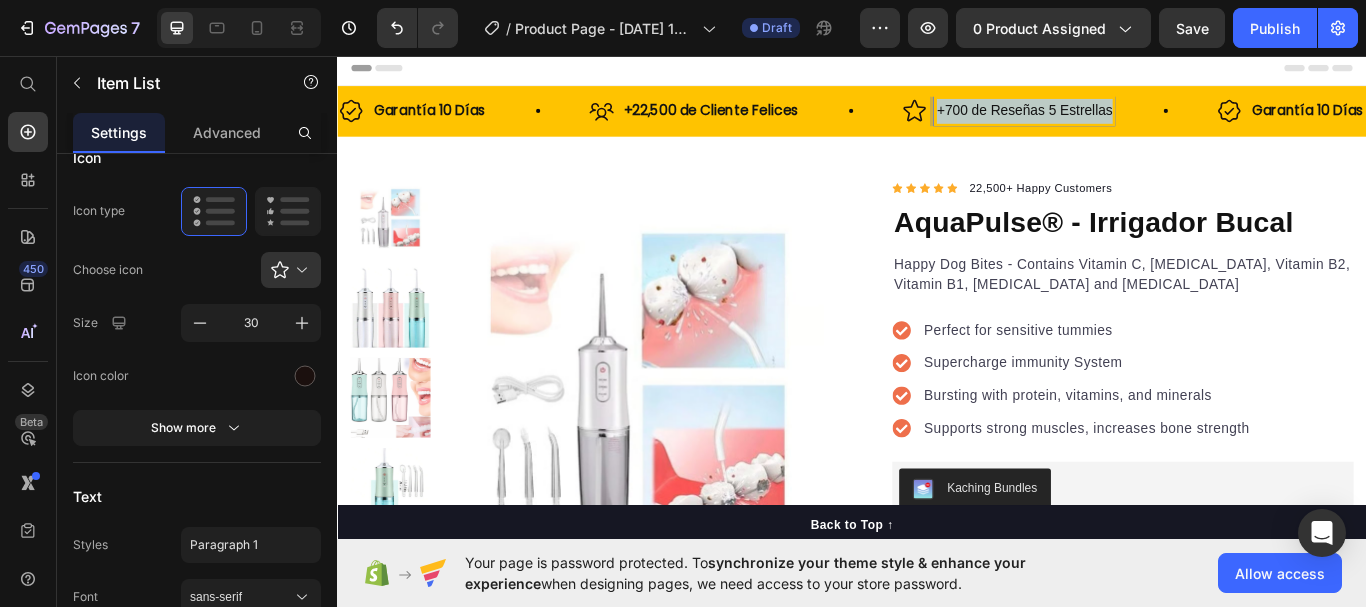 click on "+700 de Reseñas 5 Estrellas" at bounding box center [1138, 121] 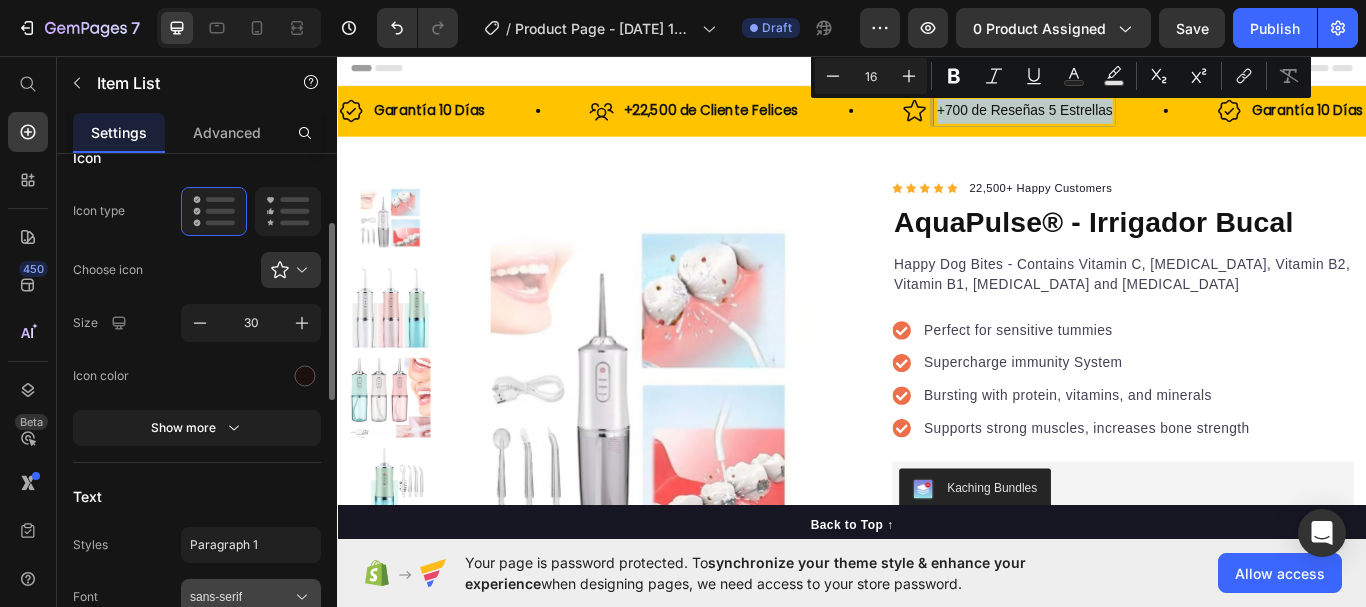 scroll, scrollTop: 300, scrollLeft: 0, axis: vertical 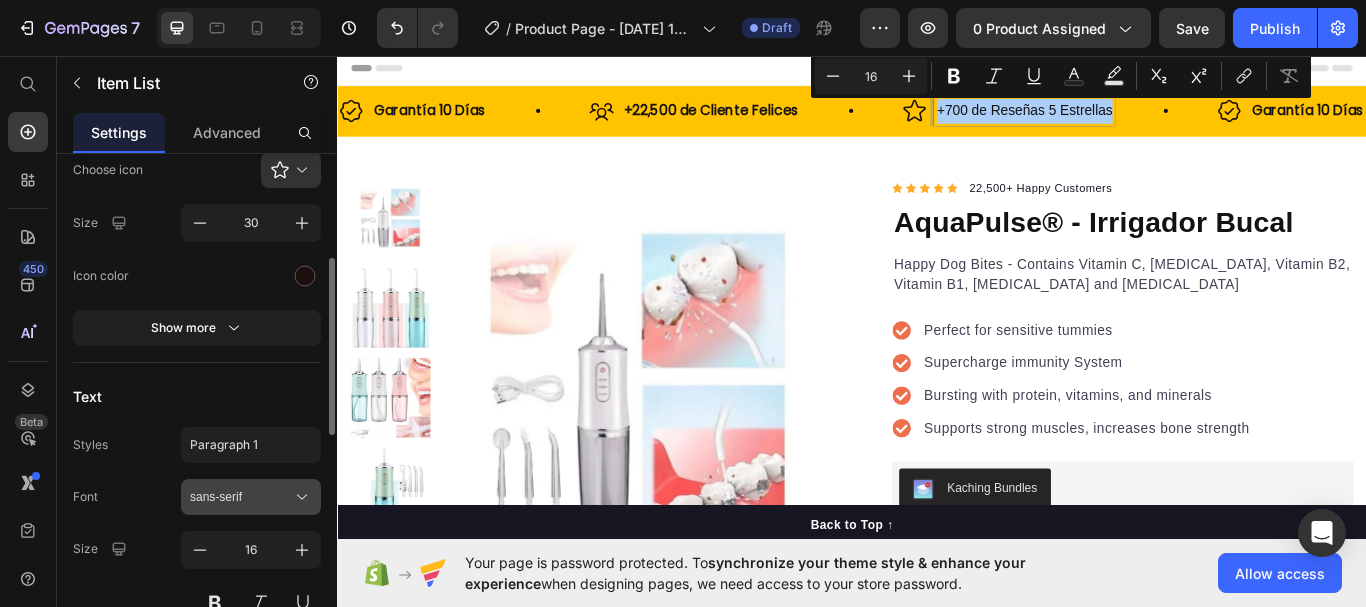 click on "sans-serif" at bounding box center [241, 497] 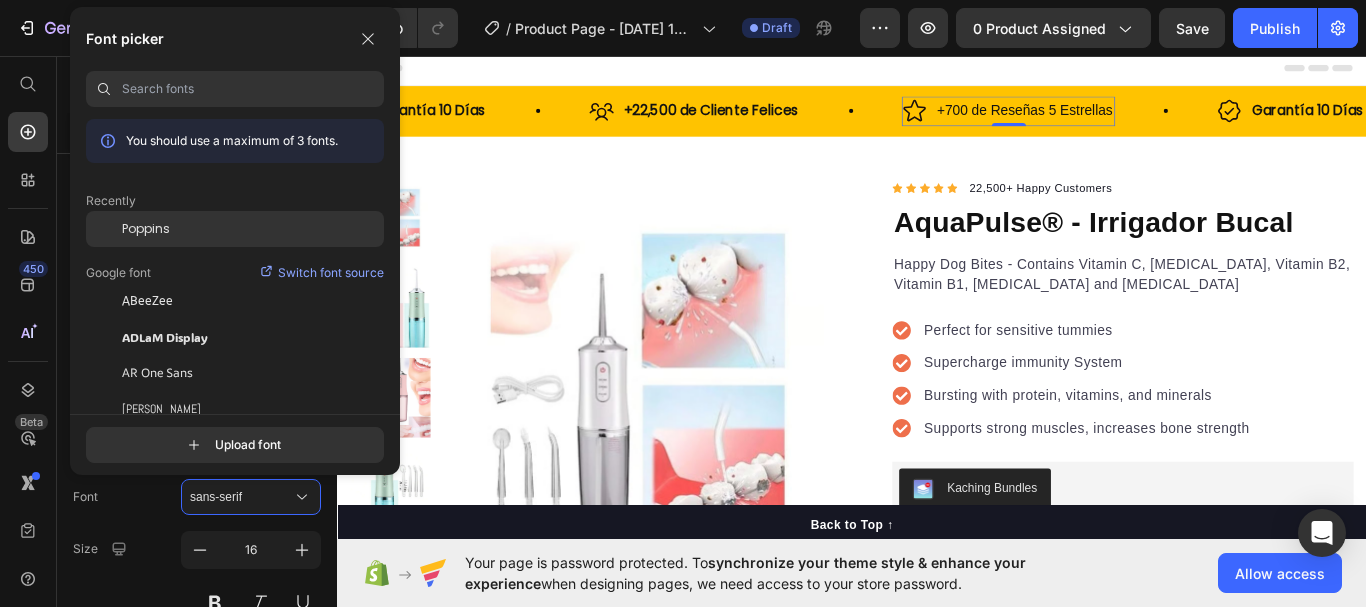click on "Poppins" 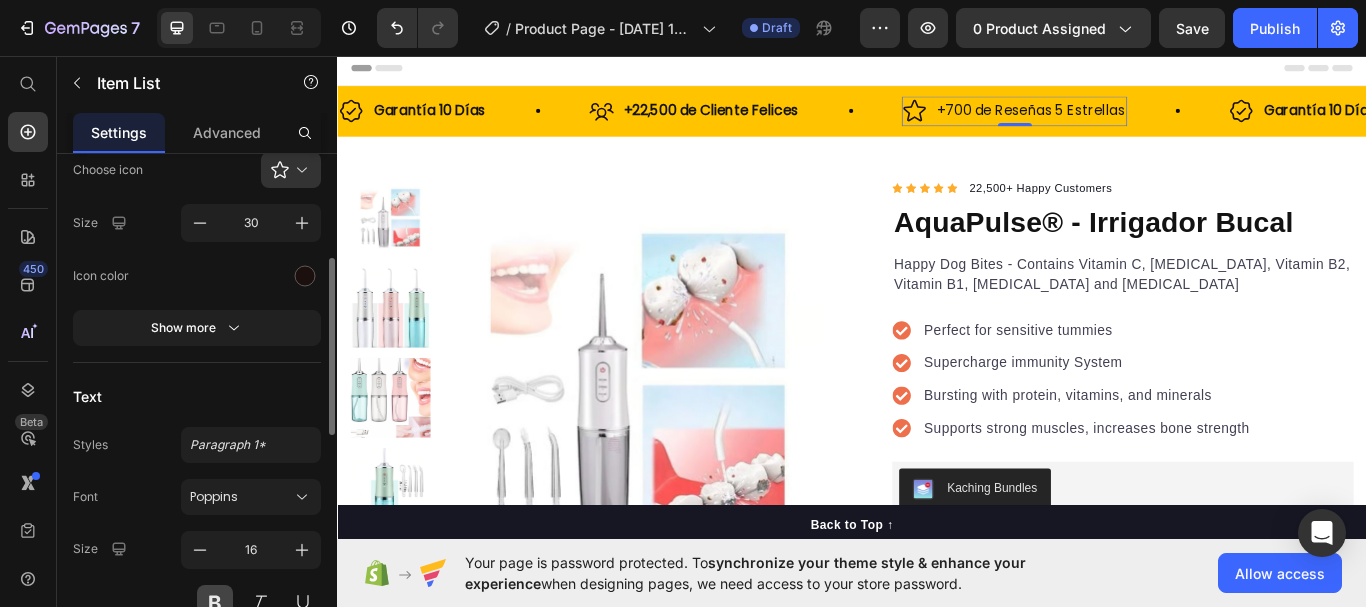 click at bounding box center (215, 603) 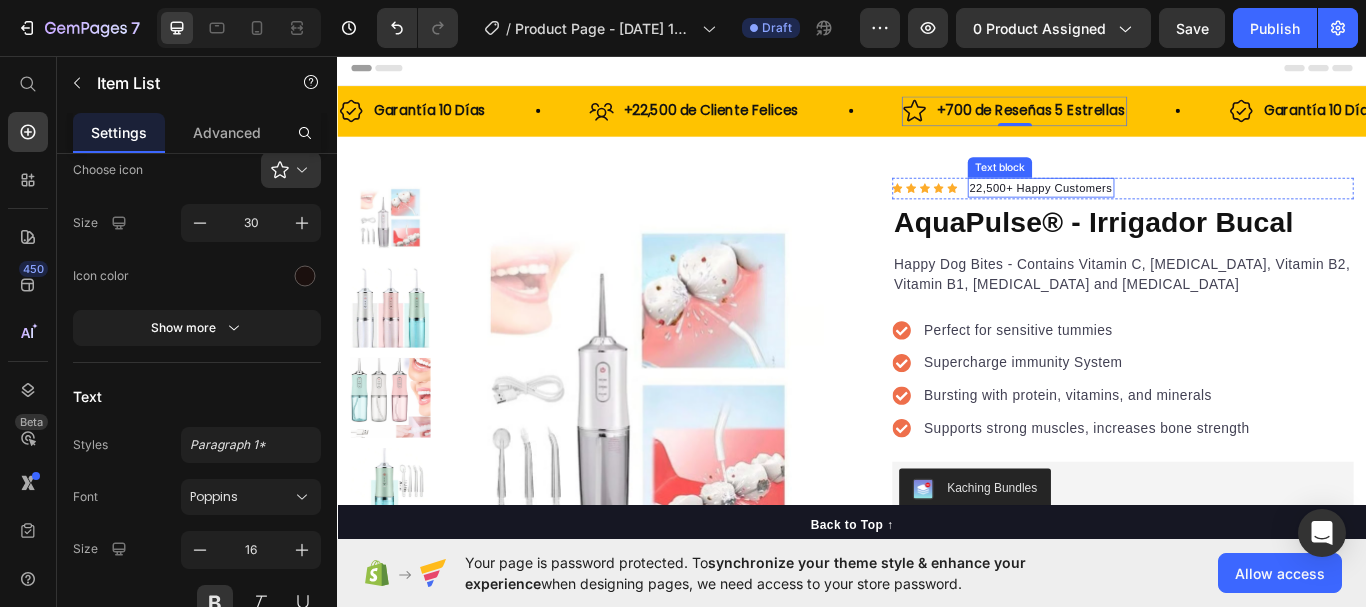 click on "22,500+ Happy Customers" at bounding box center [1157, 211] 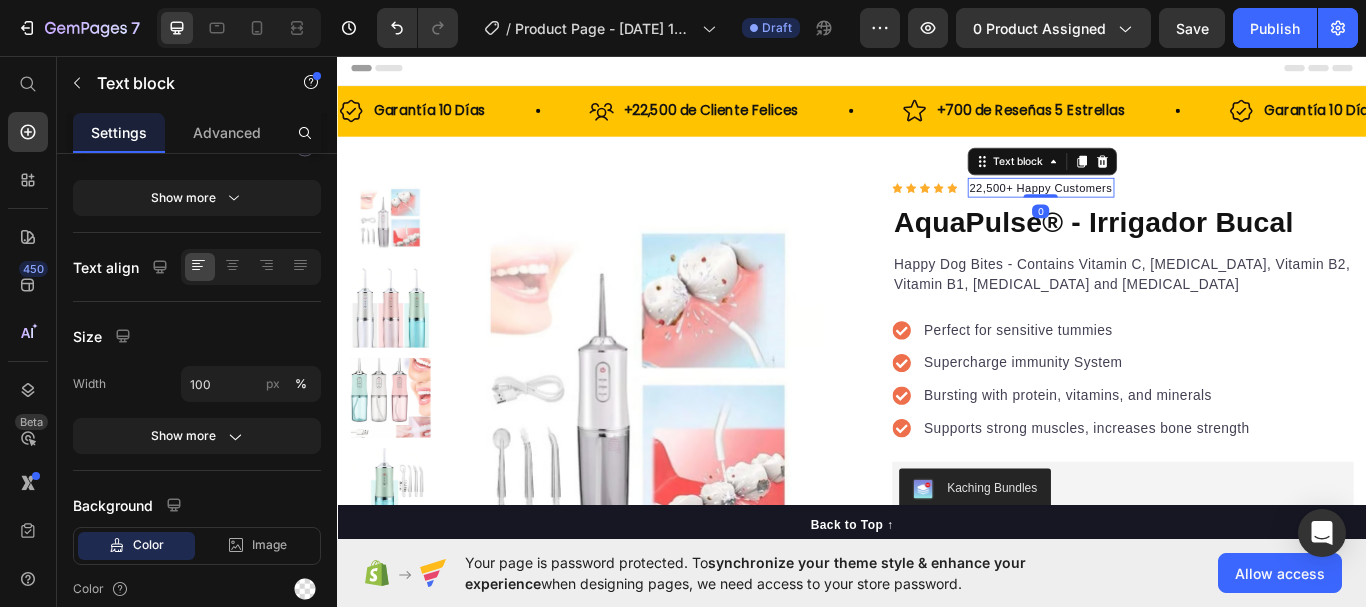 scroll, scrollTop: 0, scrollLeft: 0, axis: both 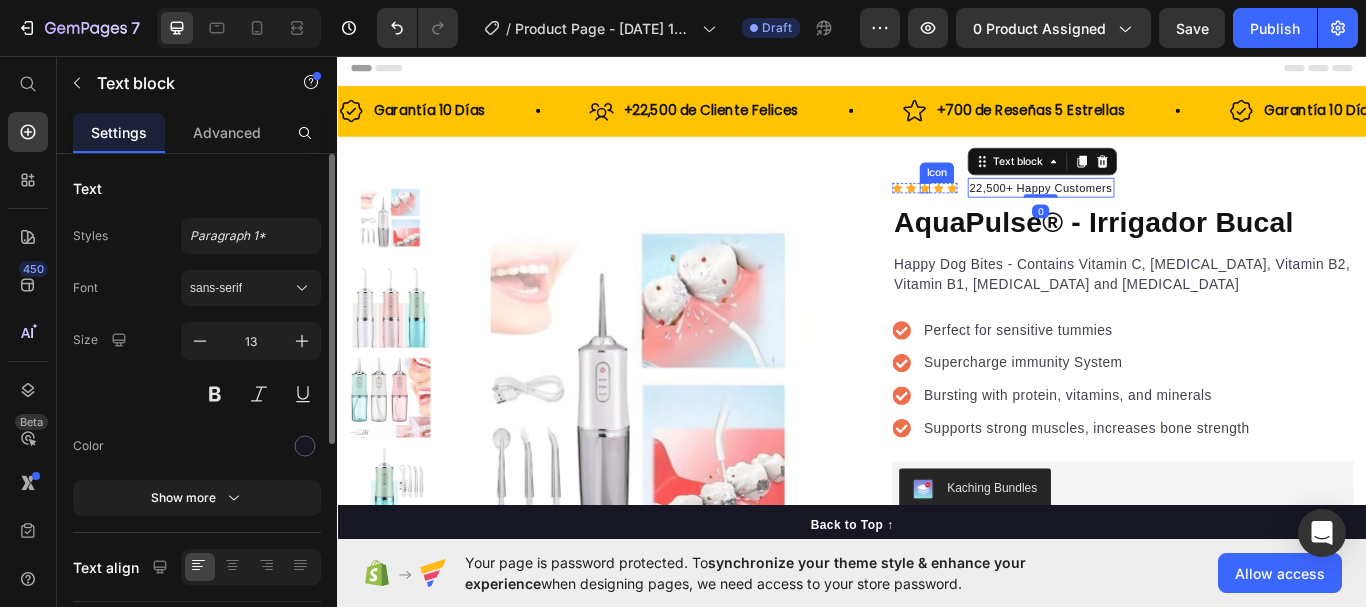 click 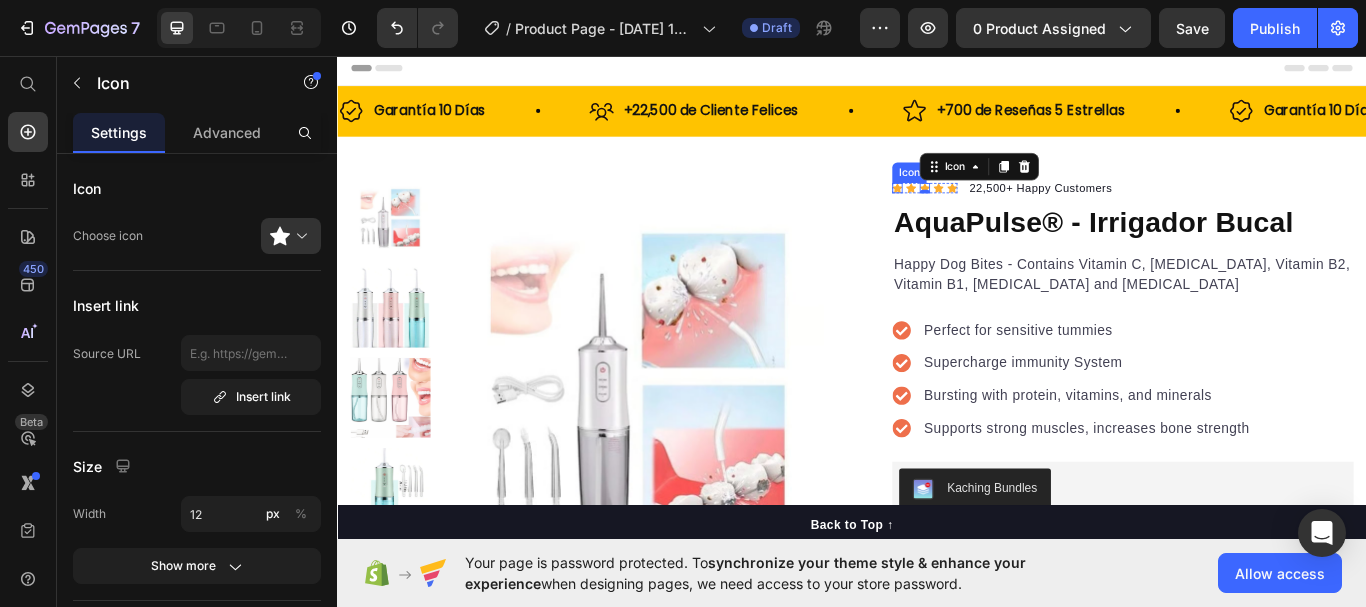 click 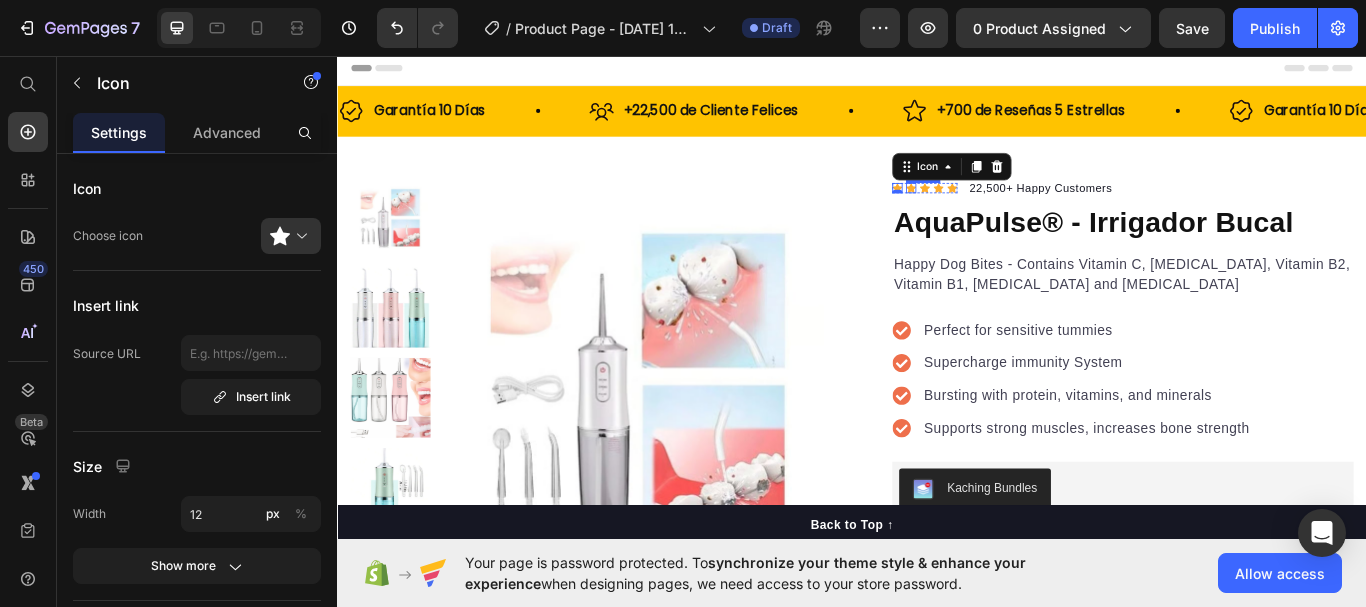 click 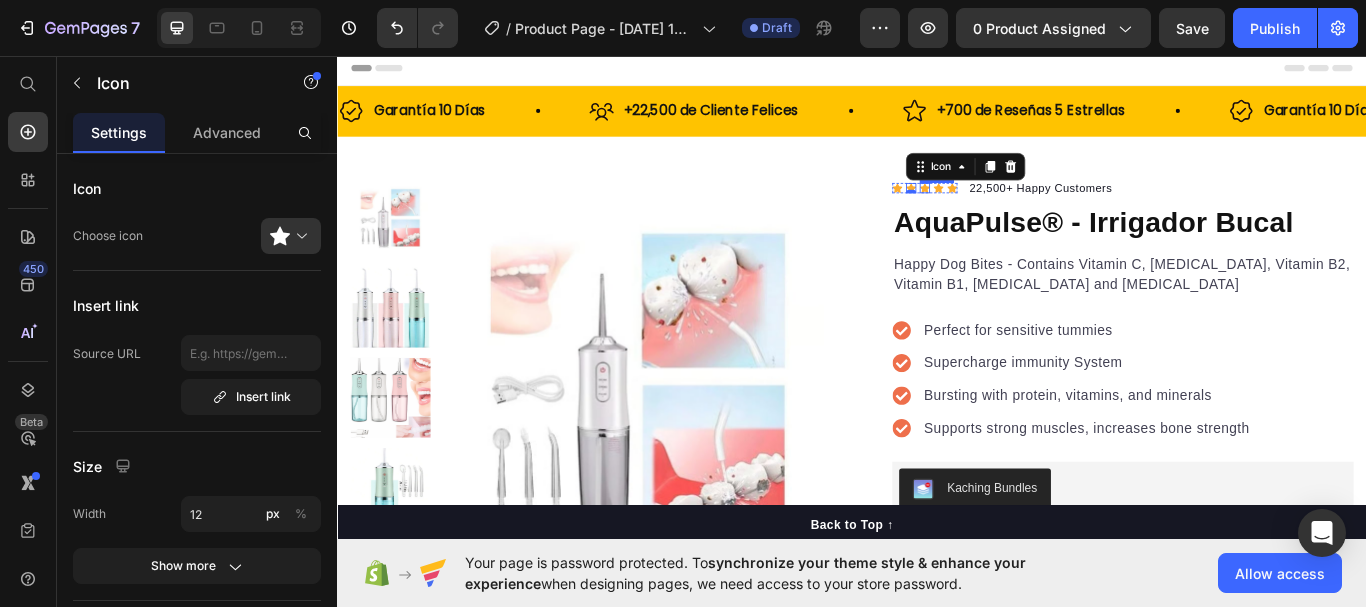 click 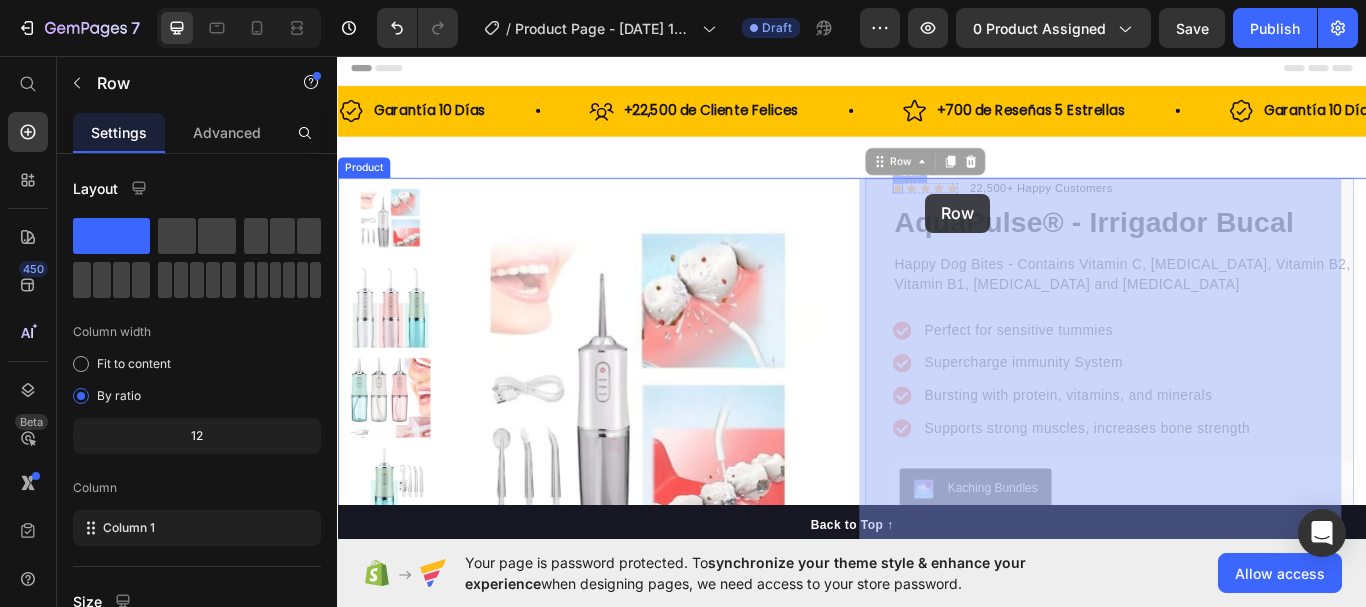 drag, startPoint x: 962, startPoint y: 197, endPoint x: 1025, endPoint y: 217, distance: 66.09841 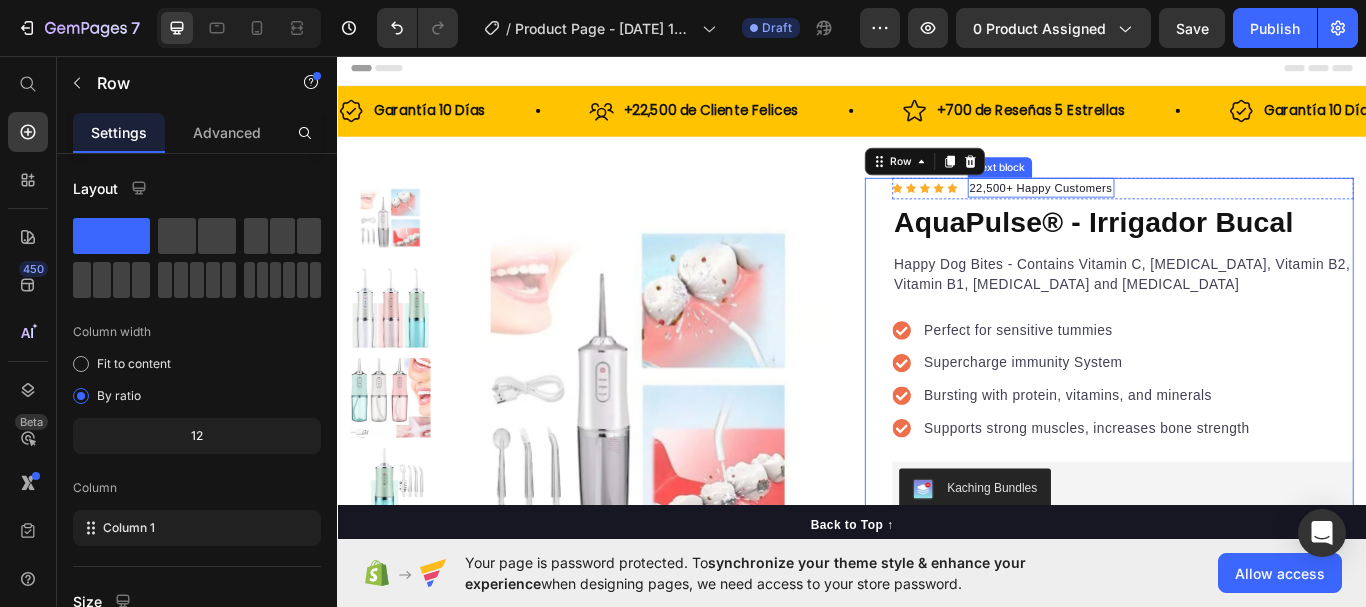 click on "22,500+ Happy Customers" at bounding box center [1157, 211] 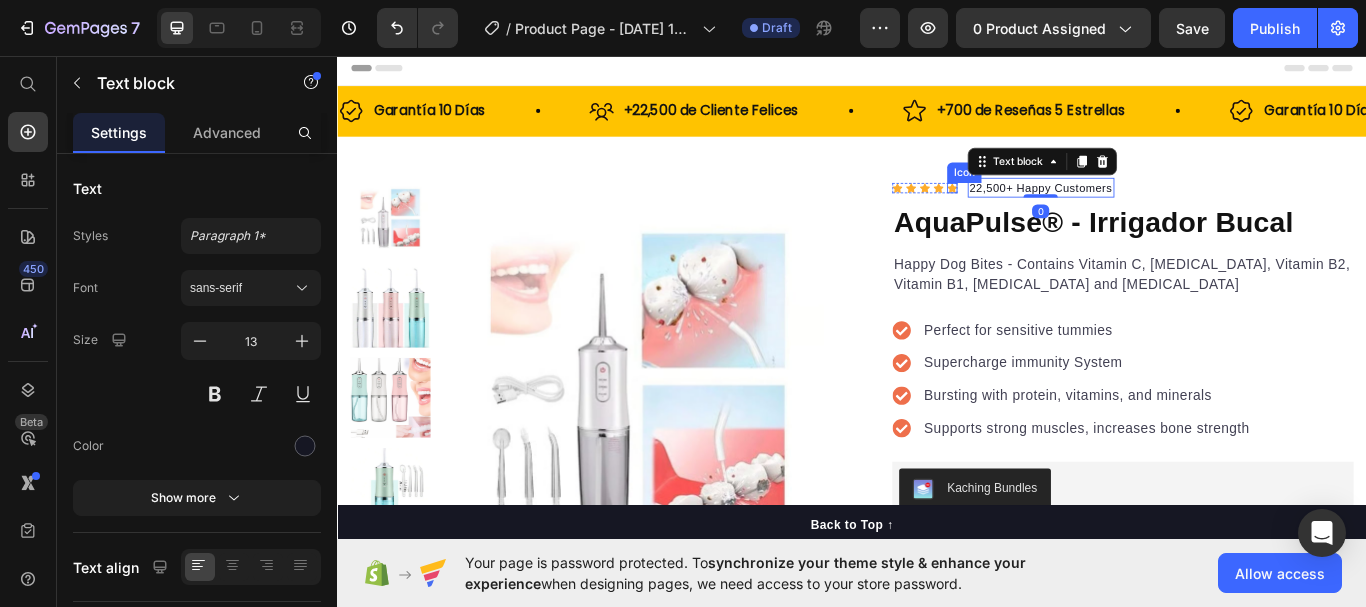 click 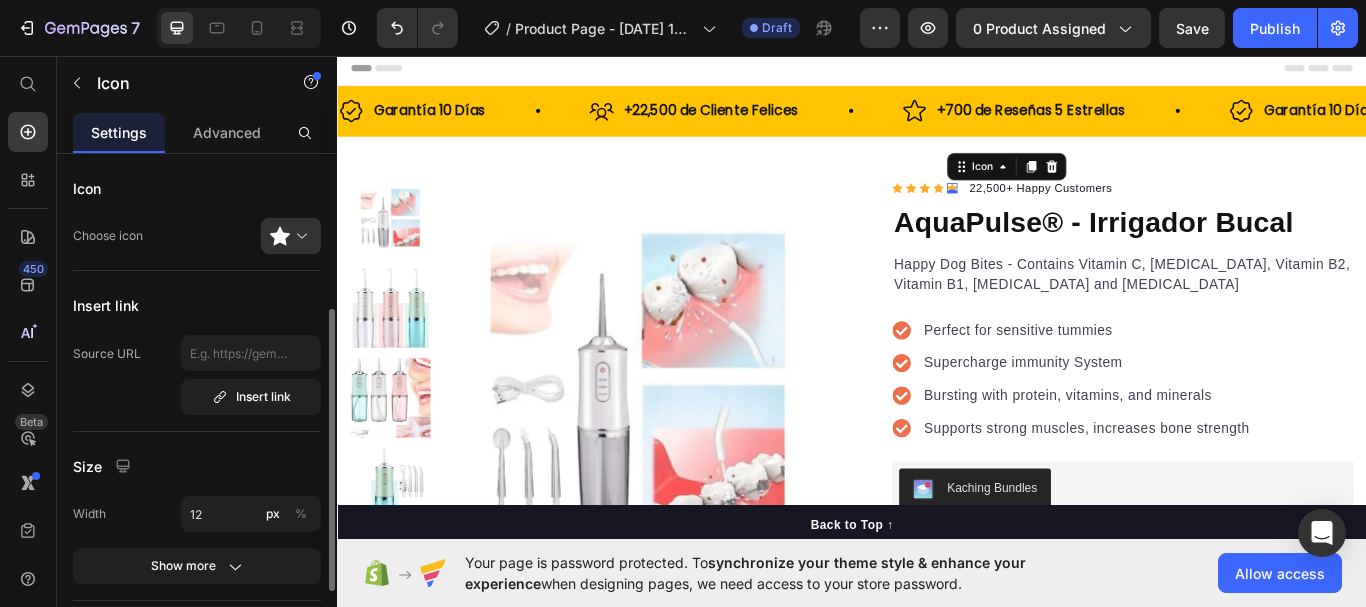 scroll, scrollTop: 200, scrollLeft: 0, axis: vertical 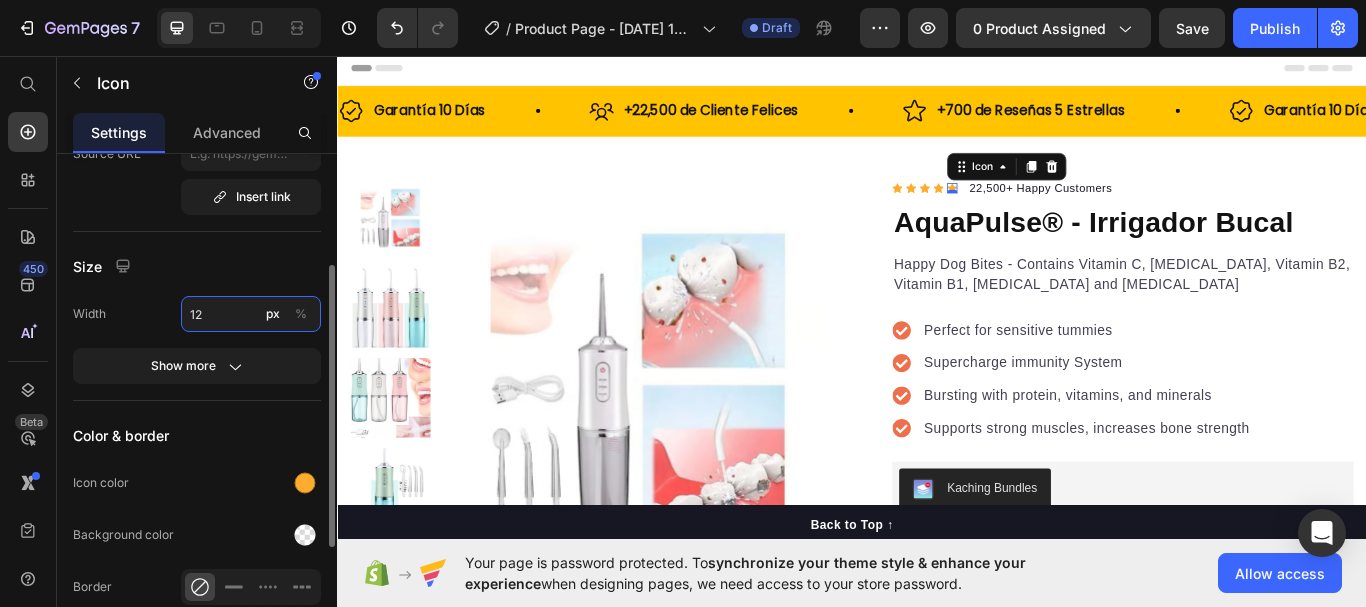 click on "12" at bounding box center (251, 314) 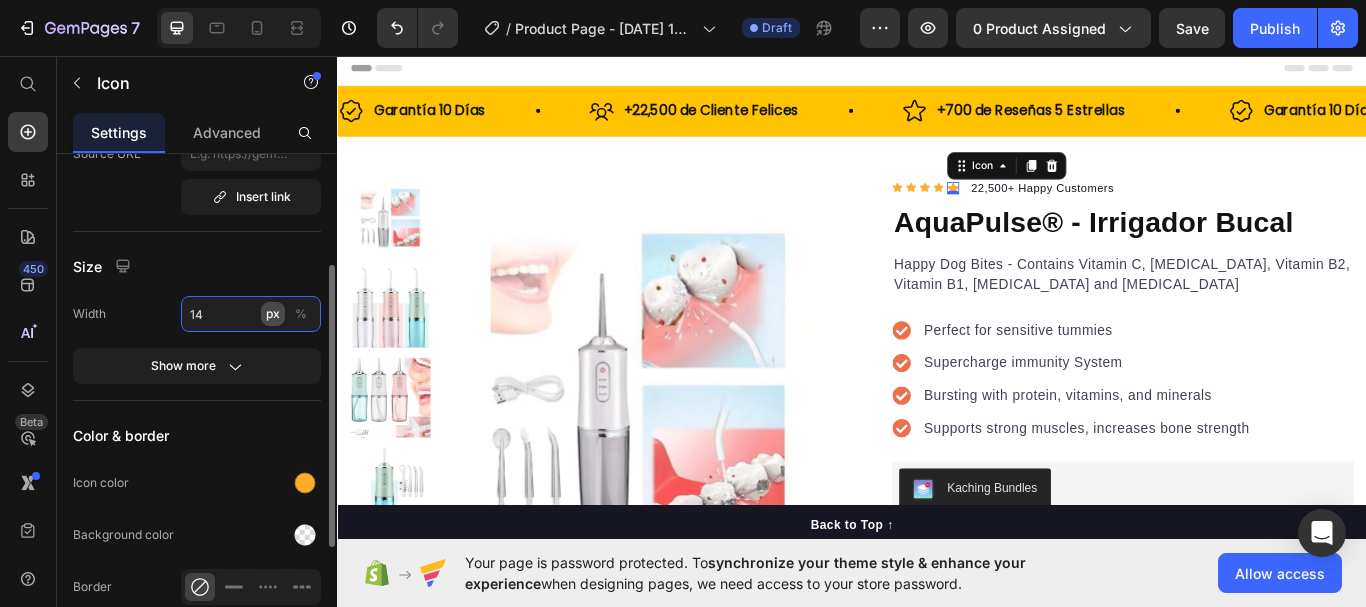 type on "14" 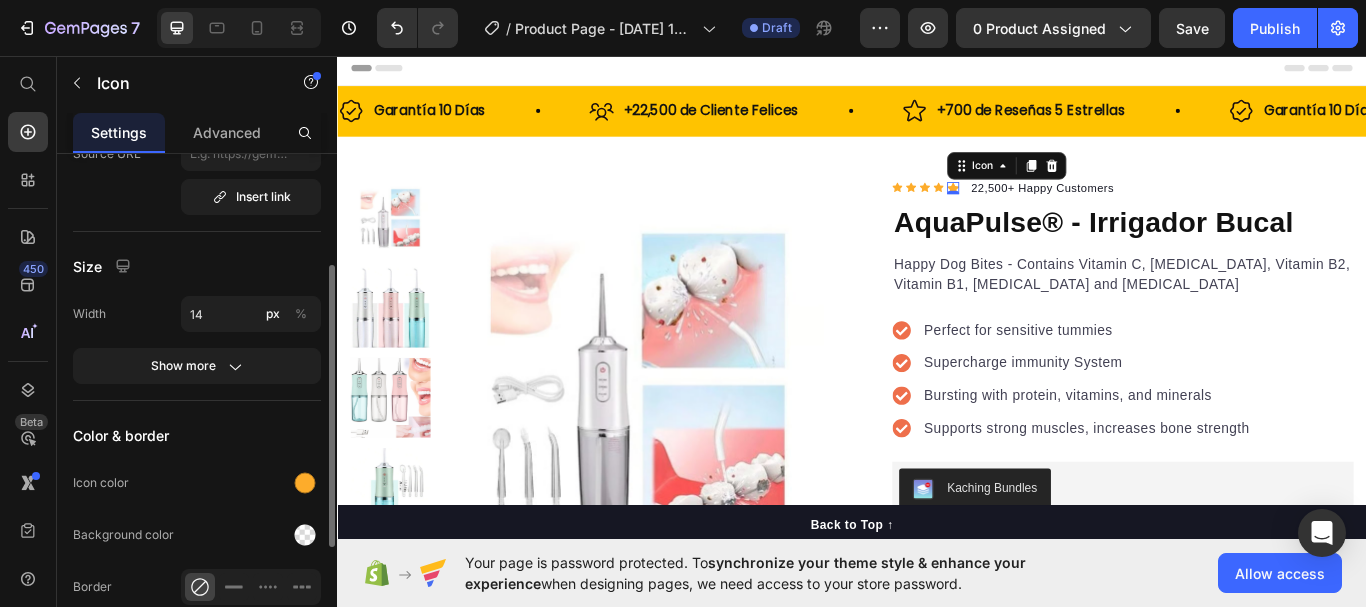 click on "Size" at bounding box center (197, 266) 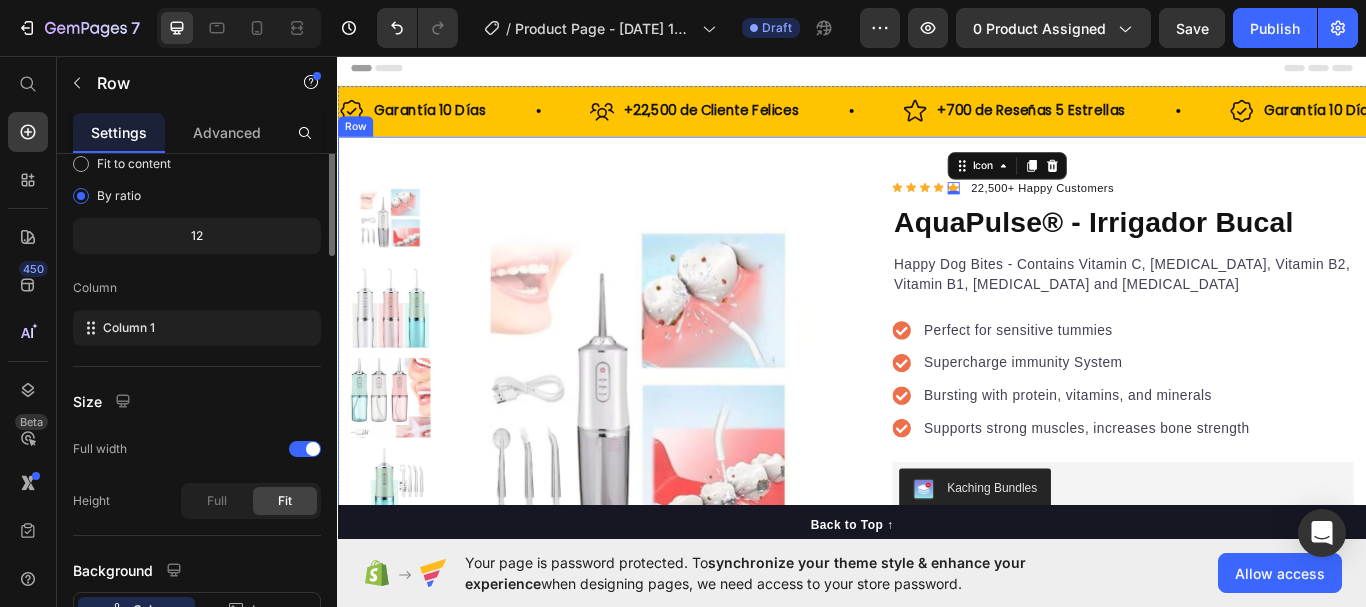 click on "Product Images "The transformation in my dog's overall health since switching to this food has been remarkable. Their coat is shinier, their energy levels have increased, and they seem happier than ever before." Text block -Daisy Text block
Verified buyer Item list Row Row "My dog absolutely loves this food! It's clear that the taste and quality are top-notch."  -Daisy Text block Row Row Icon Icon Icon Icon Icon   0 Icon List Hoz 22,500+ Happy Customers Text block Row AquaPulse® - Irrigador Bucal Product Title Happy Dog Bites - Contains Vitamin C, [MEDICAL_DATA], Vitamin B2, Vitamin B1, [MEDICAL_DATA] and [MEDICAL_DATA] Text block Perfect for sensitive tummies Supercharge immunity System Bursting with protein, vitamins, and minerals Supports strong muscles, increases bone strength Item list Kaching Bundles Kaching Bundles Add to cart Product Cart Button Perfect for sensitive tummies Supercharge immunity System Bursting with protein, vitamins, and minerals Supports strong muscles, increases bone strength" at bounding box center (937, 702) 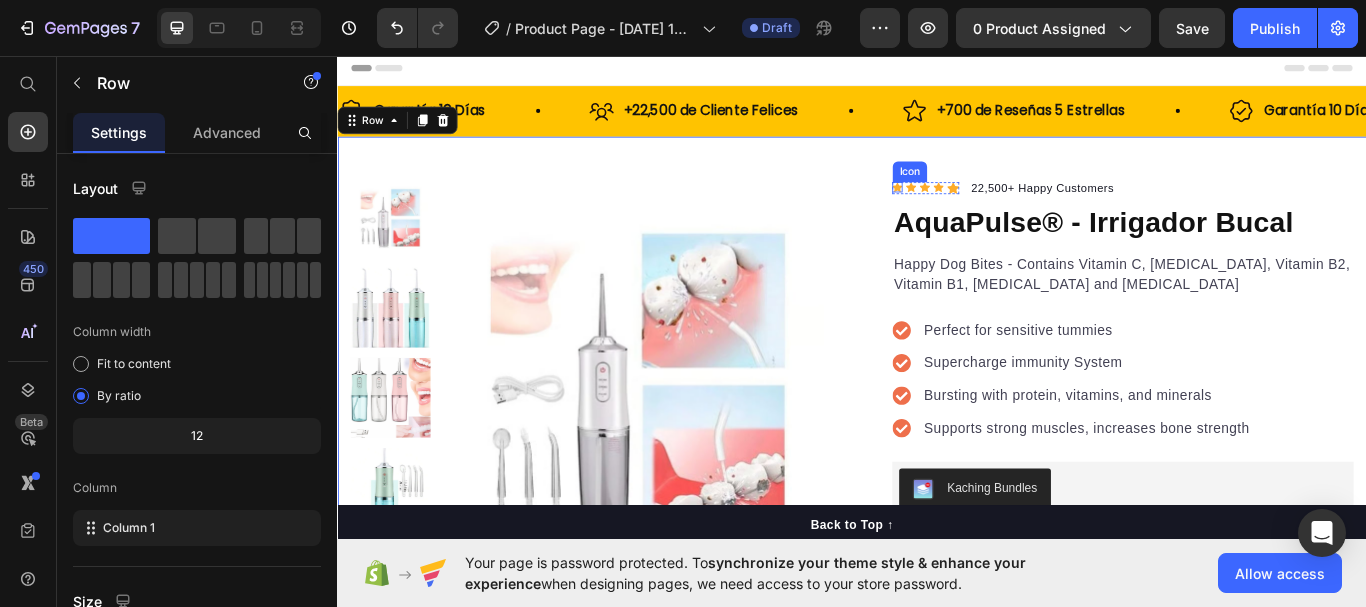 click 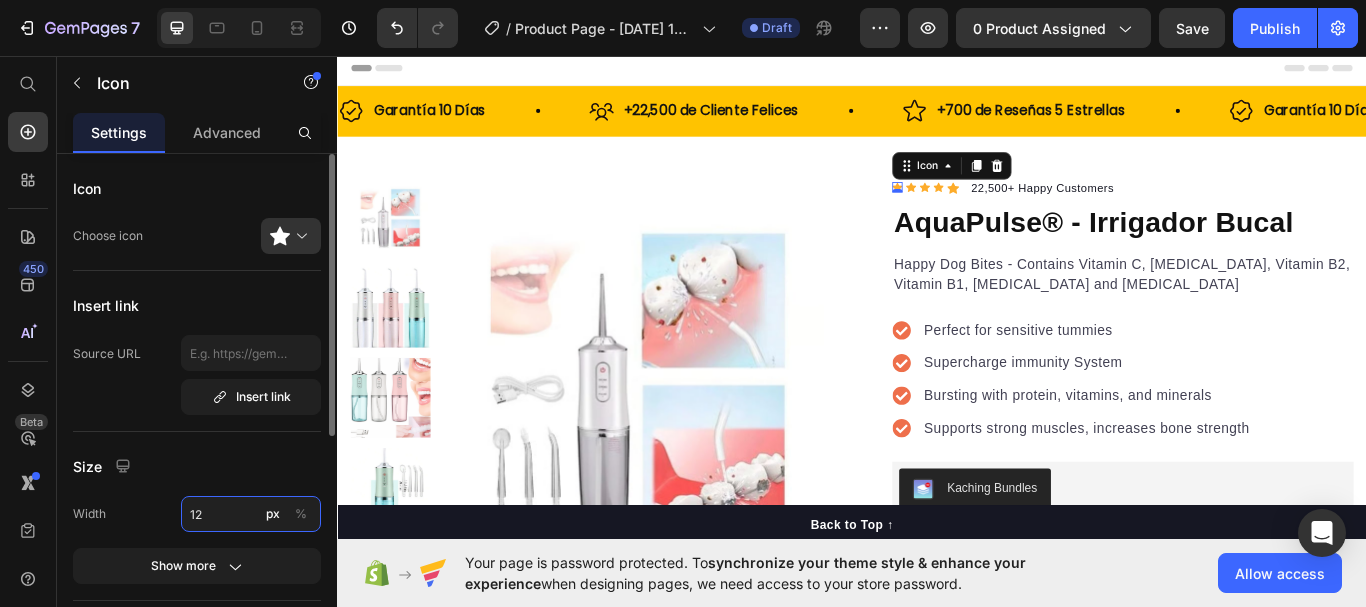 click on "12" at bounding box center [251, 514] 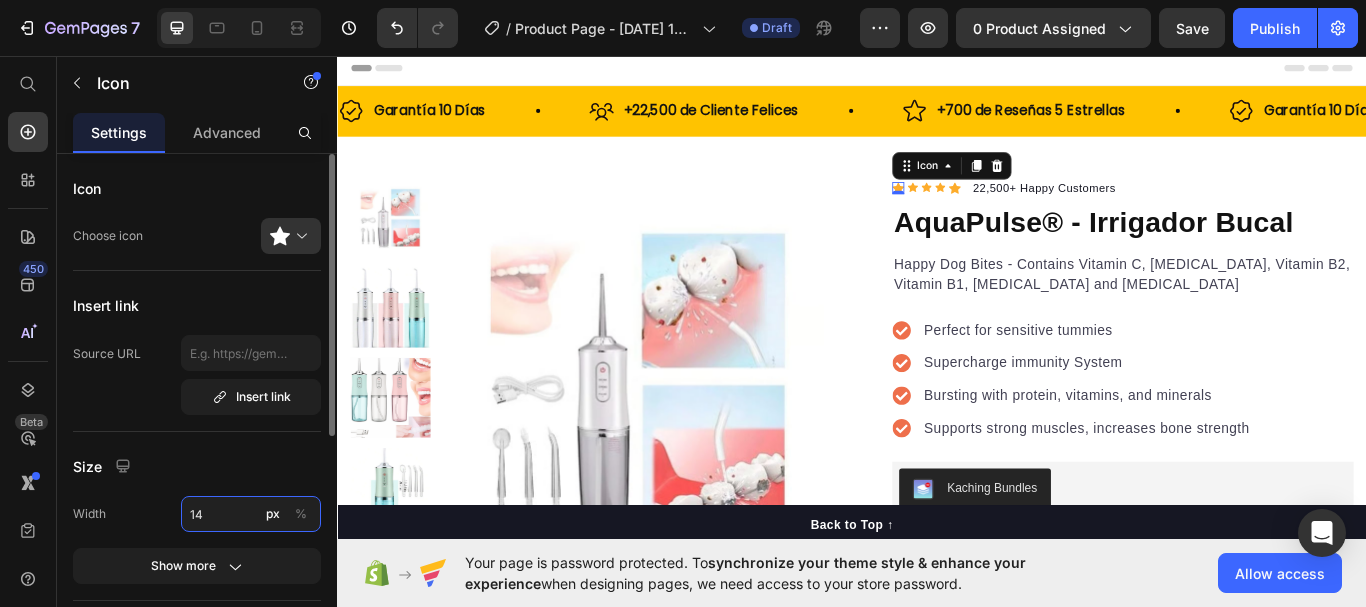 type on "14" 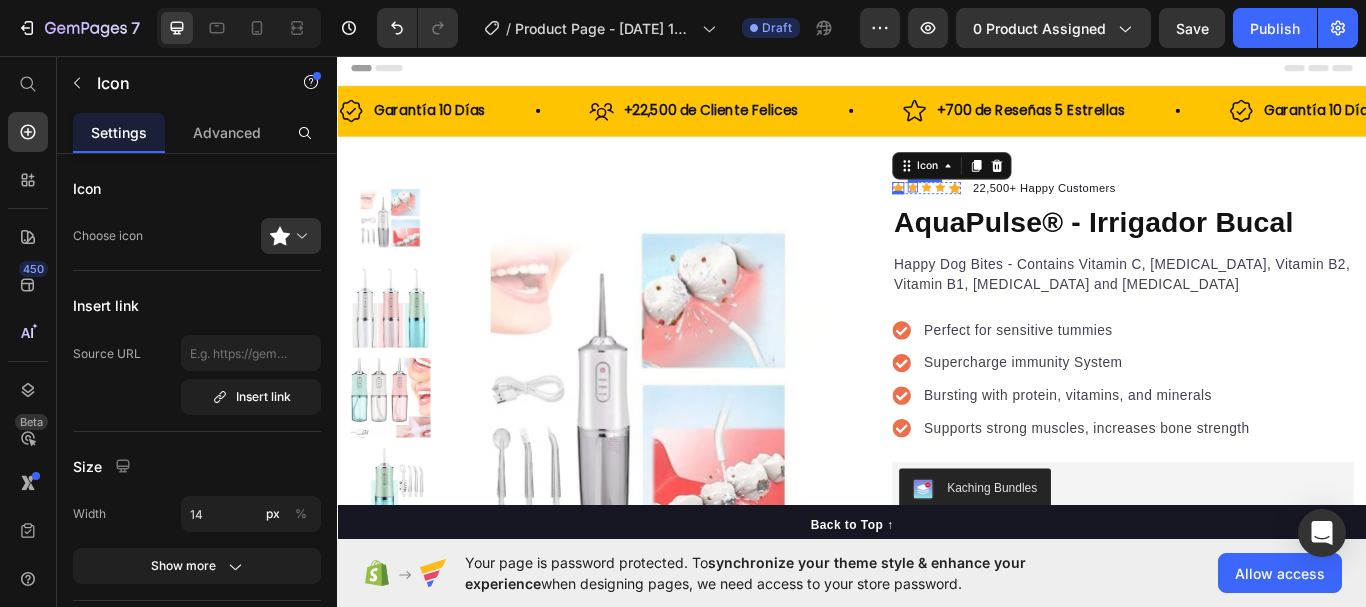 click 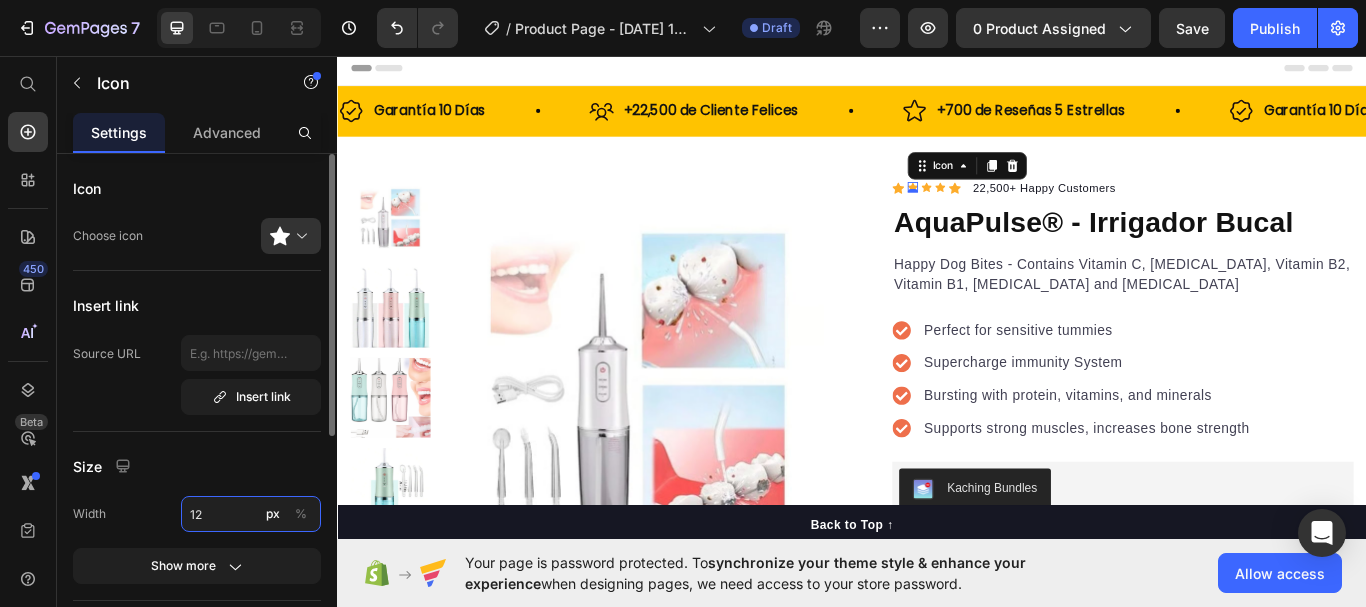 click on "12" at bounding box center [251, 514] 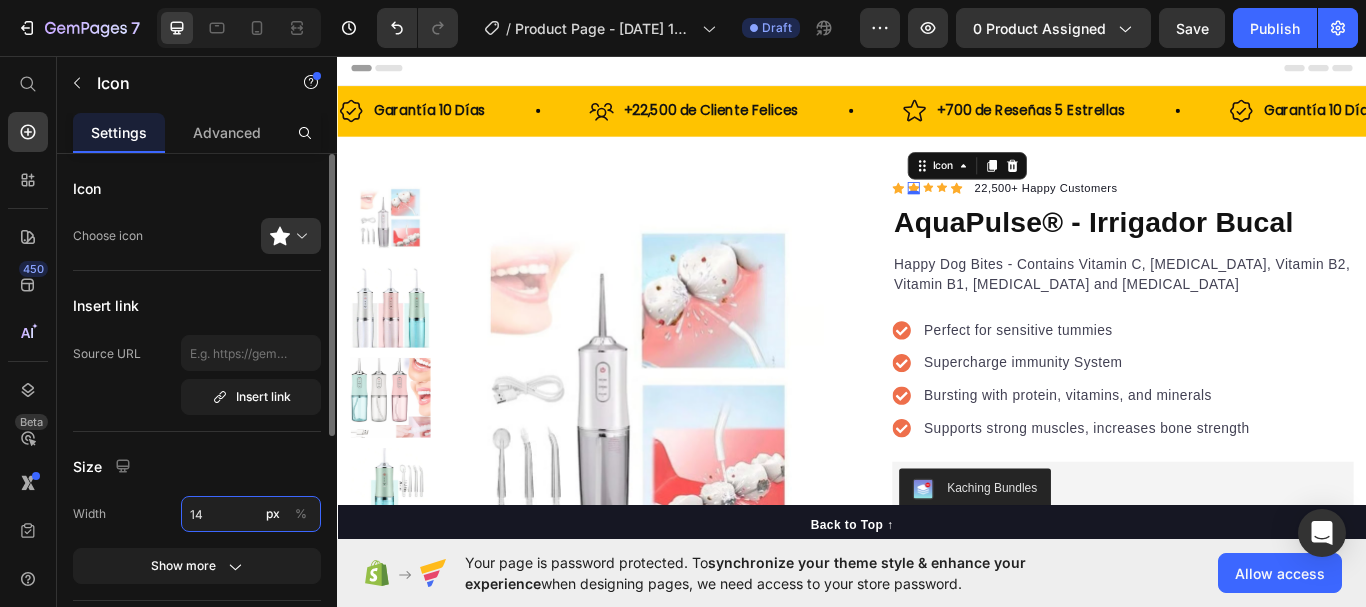 type on "14" 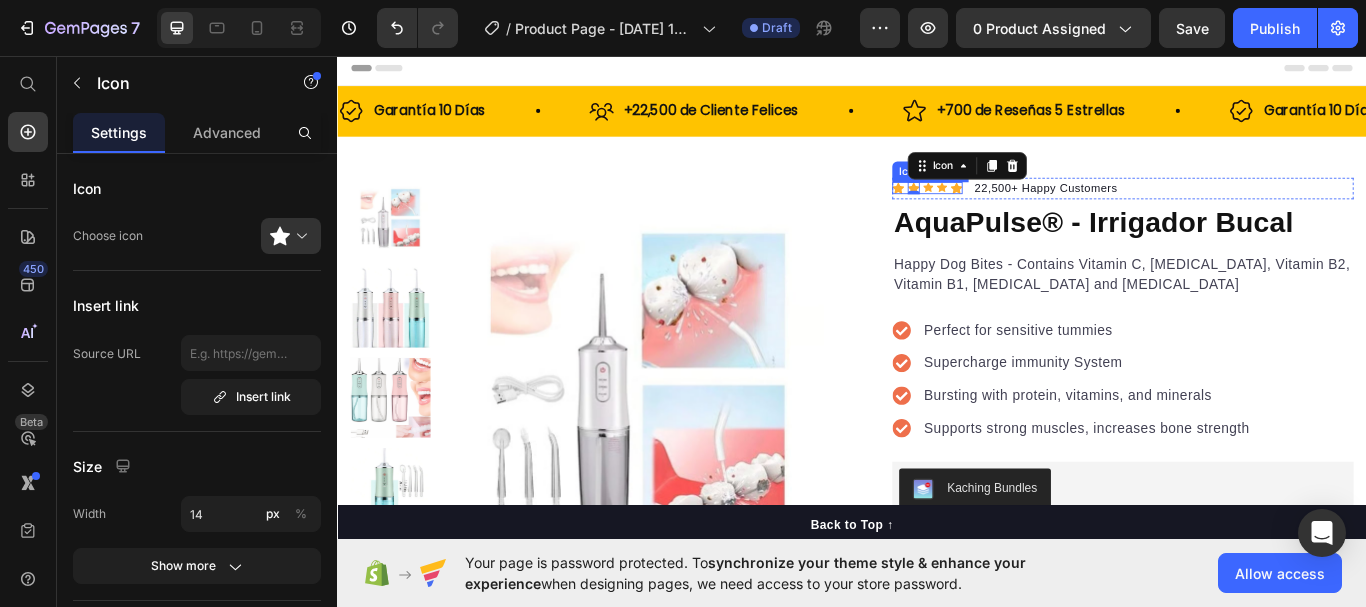 click 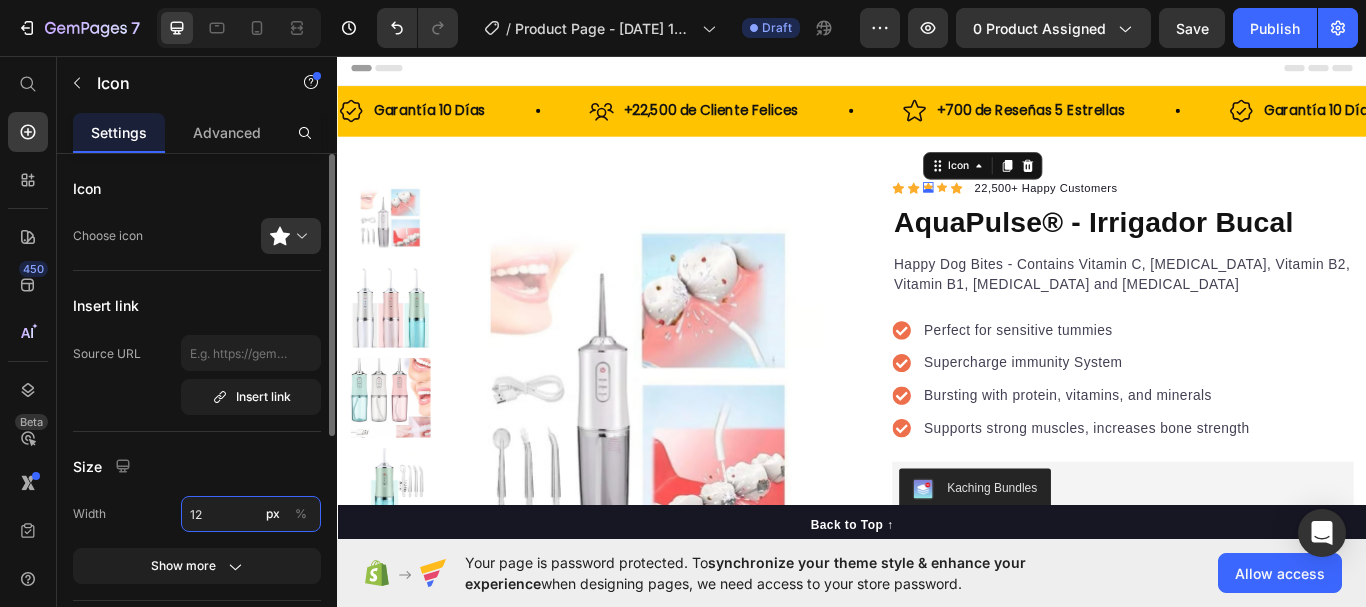 click on "12" at bounding box center [251, 514] 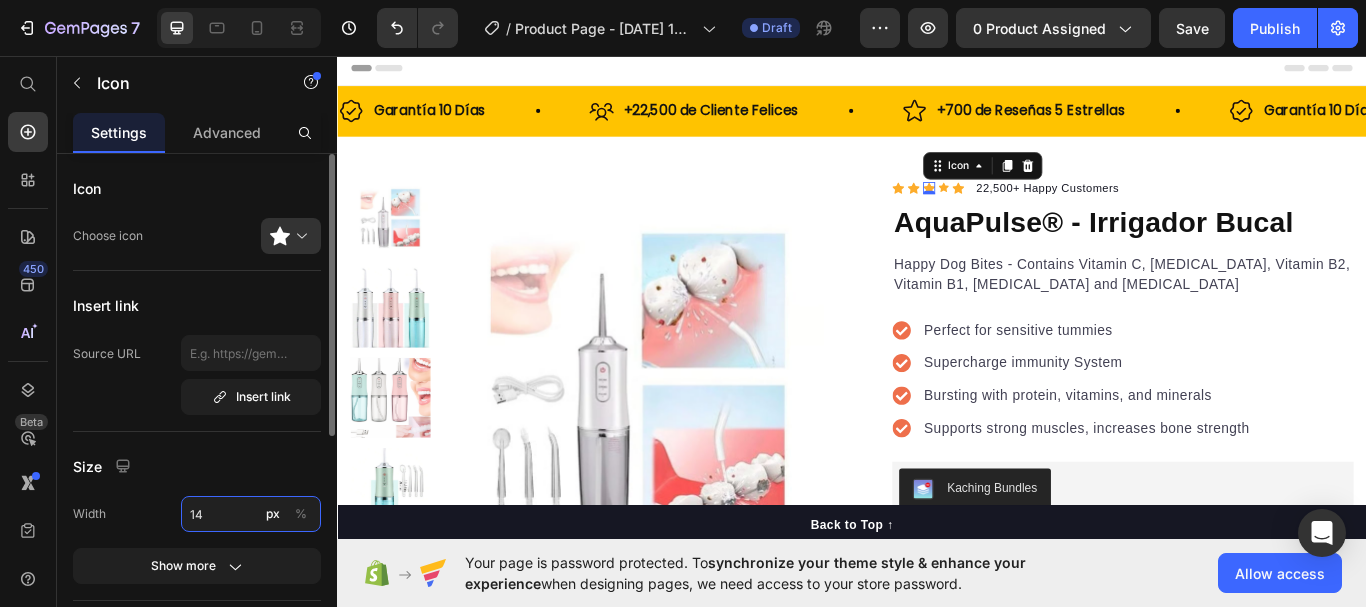 type on "14" 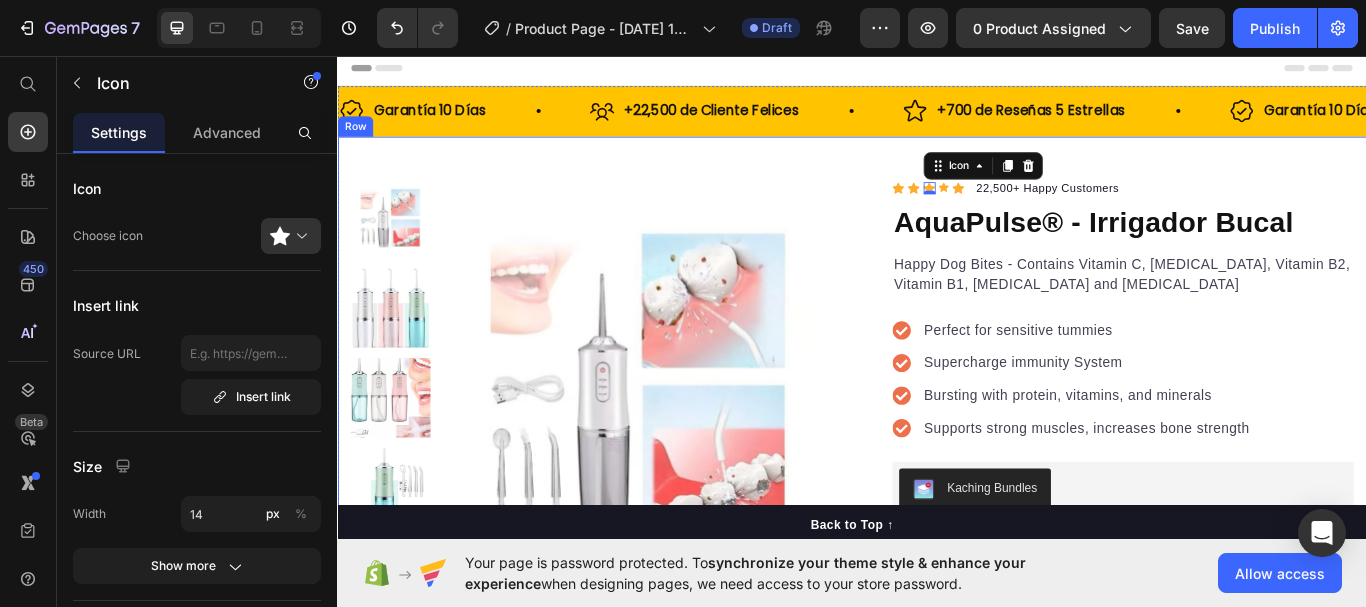 click on "Product Images "The transformation in my dog's overall health since switching to this food has been remarkable. Their coat is shinier, their energy levels have increased, and they seem happier than ever before." Text block -Daisy Text block
Verified buyer Item list Row Row "My dog absolutely loves this food! It's clear that the taste and quality are top-notch."  -Daisy Text block Row Row Icon Icon Icon   0 Icon Icon Icon List Hoz 22,500+ Happy Customers Text block Row AquaPulse® - Irrigador Bucal Product Title Happy Dog Bites - Contains Vitamin C, [MEDICAL_DATA], Vitamin B2, Vitamin B1, [MEDICAL_DATA] and [MEDICAL_DATA] Text block Perfect for sensitive tummies Supercharge immunity System Bursting with protein, vitamins, and minerals Supports strong muscles, increases bone strength Item list Kaching Bundles Kaching Bundles Add to cart Product Cart Button Perfect for sensitive tummies Supercharge immunity System Bursting with protein, vitamins, and minerals Supports strong muscles, increases bone strength" at bounding box center (937, 702) 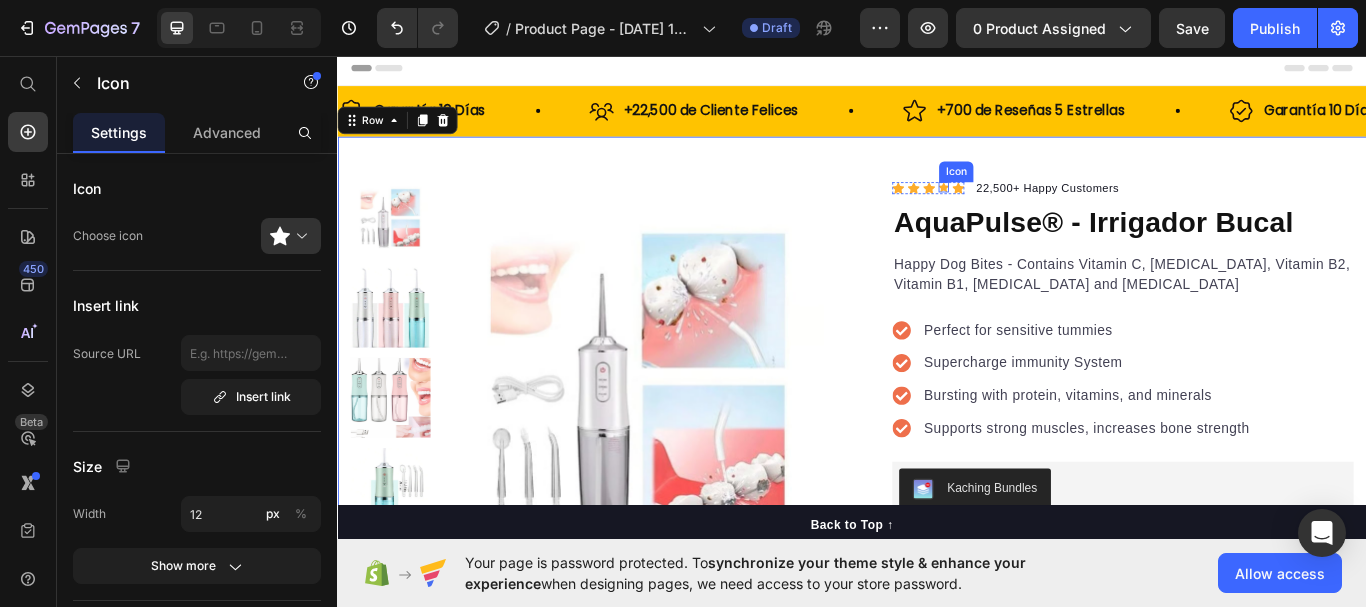 click on "Icon" at bounding box center [1044, 210] 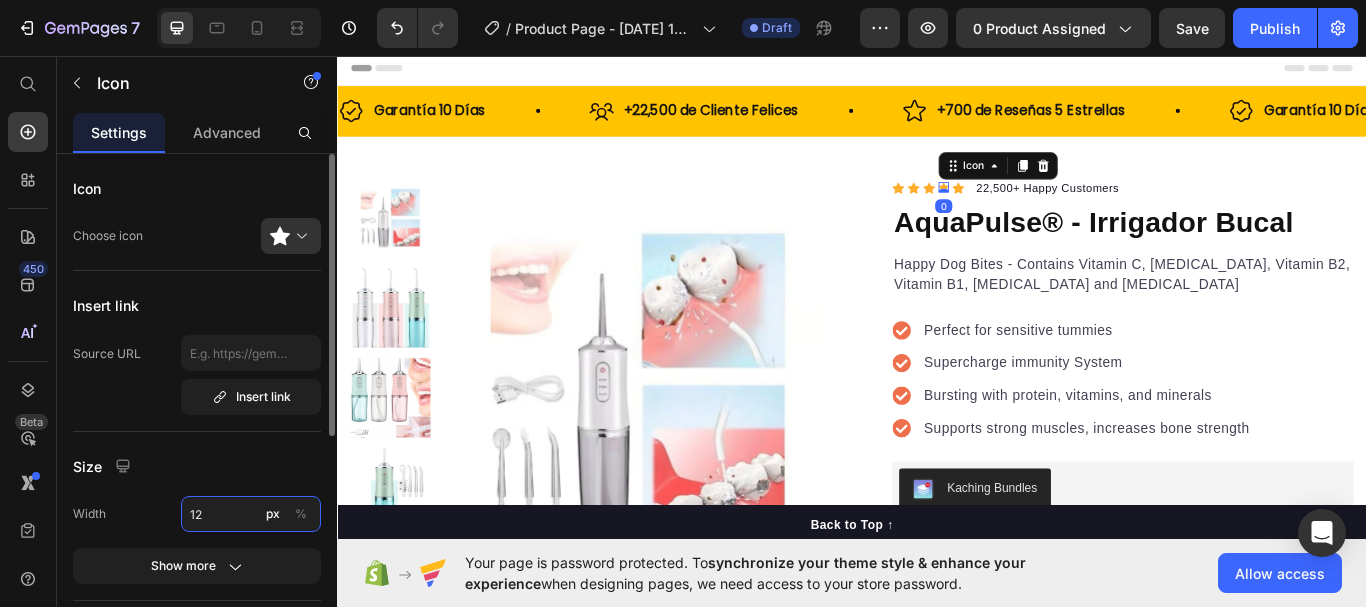 click on "12" at bounding box center (251, 514) 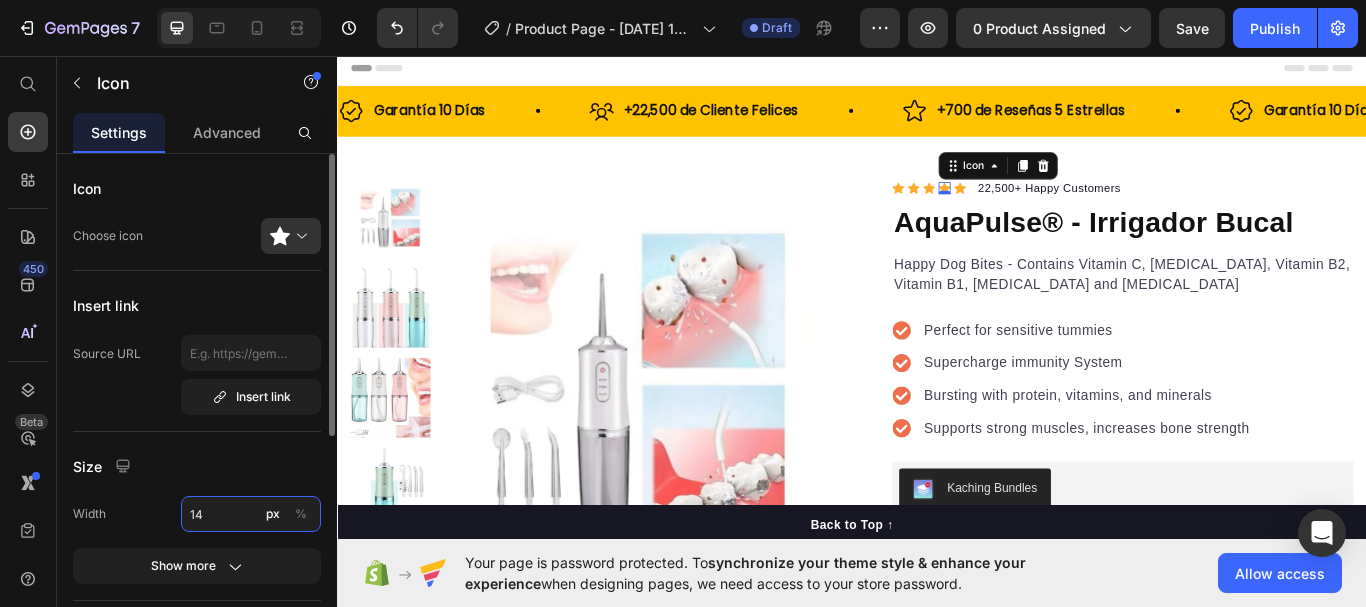 type on "14" 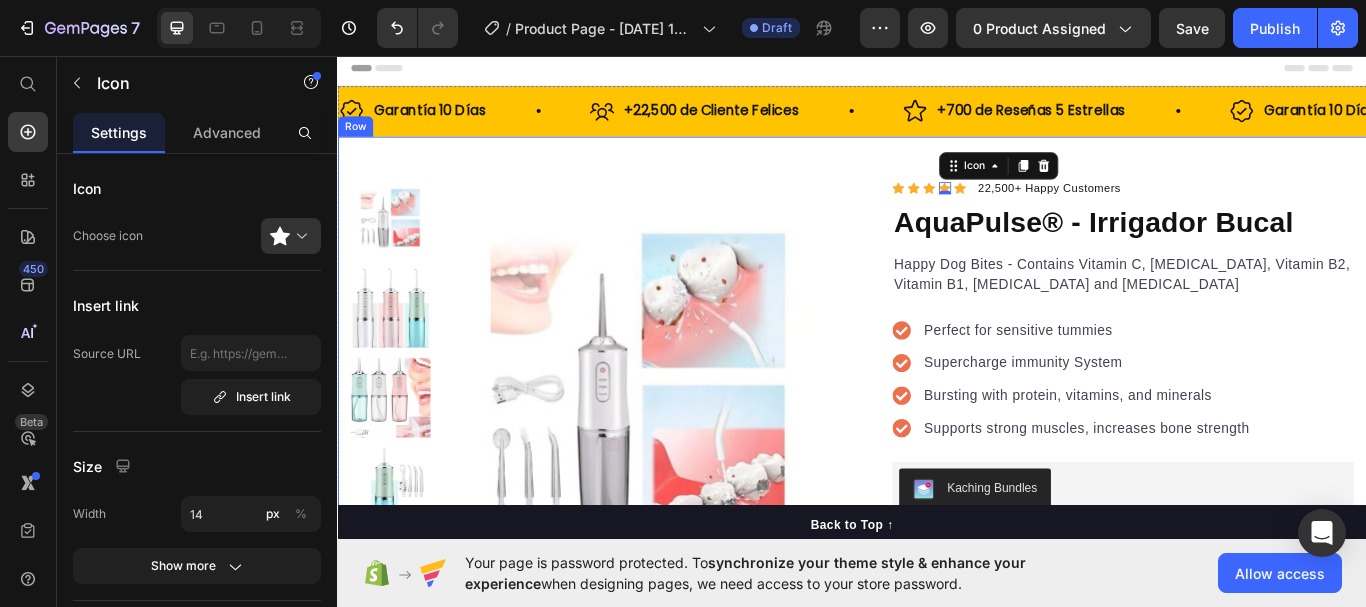 click on "Product Images "The transformation in my dog's overall health since switching to this food has been remarkable. Their coat is shinier, their energy levels have increased, and they seem happier than ever before." Text block -Daisy Text block
Verified buyer Item list Row Row "My dog absolutely loves this food! It's clear that the taste and quality are top-notch."  -Daisy Text block Row Row Icon Icon Icon Icon   0 Icon Icon List Hoz 22,500+ Happy Customers Text block Row AquaPulse® - Irrigador Bucal Product Title Happy Dog Bites - Contains Vitamin C, [MEDICAL_DATA], Vitamin B2, Vitamin B1, [MEDICAL_DATA] and [MEDICAL_DATA] Text block Perfect for sensitive tummies Supercharge immunity System Bursting with protein, vitamins, and minerals Supports strong muscles, increases bone strength Item list Kaching Bundles Kaching Bundles Add to cart Product Cart Button Perfect for sensitive tummies Supercharge immunity System Bursting with protein, vitamins, and minerals Supports strong muscles, increases bone strength" at bounding box center (937, 702) 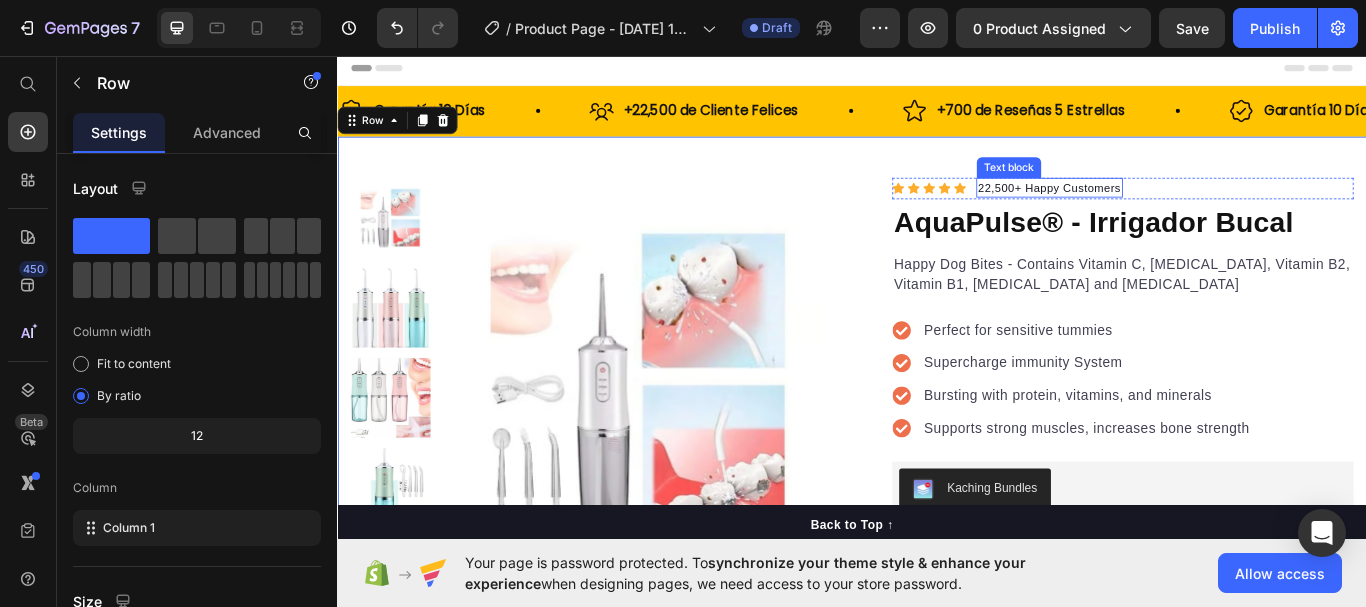 click on "22,500+ Happy Customers" at bounding box center [1167, 211] 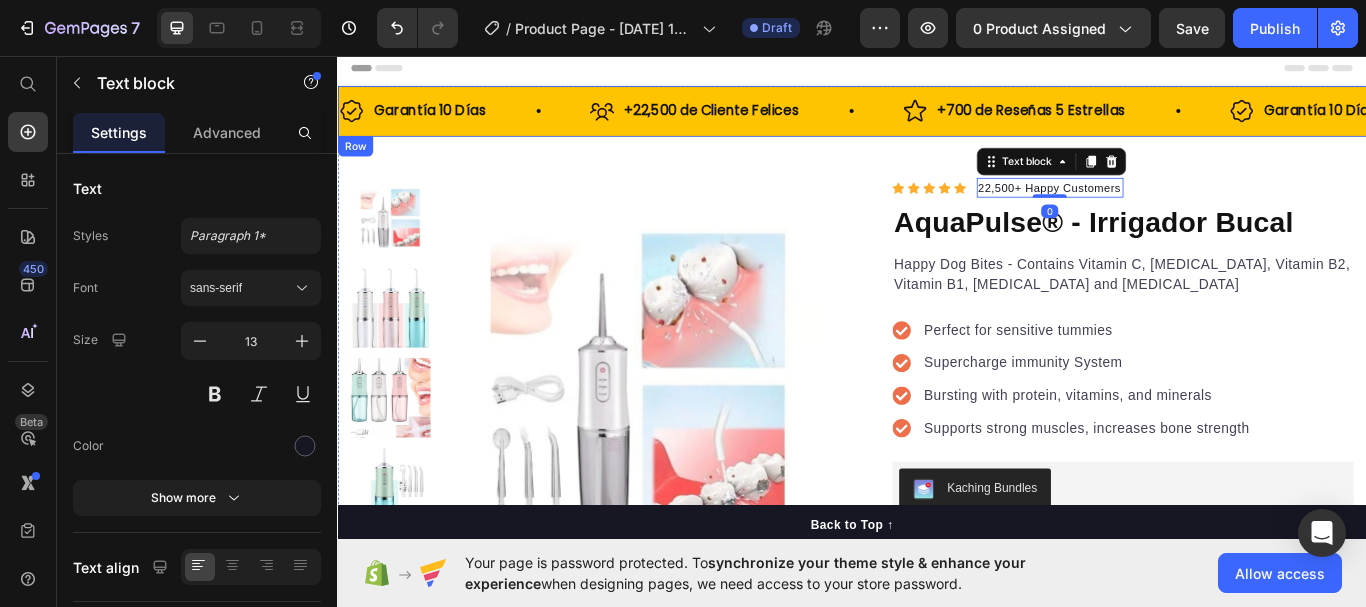 click on "+22,500 de Cliente Felices" at bounding box center [772, 121] 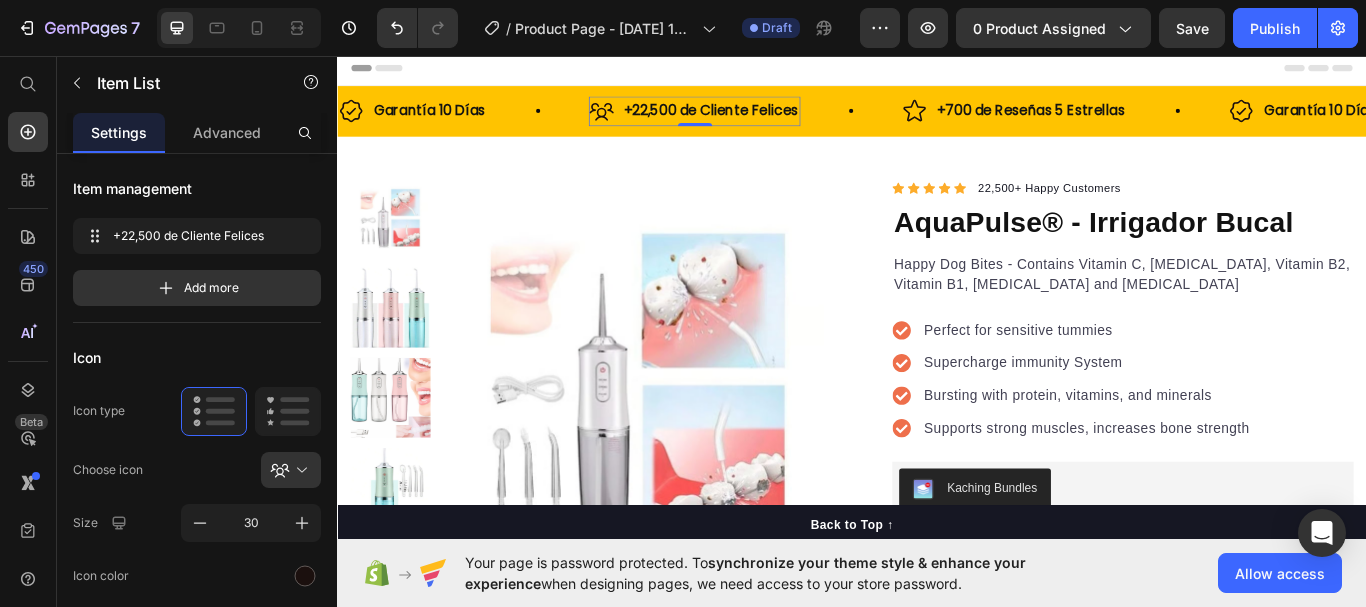 click on "+22,500 de Cliente Felices" at bounding box center [772, 121] 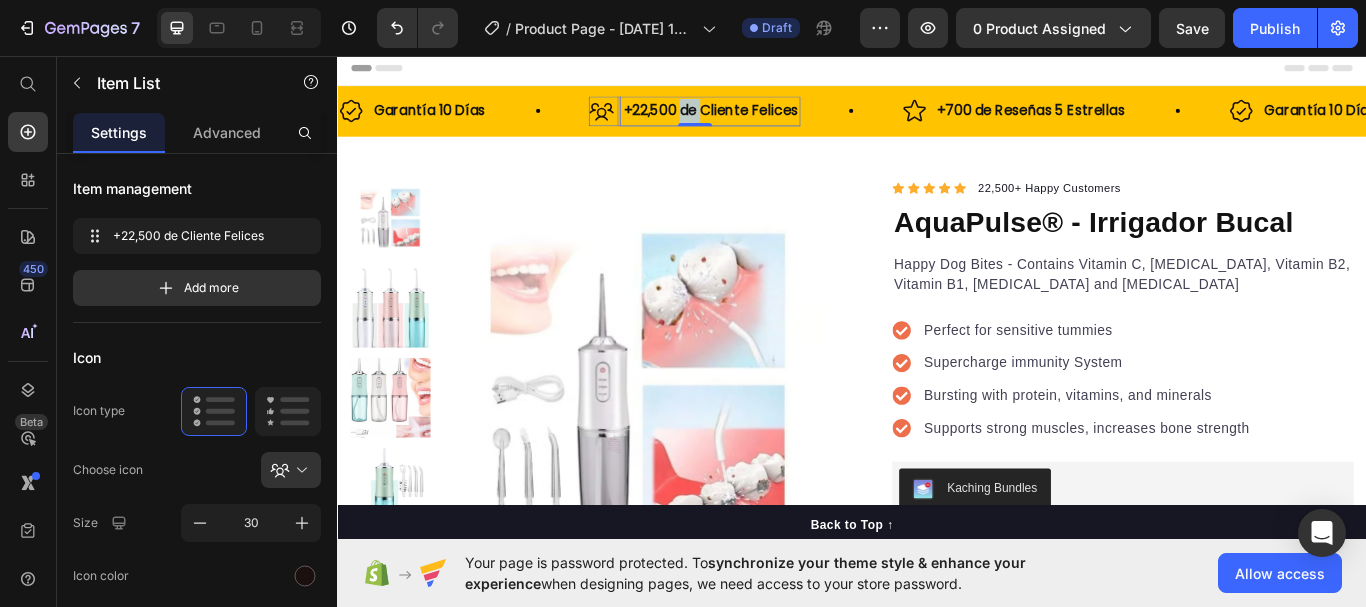 click on "+22,500 de Cliente Felices" at bounding box center [772, 121] 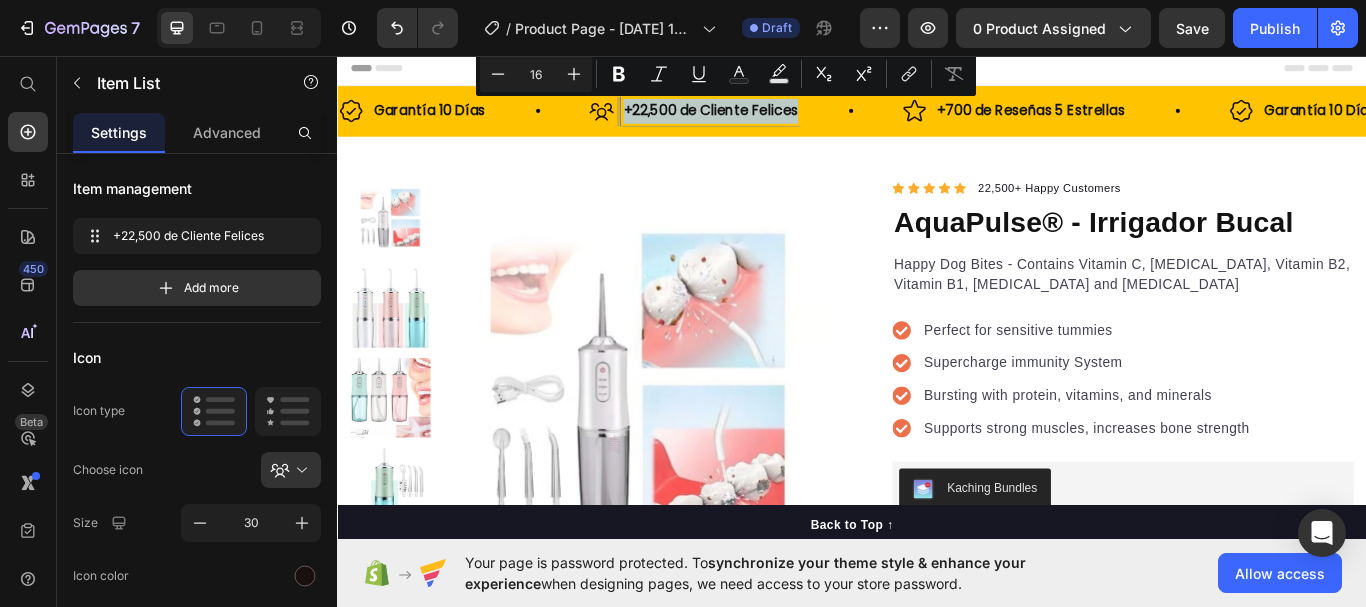 click on "+22,500 de Cliente Felices" at bounding box center [772, 121] 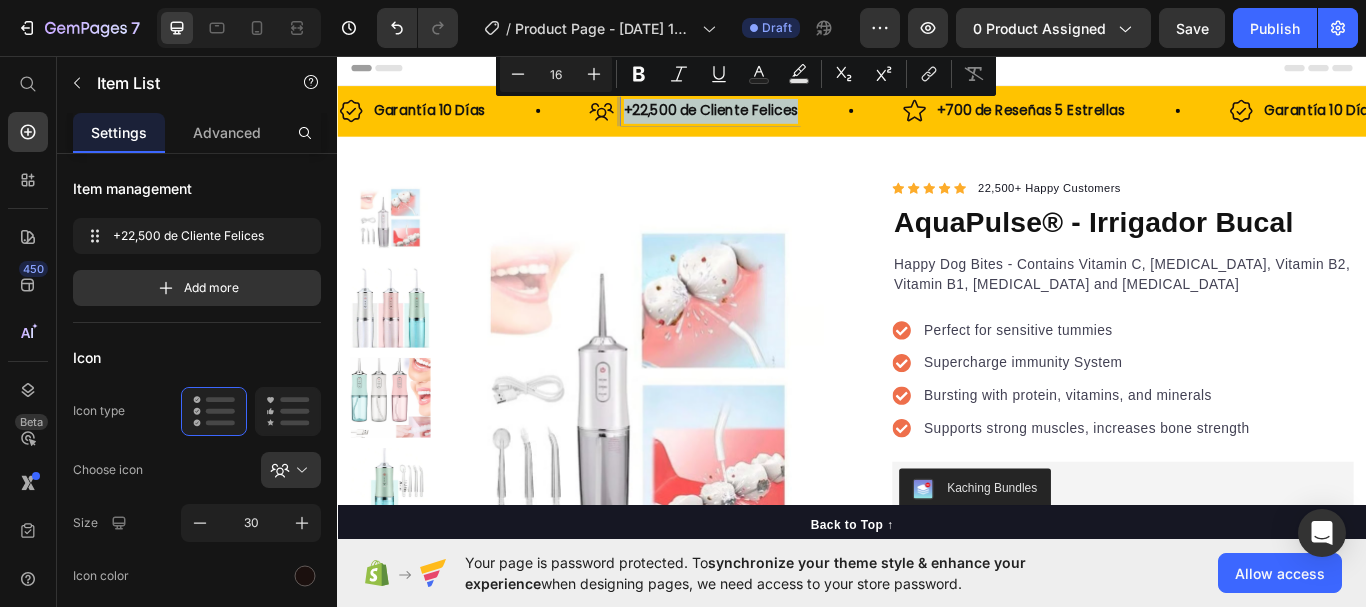 copy on "+22,500 de Cliente Felices" 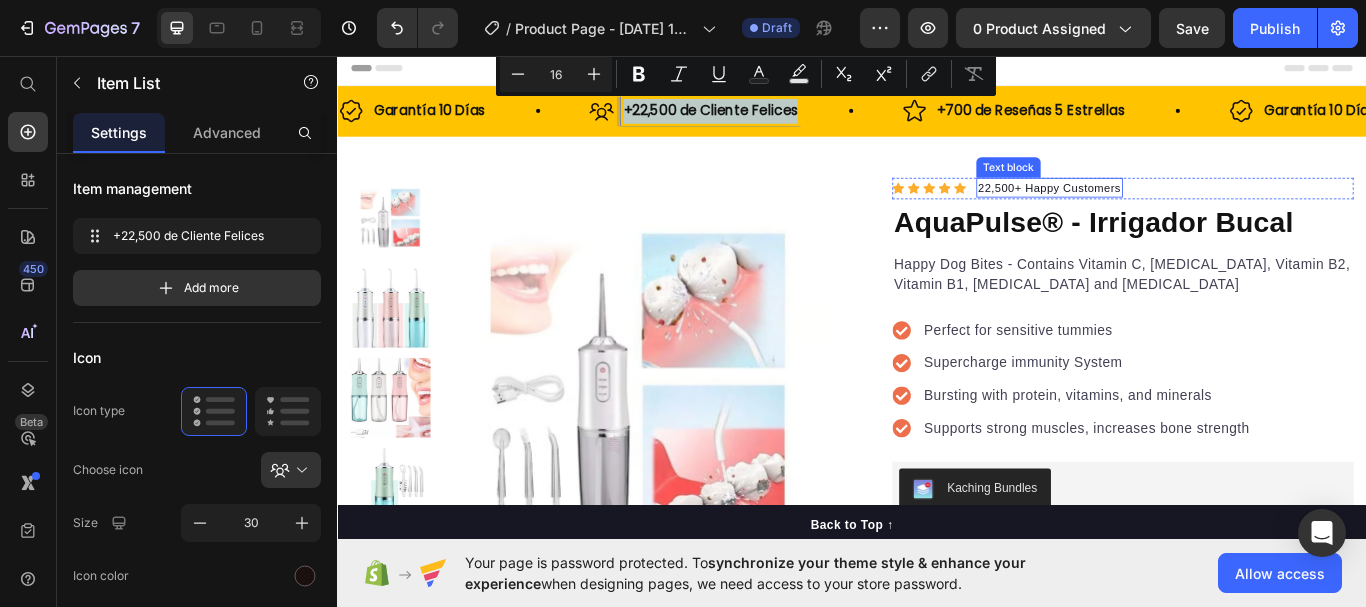 click on "22,500+ Happy Customers" at bounding box center (1167, 211) 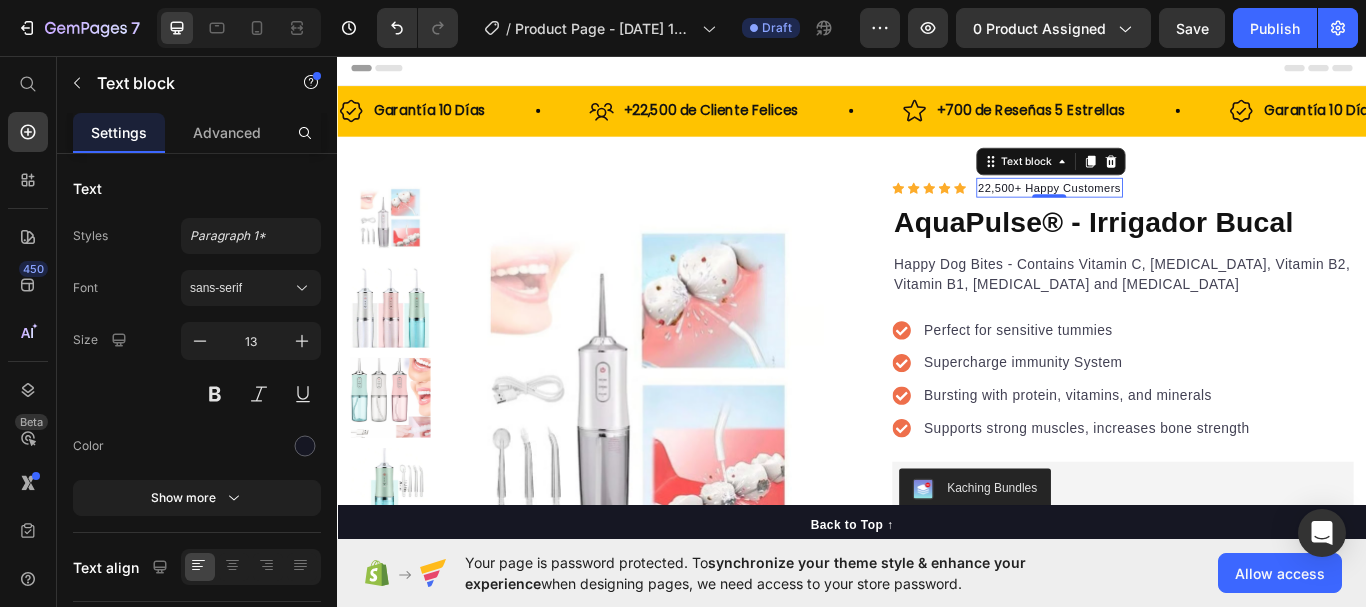 click on "22,500+ Happy Customers" at bounding box center [1167, 211] 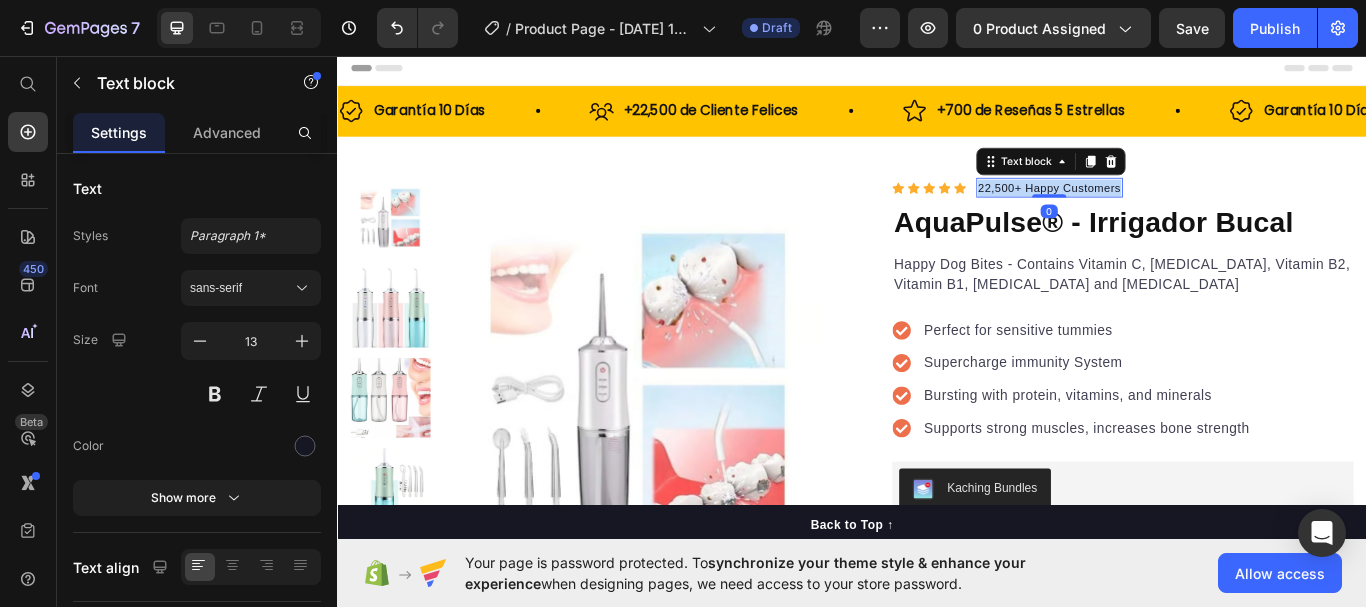 click on "22,500+ Happy Customers" at bounding box center (1167, 211) 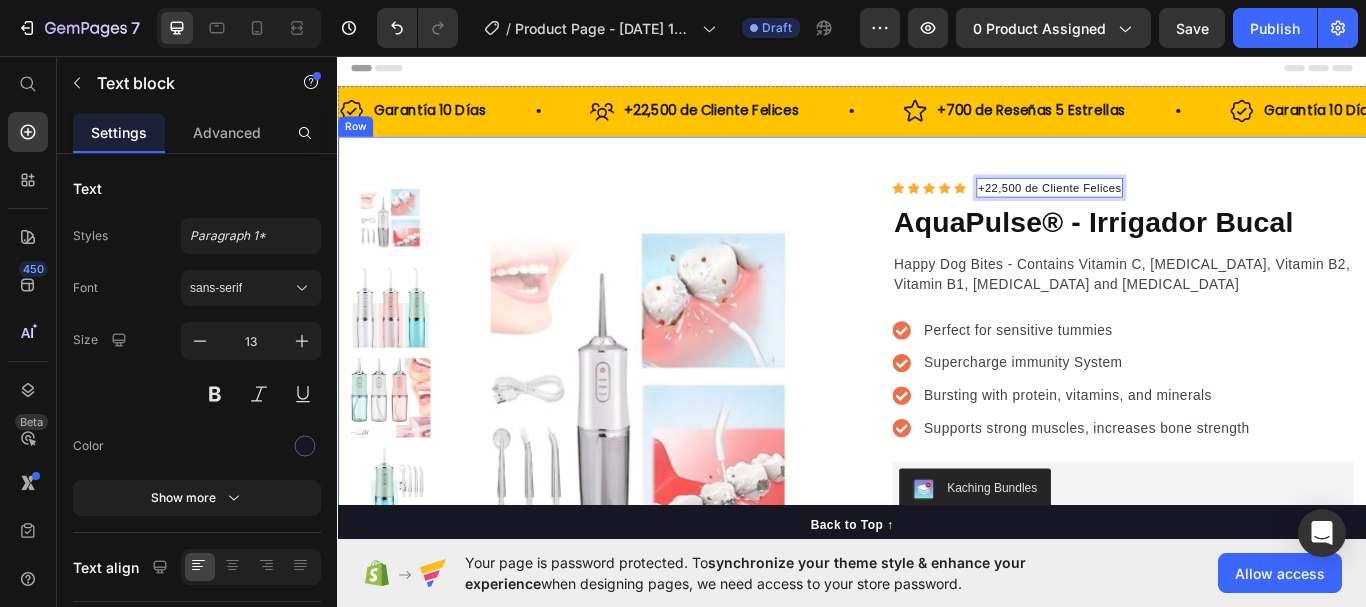 click on "Product Images "The transformation in my dog's overall health since switching to this food has been remarkable. Their coat is shinier, their energy levels have increased, and they seem happier than ever before." Text block -Daisy Text block
Verified buyer Item list Row Row "My dog absolutely loves this food! It's clear that the taste and quality are top-notch."  -Daisy Text block Row Row Icon Icon Icon Icon Icon Icon List Hoz +22,500 de Cliente Felices Text block   0 Row AquaPulse® - Irrigador Bucal Product Title Happy Dog Bites - Contains Vitamin C, [MEDICAL_DATA], Vitamin B2, Vitamin B1, [MEDICAL_DATA] and [MEDICAL_DATA] Text block Perfect for sensitive tummies Supercharge immunity System Bursting with protein, vitamins, and minerals Supports strong muscles, increases bone strength Item list Kaching Bundles Kaching Bundles Add to cart Product Cart Button Perfect for sensitive tummies Supercharge immunity System Bursting with protein, vitamins, and minerals Supports strong muscles, increases bone strength" at bounding box center (937, 702) 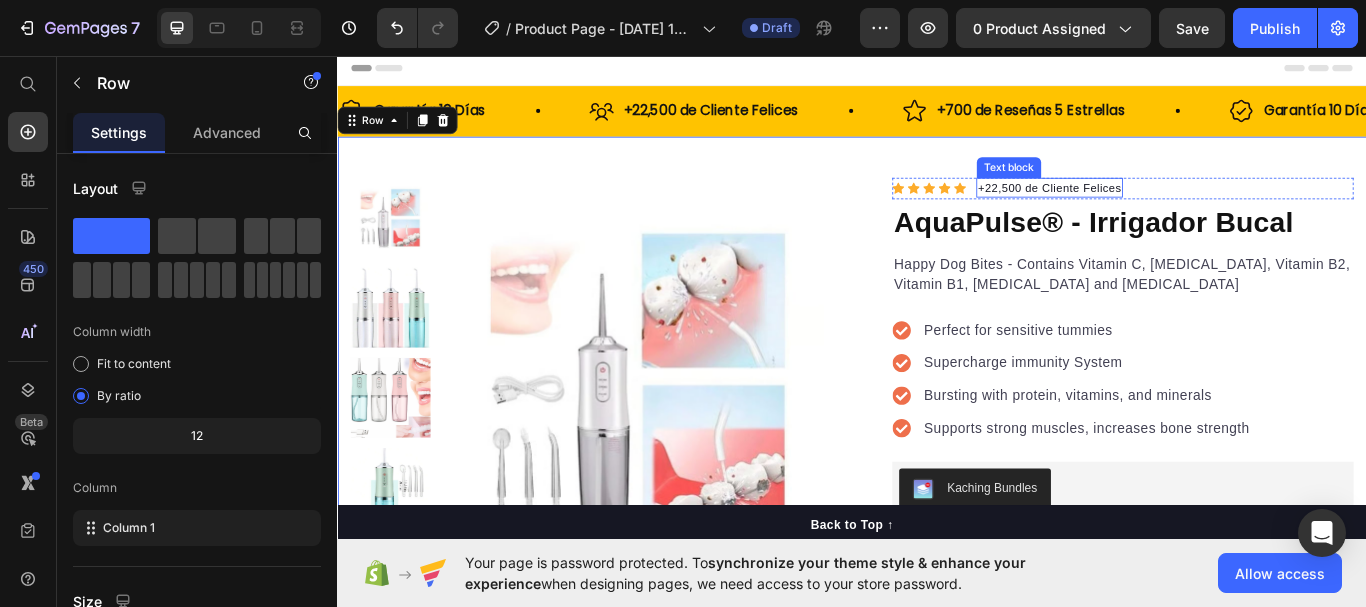 click on "+22,500 de Cliente Felices" at bounding box center (1167, 211) 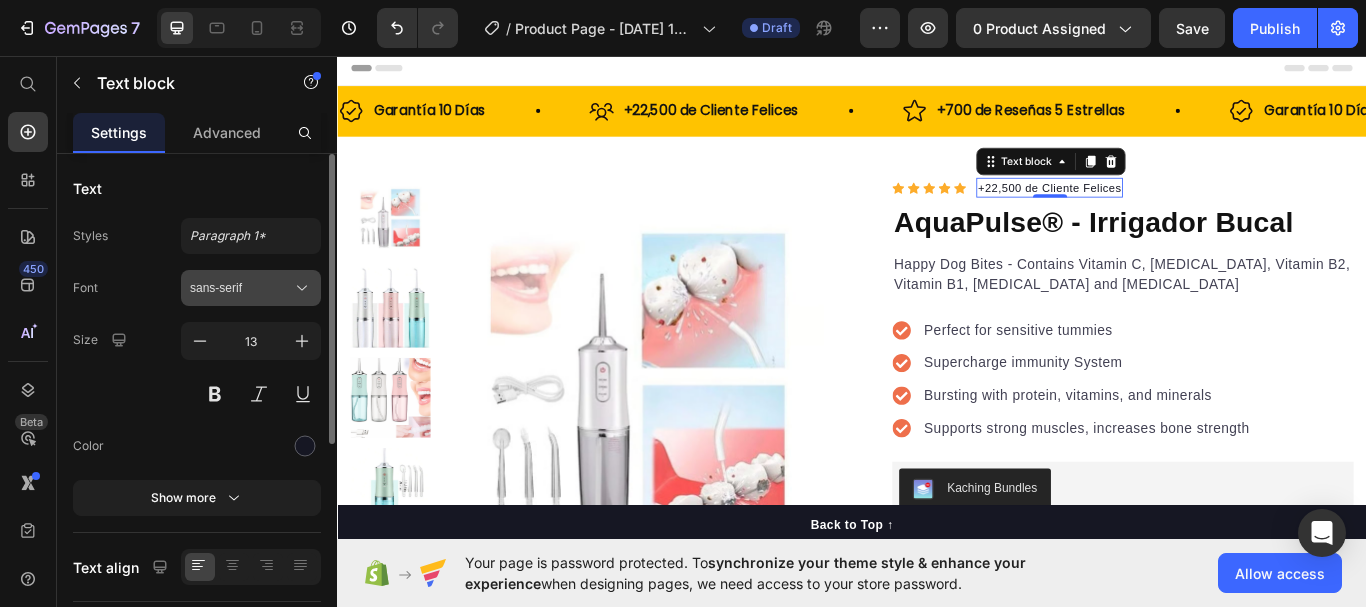 click on "sans-serif" at bounding box center (241, 288) 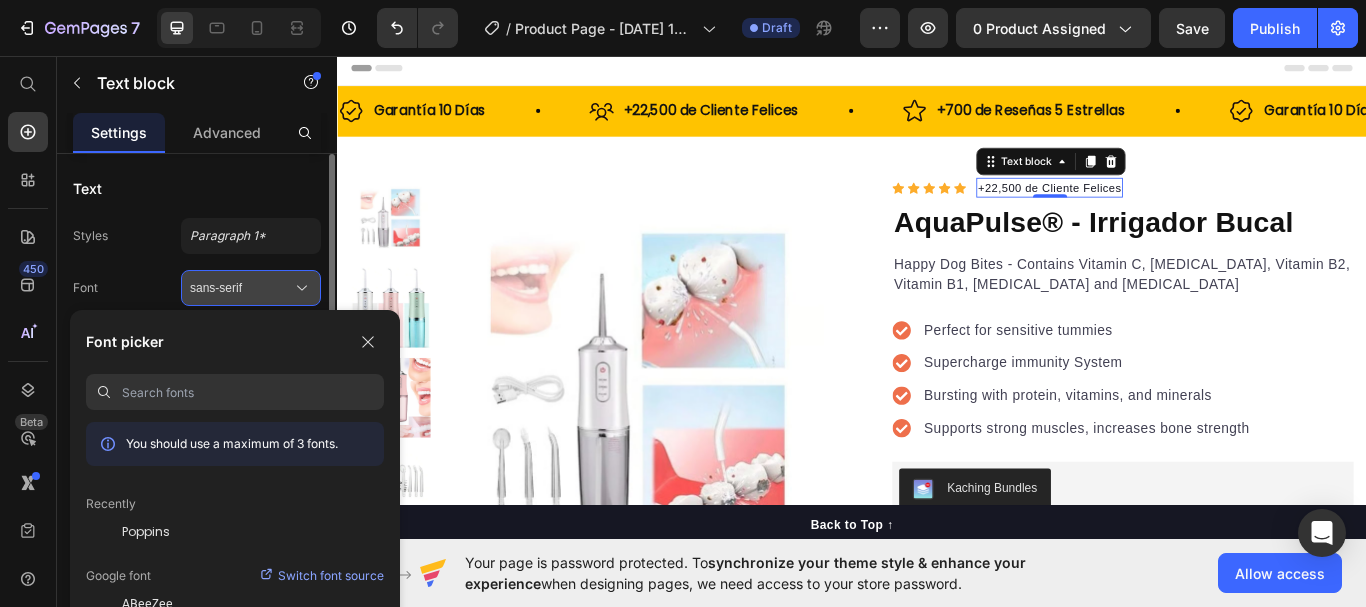click on "sans-serif" at bounding box center (241, 288) 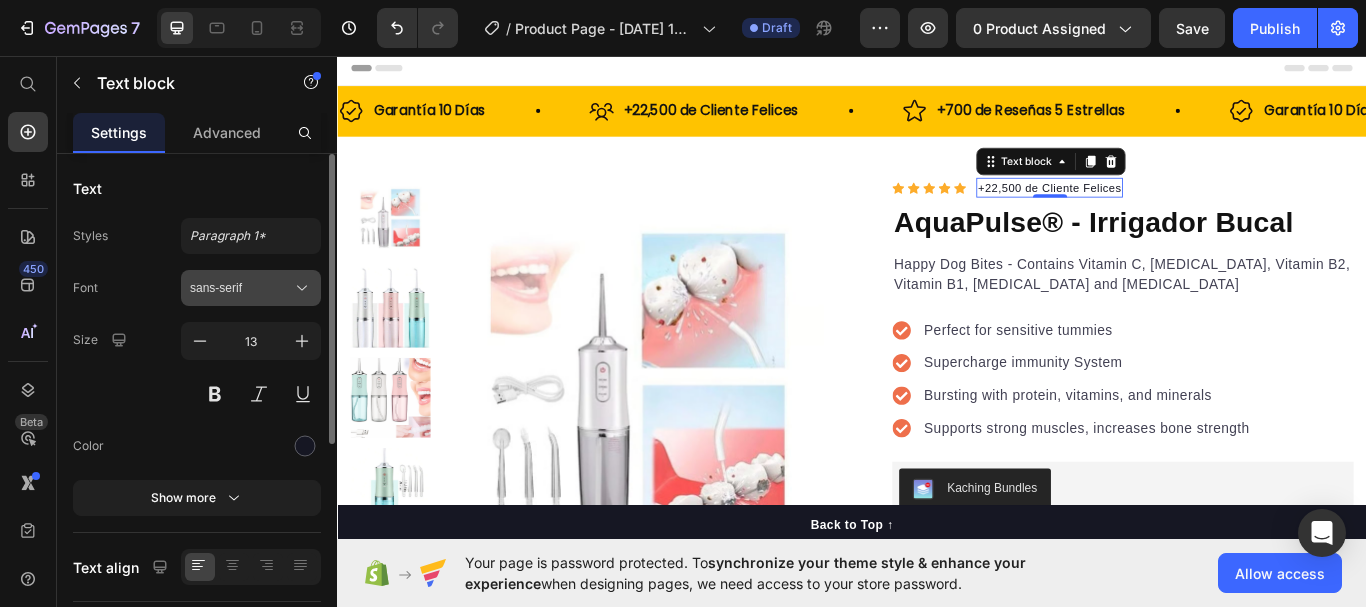 click on "sans-serif" at bounding box center (241, 288) 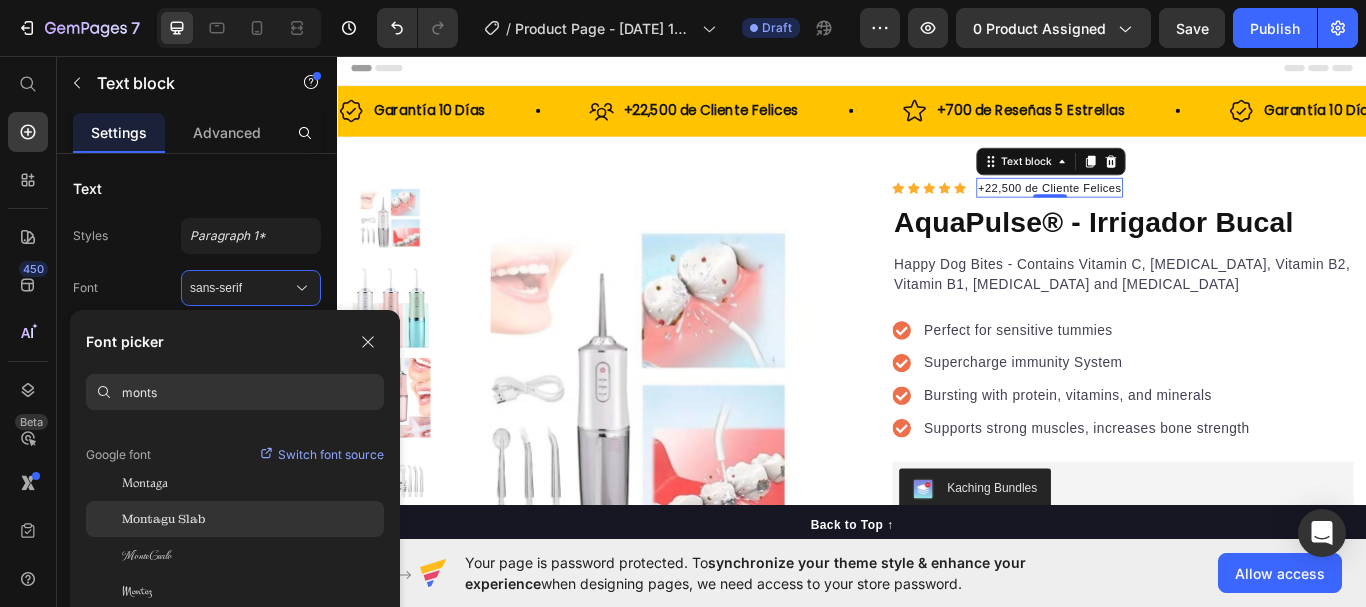 scroll, scrollTop: 0, scrollLeft: 0, axis: both 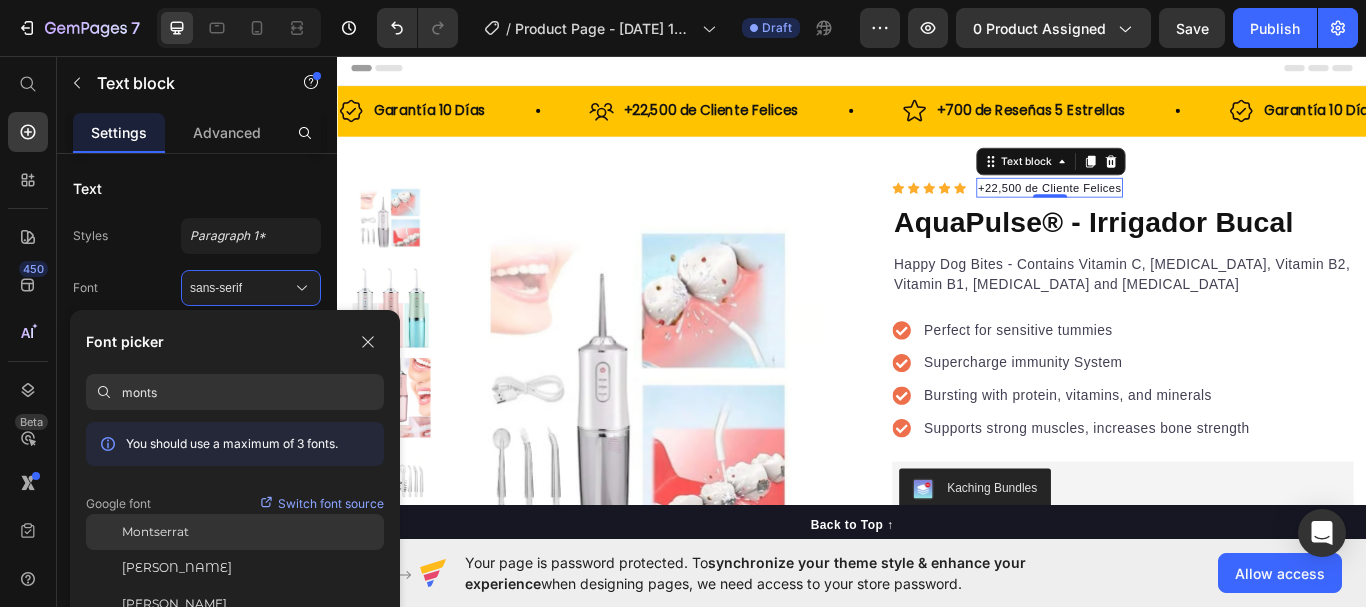 type on "monts" 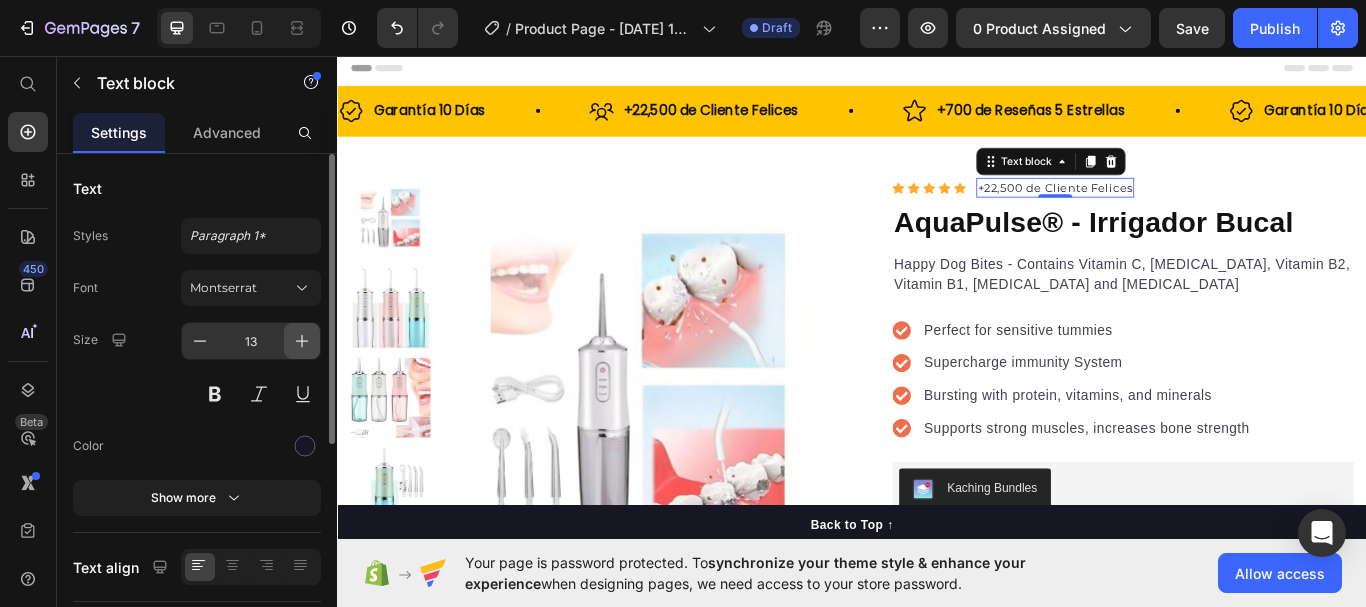 click 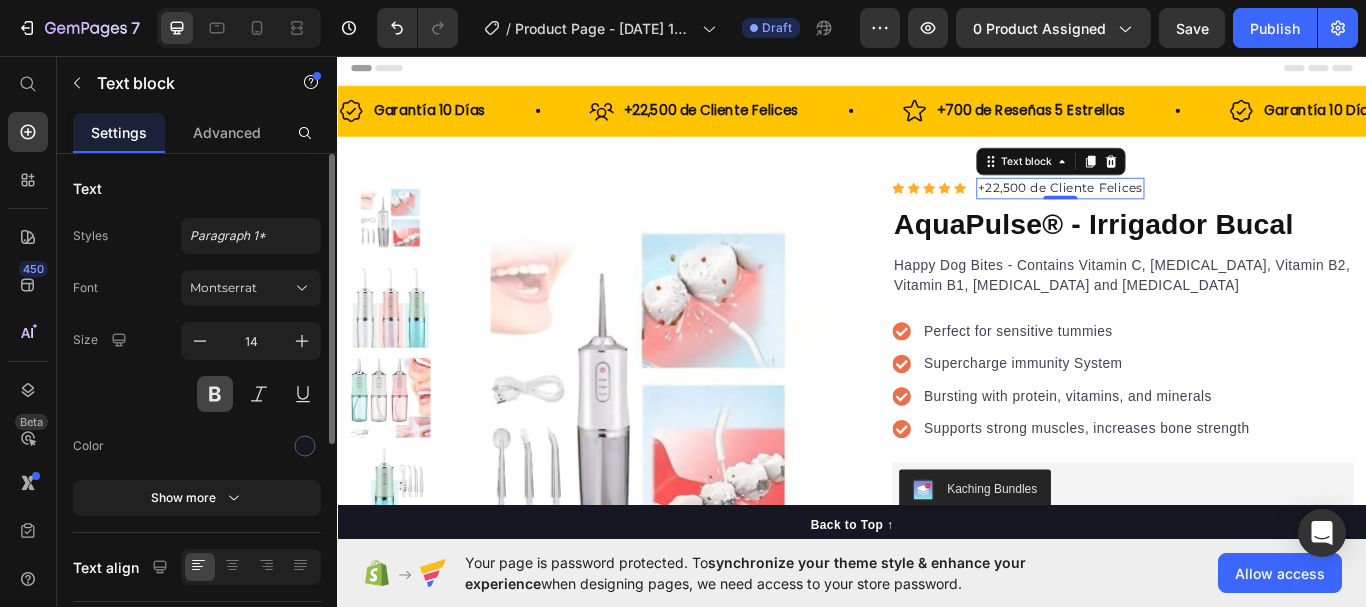 click at bounding box center (215, 394) 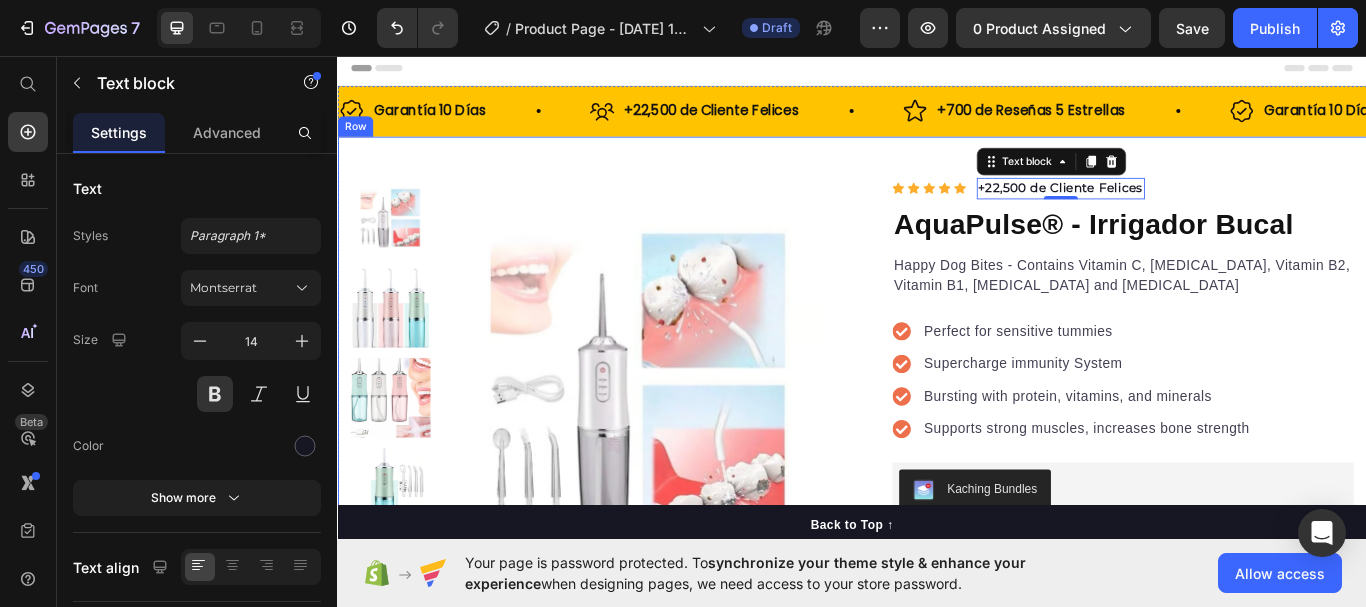 click on "Product Images "The transformation in my dog's overall health since switching to this food has been remarkable. Their coat is shinier, their energy levels have increased, and they seem happier than ever before." Text block -Daisy Text block
Verified buyer Item list Row Row "My dog absolutely loves this food! It's clear that the taste and quality are top-notch."  -Daisy Text block Row Row Icon Icon Icon Icon Icon Icon List Hoz +22,500 de Cliente Felices Text block   0 Row AquaPulse® - Irrigador Bucal Product Title Happy Dog Bites - Contains Vitamin C, [MEDICAL_DATA], Vitamin B2, Vitamin B1, [MEDICAL_DATA] and [MEDICAL_DATA] Text block Perfect for sensitive tummies Supercharge immunity System Bursting with protein, vitamins, and minerals Supports strong muscles, increases bone strength Item list Kaching Bundles Kaching Bundles Add to cart Product Cart Button Perfect for sensitive tummies Supercharge immunity System Bursting with protein, vitamins, and minerals Supports strong muscles, increases bone strength" at bounding box center [937, 703] 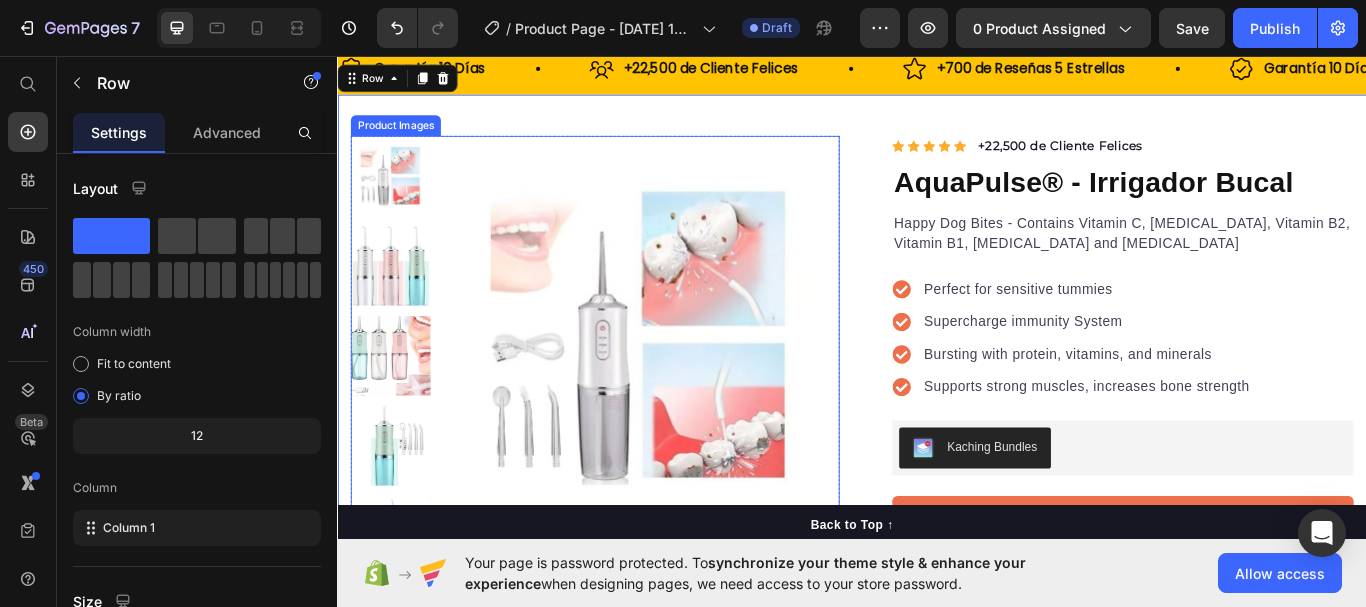 scroll, scrollTop: 0, scrollLeft: 0, axis: both 